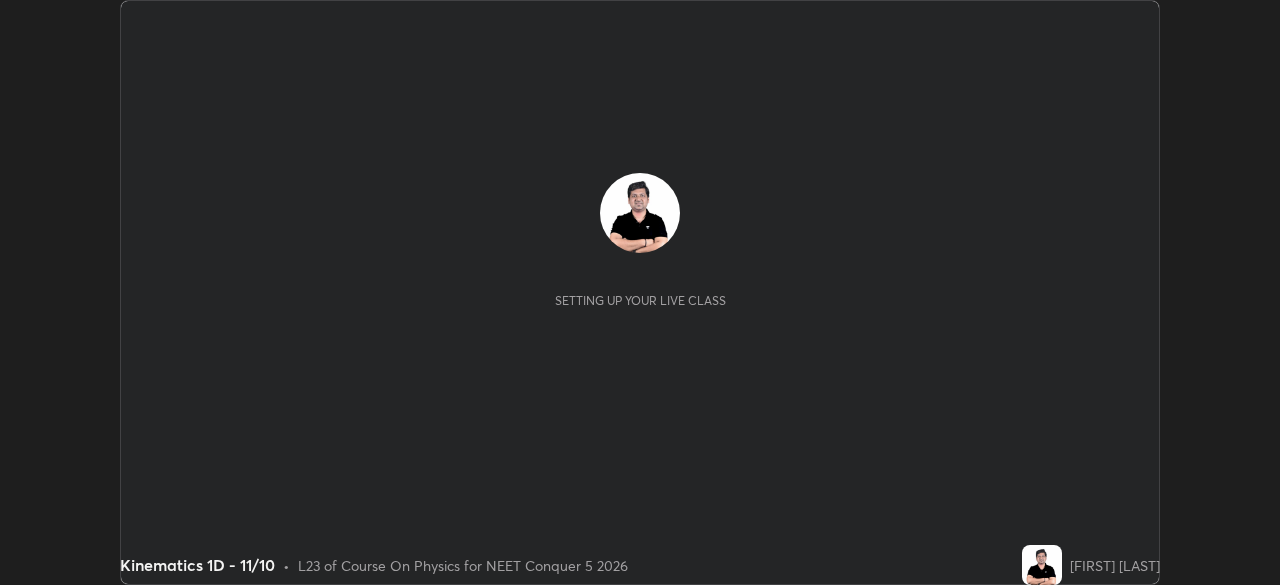 scroll, scrollTop: 0, scrollLeft: 0, axis: both 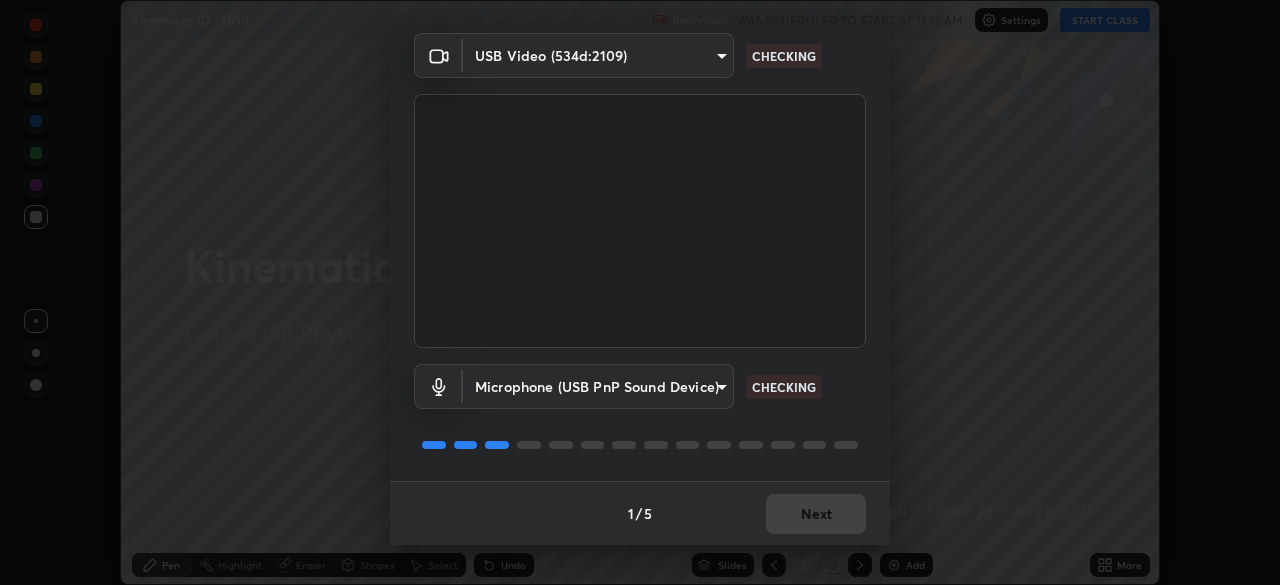 click on "1 / 5 Next" at bounding box center [640, 513] 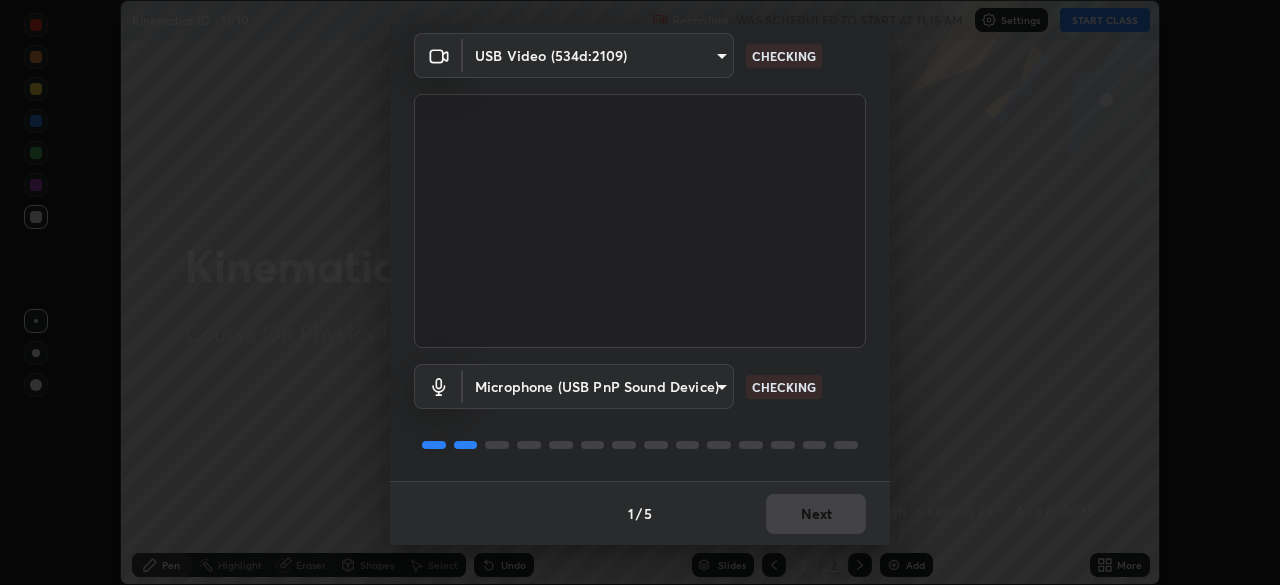 click on "1 / 5 Next" at bounding box center [640, 513] 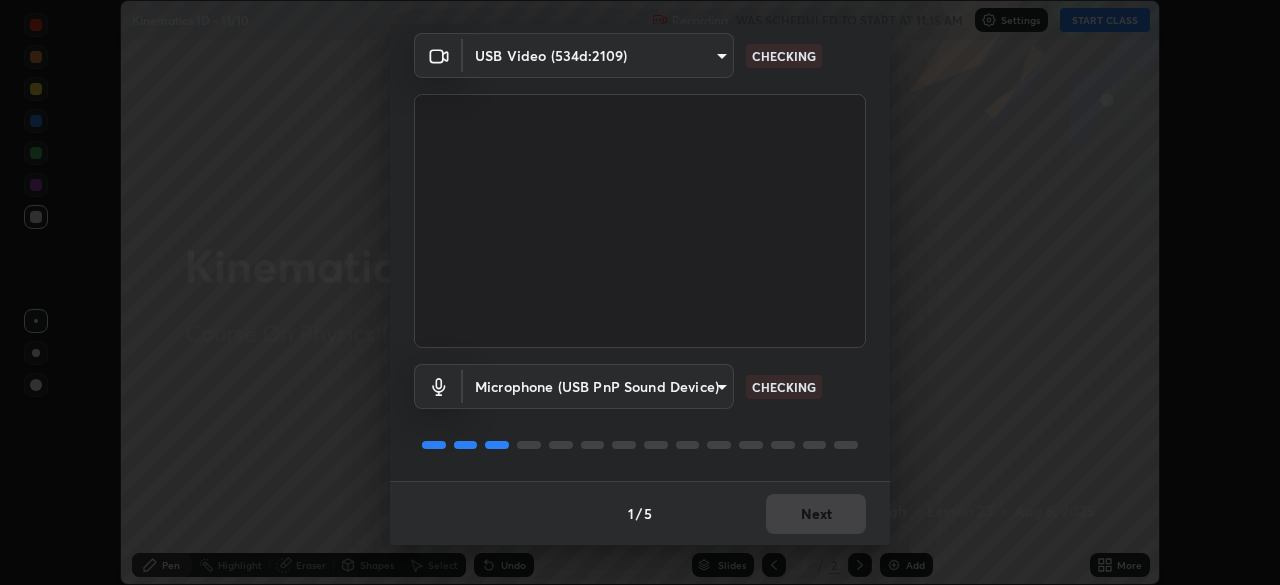 click on "1 / 5 Next" at bounding box center (640, 513) 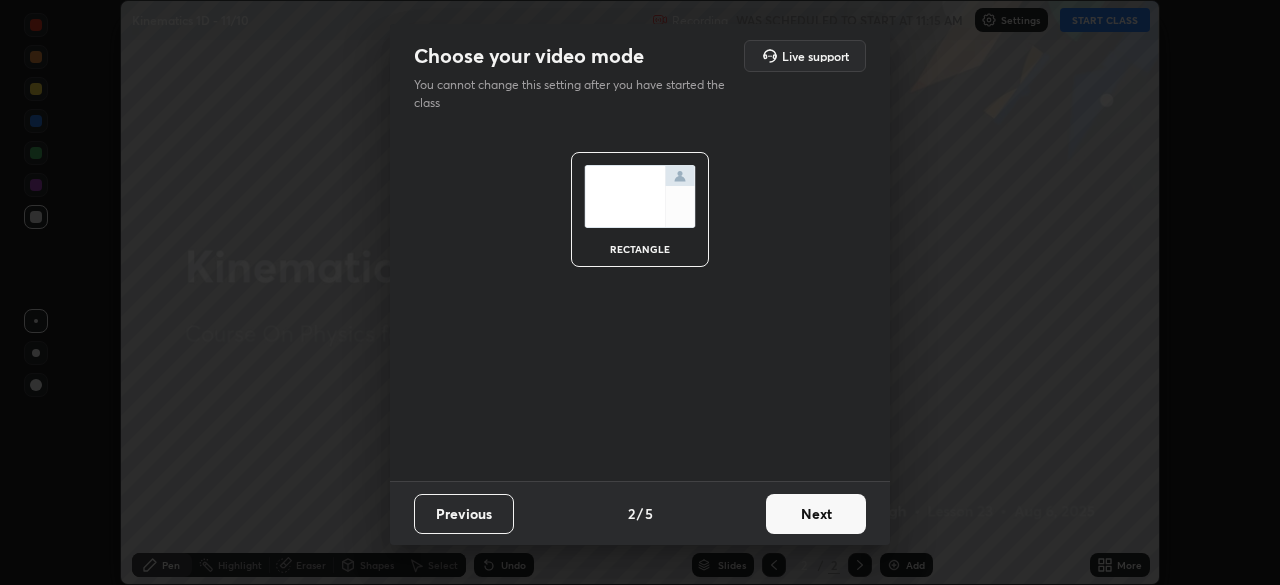 scroll, scrollTop: 0, scrollLeft: 0, axis: both 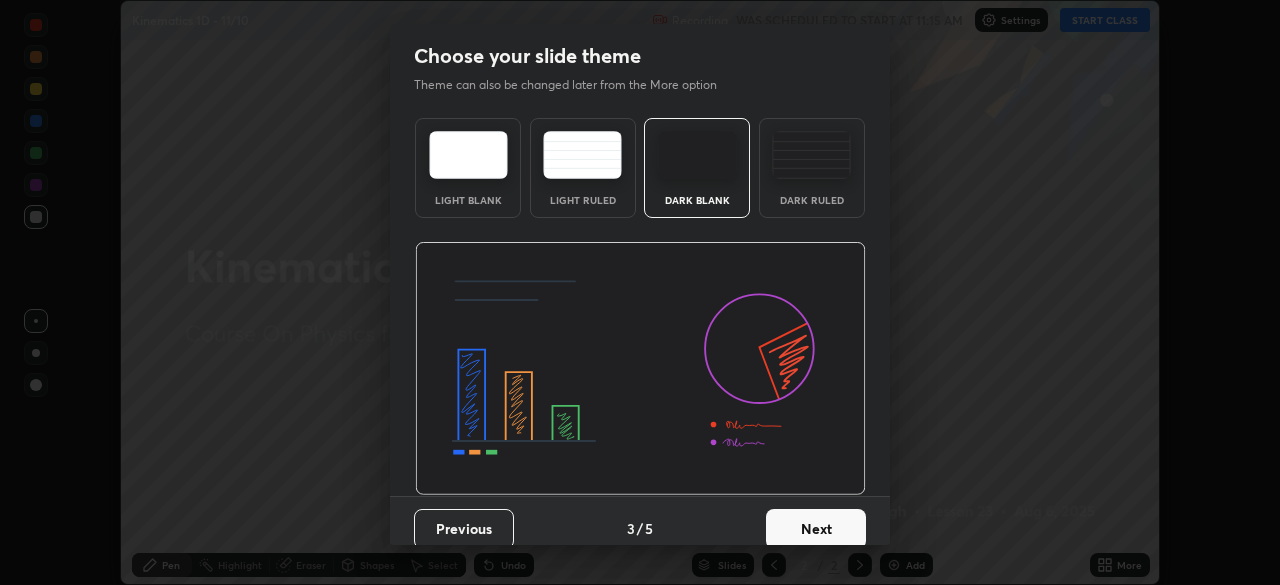 click on "Next" at bounding box center (816, 529) 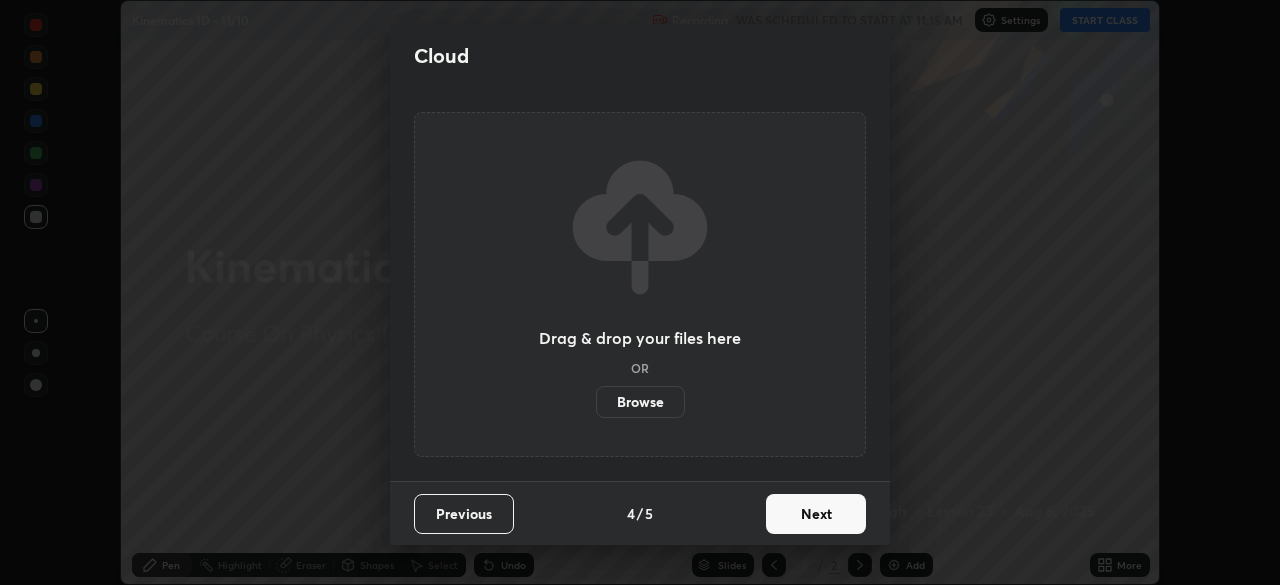 click on "Next" at bounding box center [816, 514] 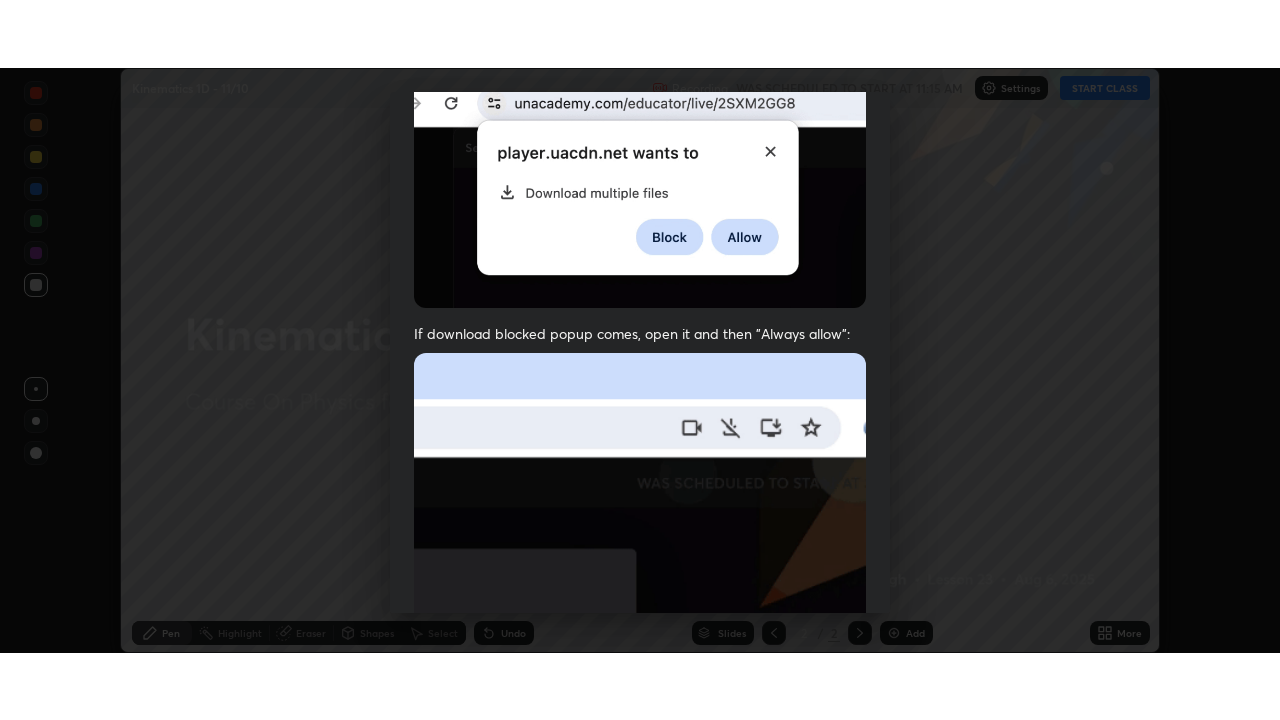 scroll, scrollTop: 479, scrollLeft: 0, axis: vertical 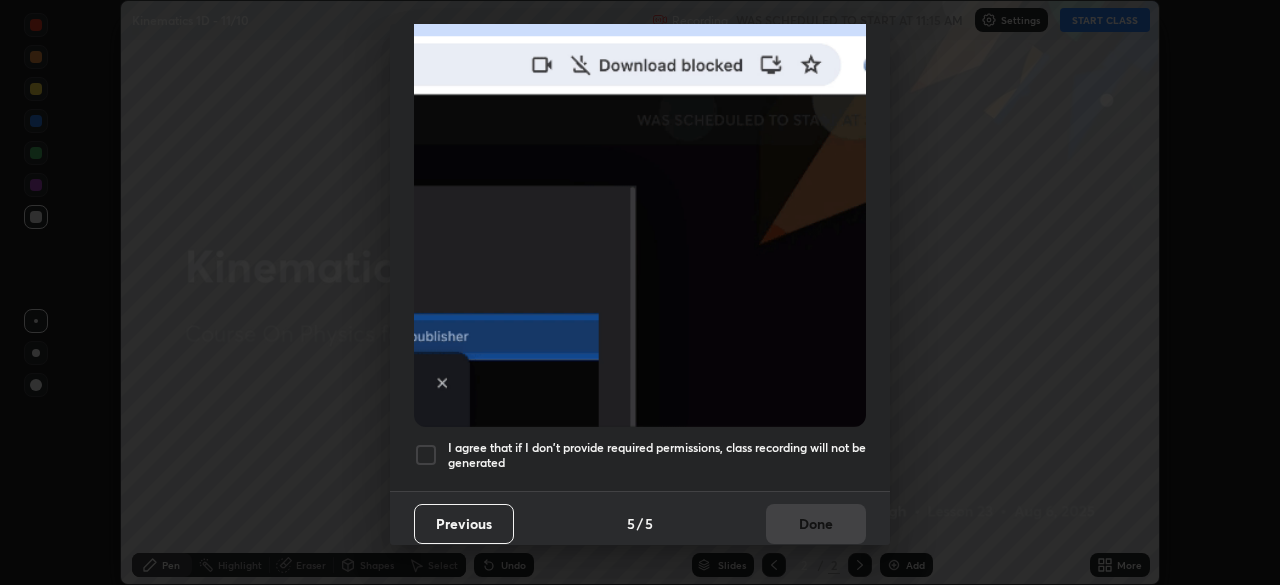 click on "I agree that if I don't provide required permissions, class recording will not be generated" at bounding box center (657, 455) 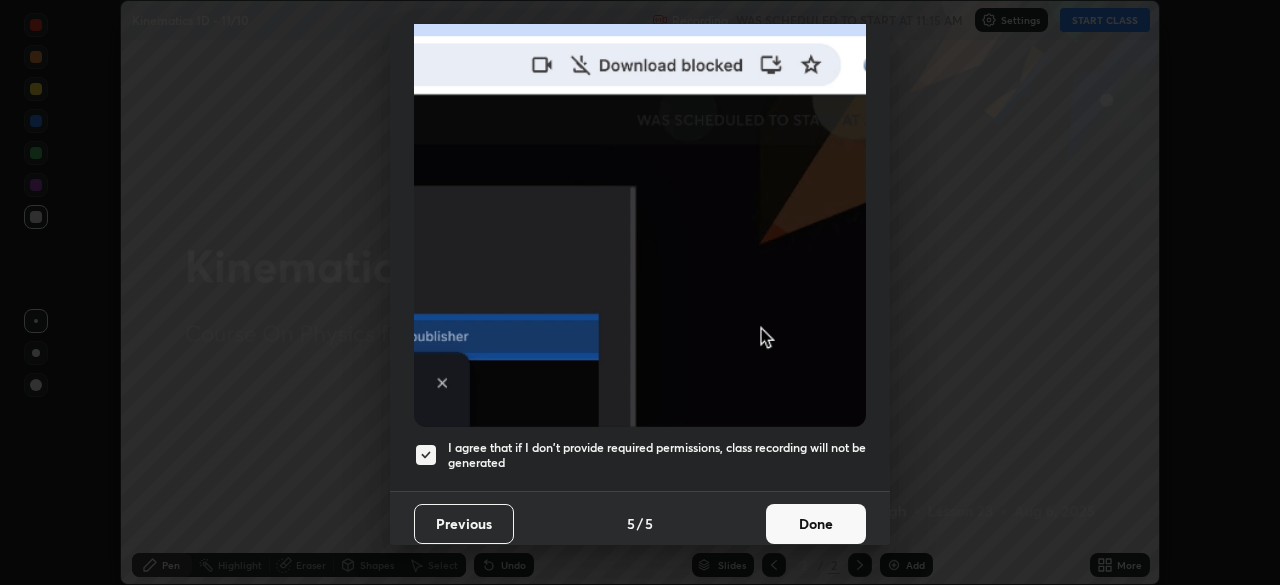 click on "Done" at bounding box center [816, 524] 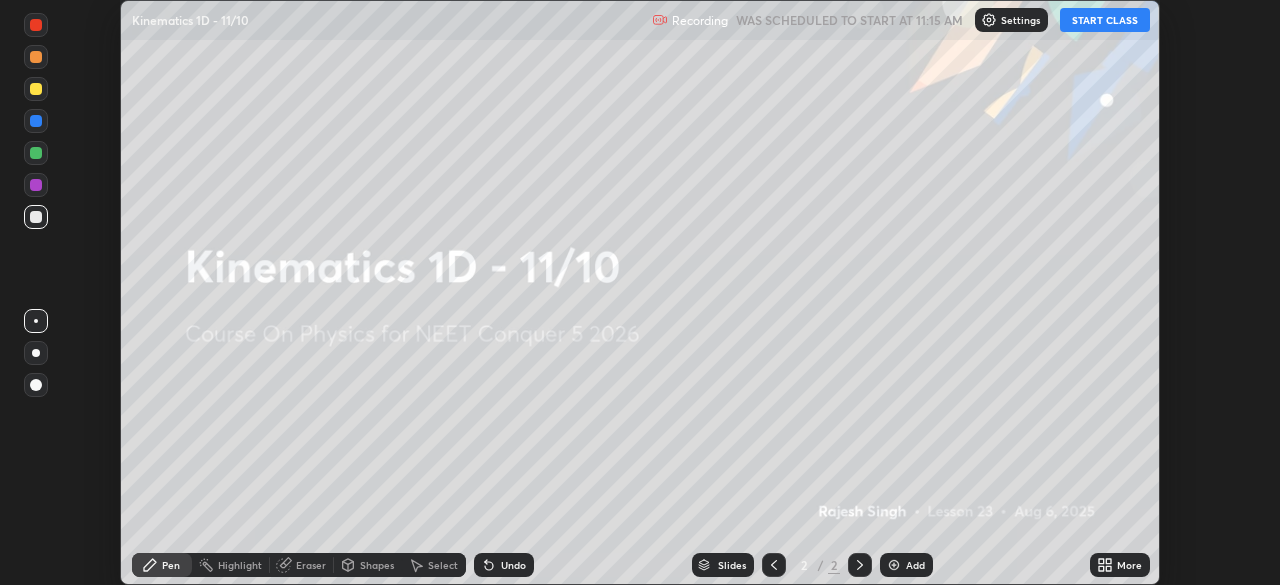 click 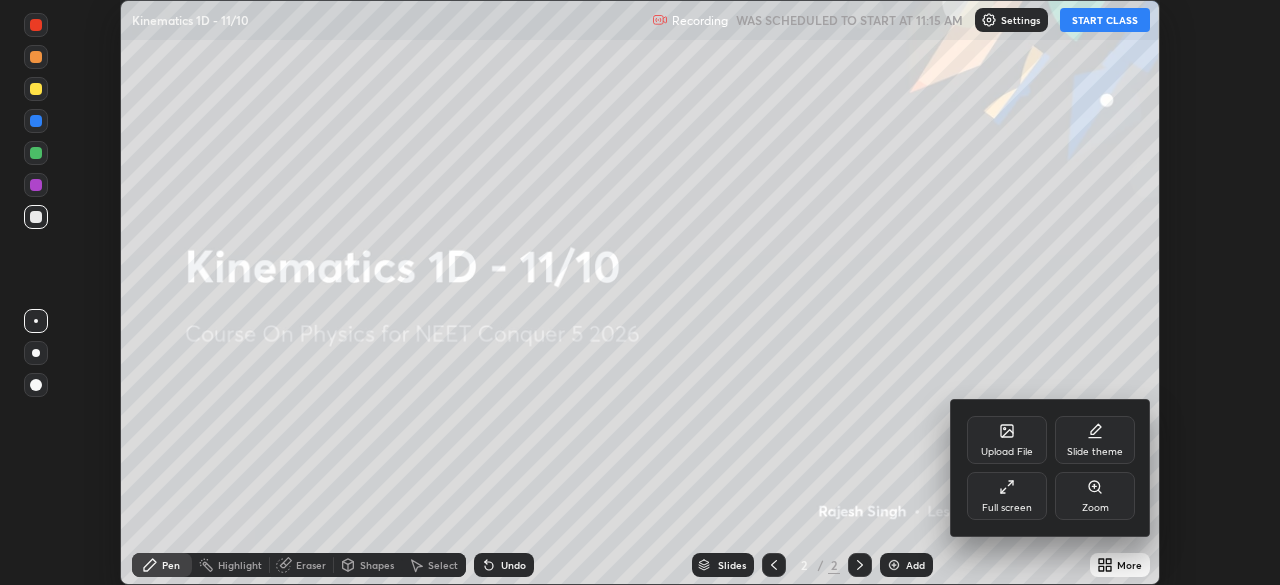 click on "Upload File" at bounding box center (1007, 440) 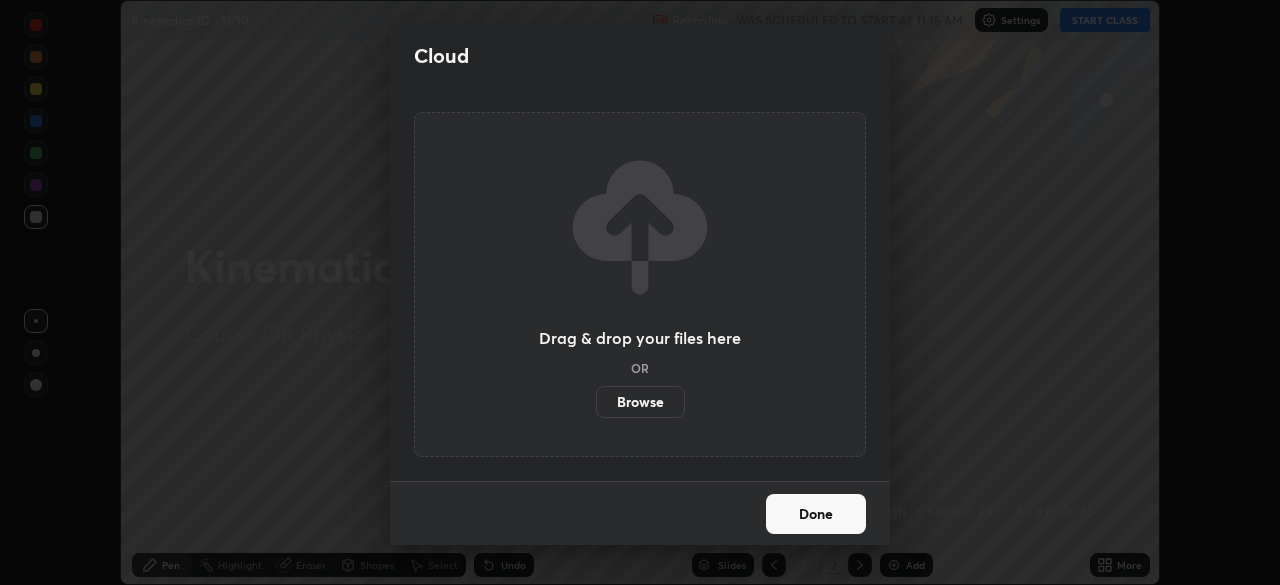 click on "Browse" at bounding box center [640, 402] 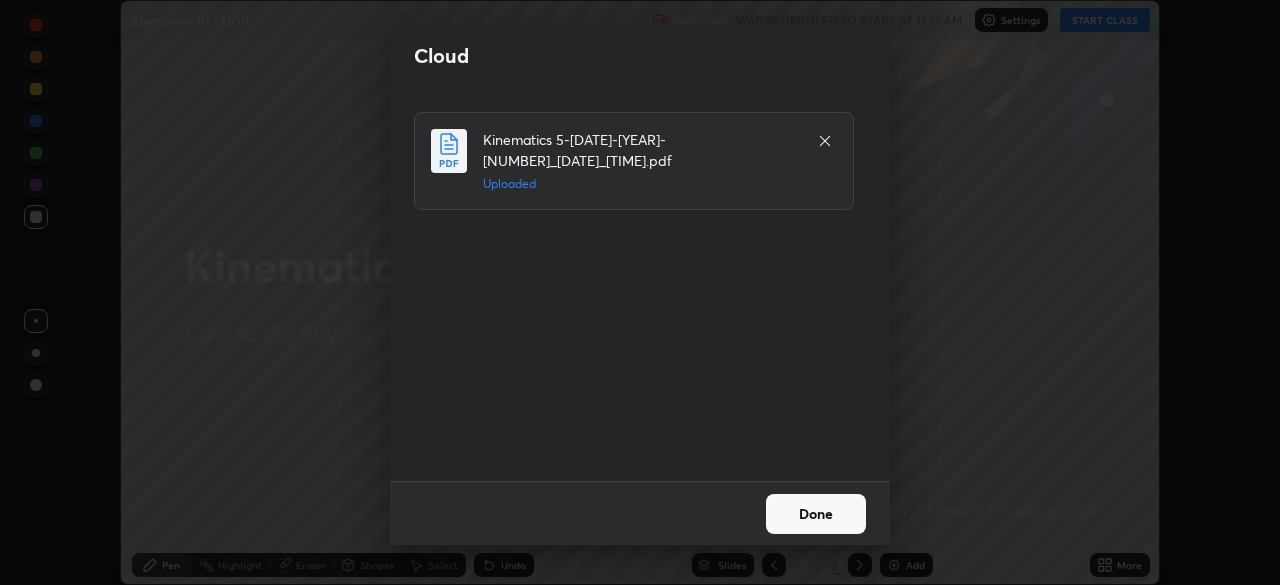 click on "Done" at bounding box center (816, 514) 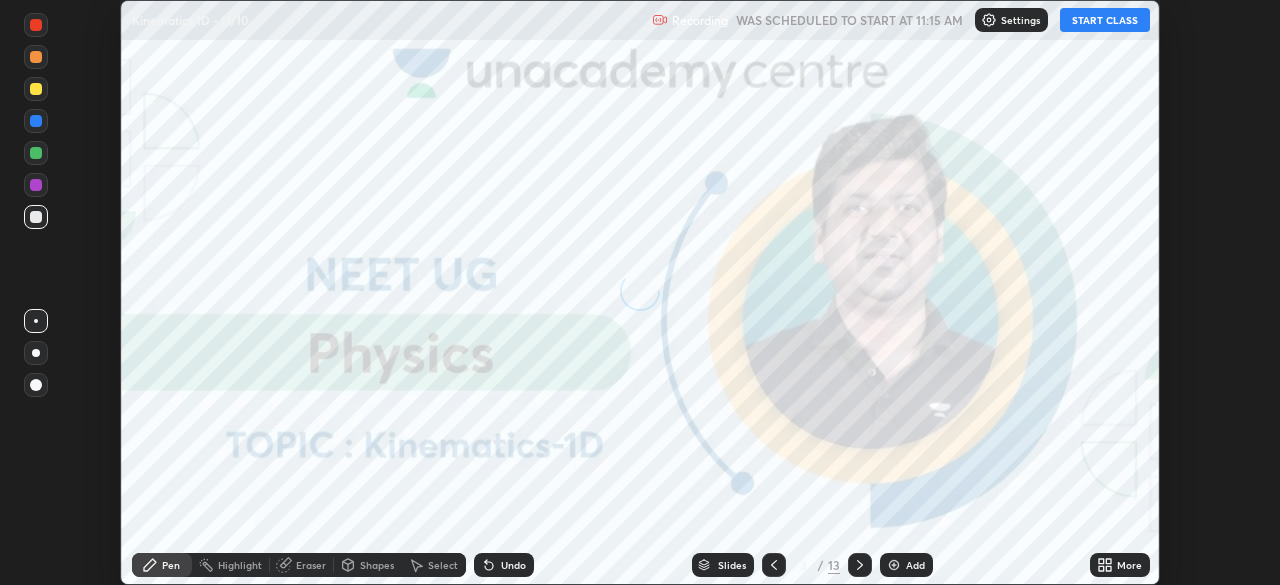 click 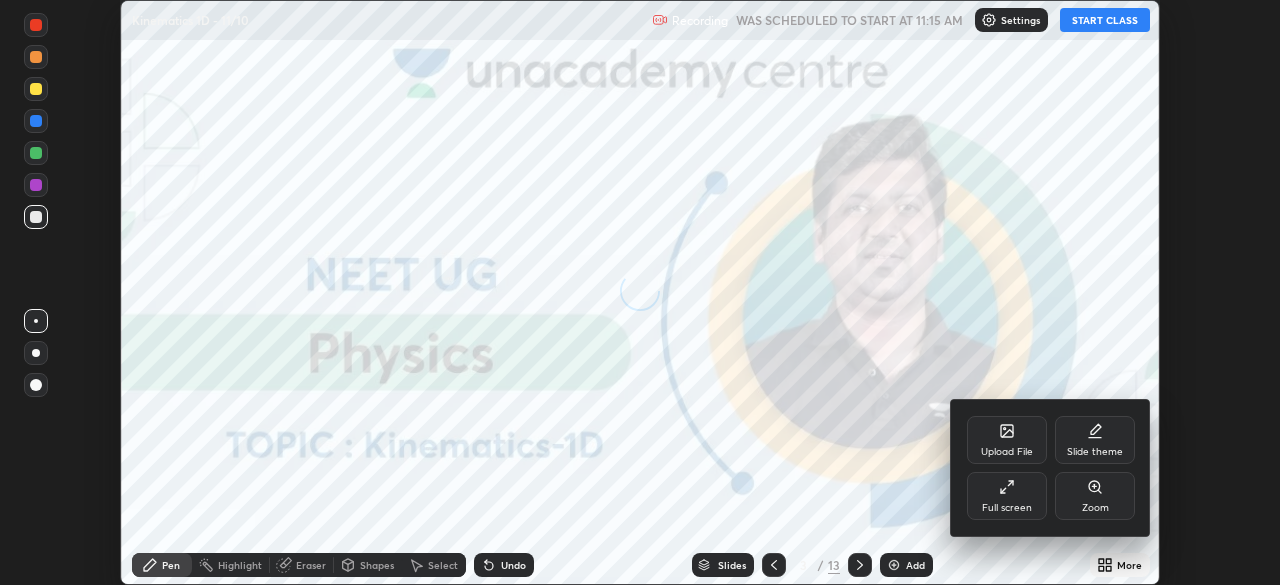 click on "Full screen" at bounding box center [1007, 508] 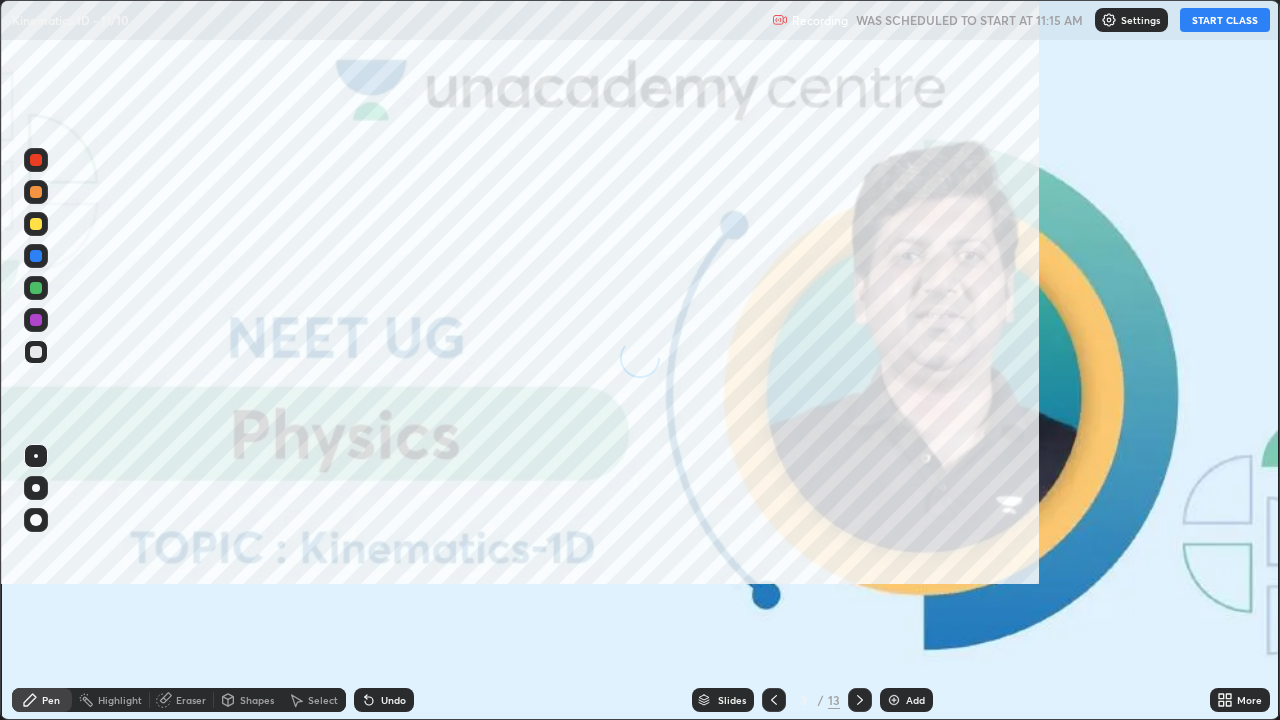 scroll, scrollTop: 99280, scrollLeft: 98720, axis: both 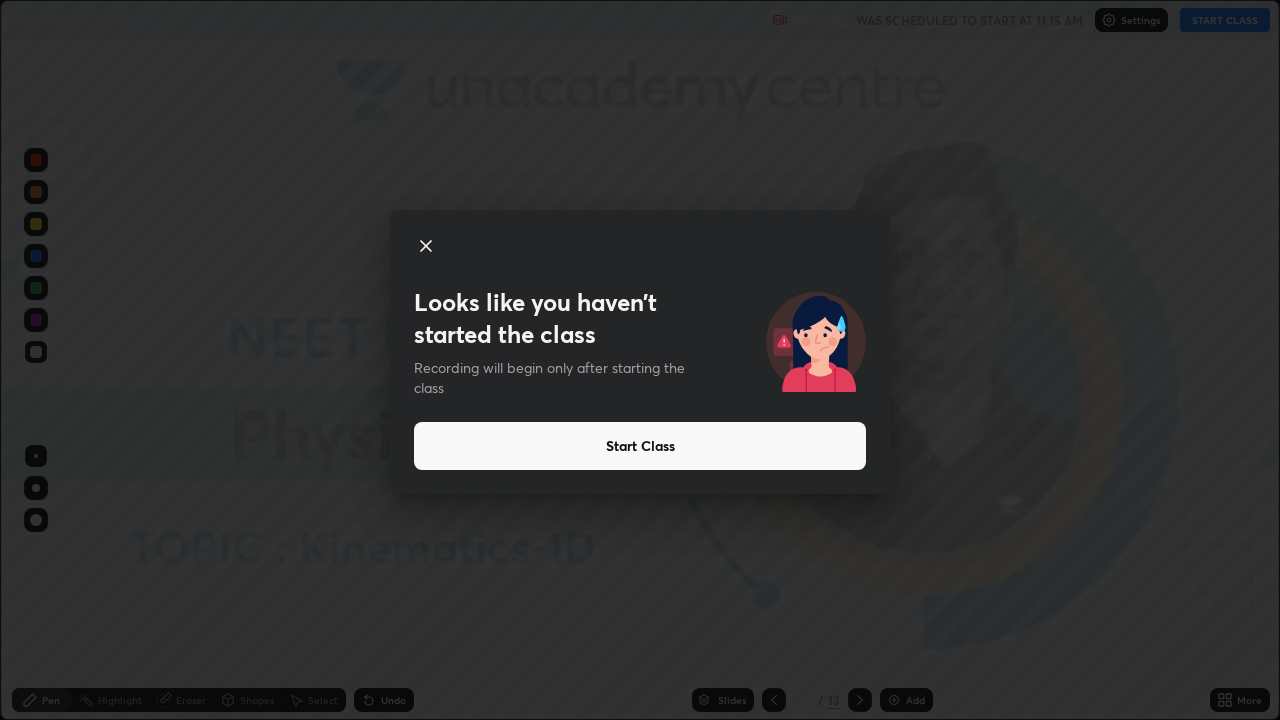 click 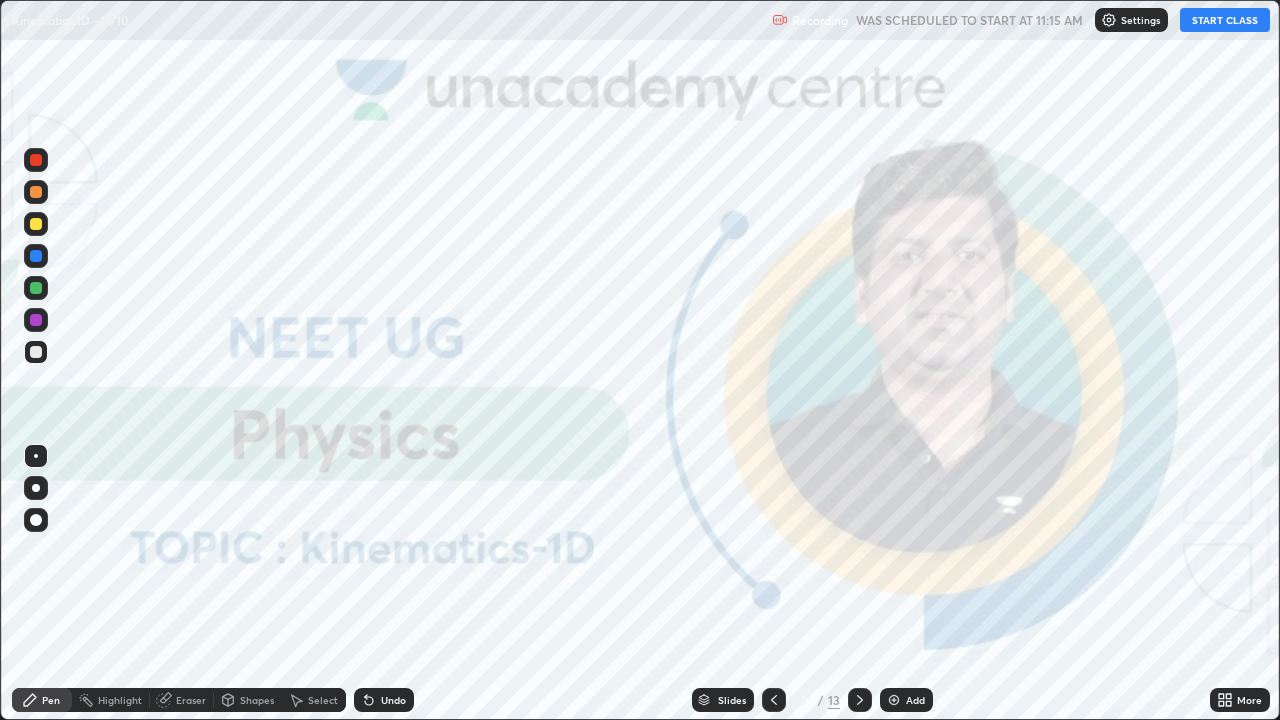 click on "START CLASS" at bounding box center (1225, 20) 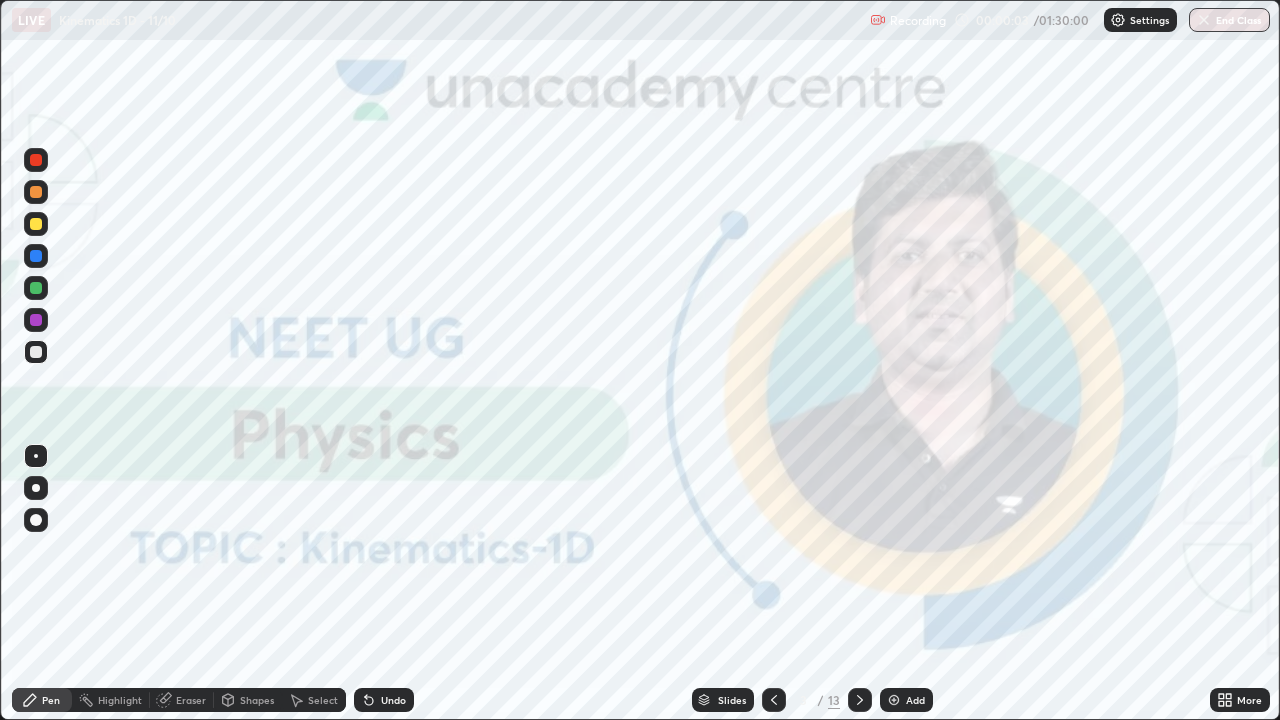 click at bounding box center [774, 700] 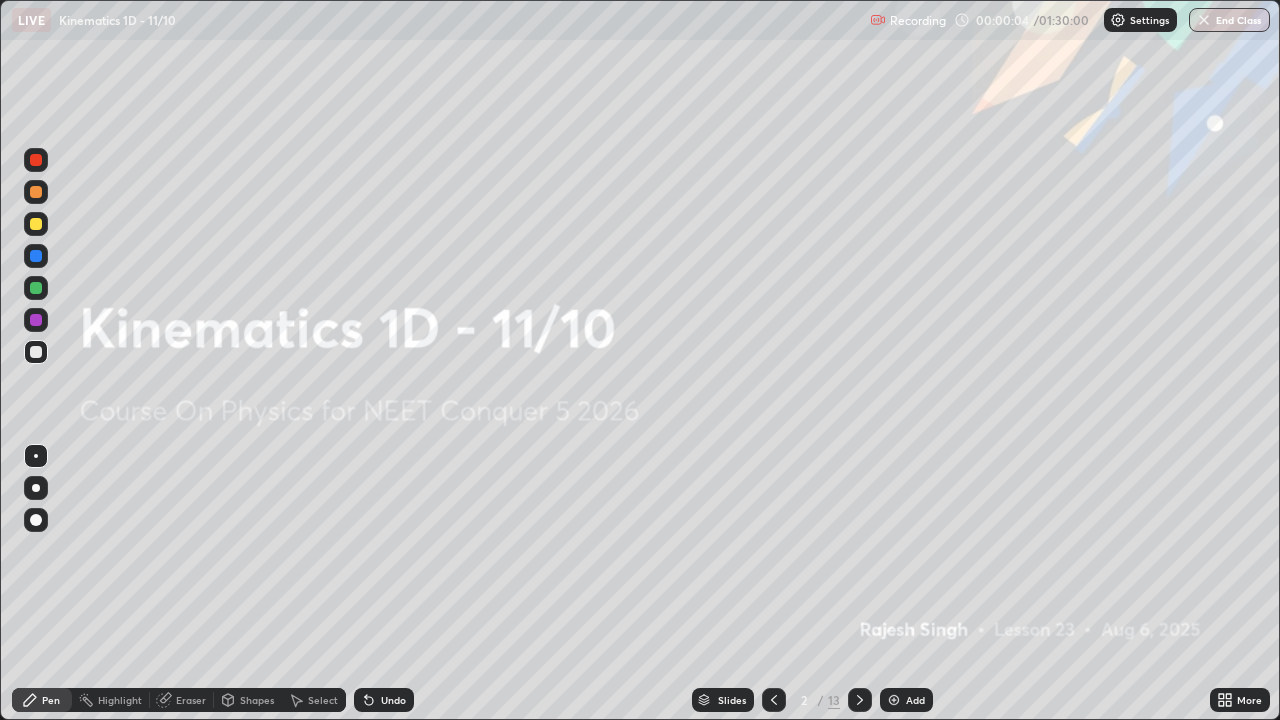 click 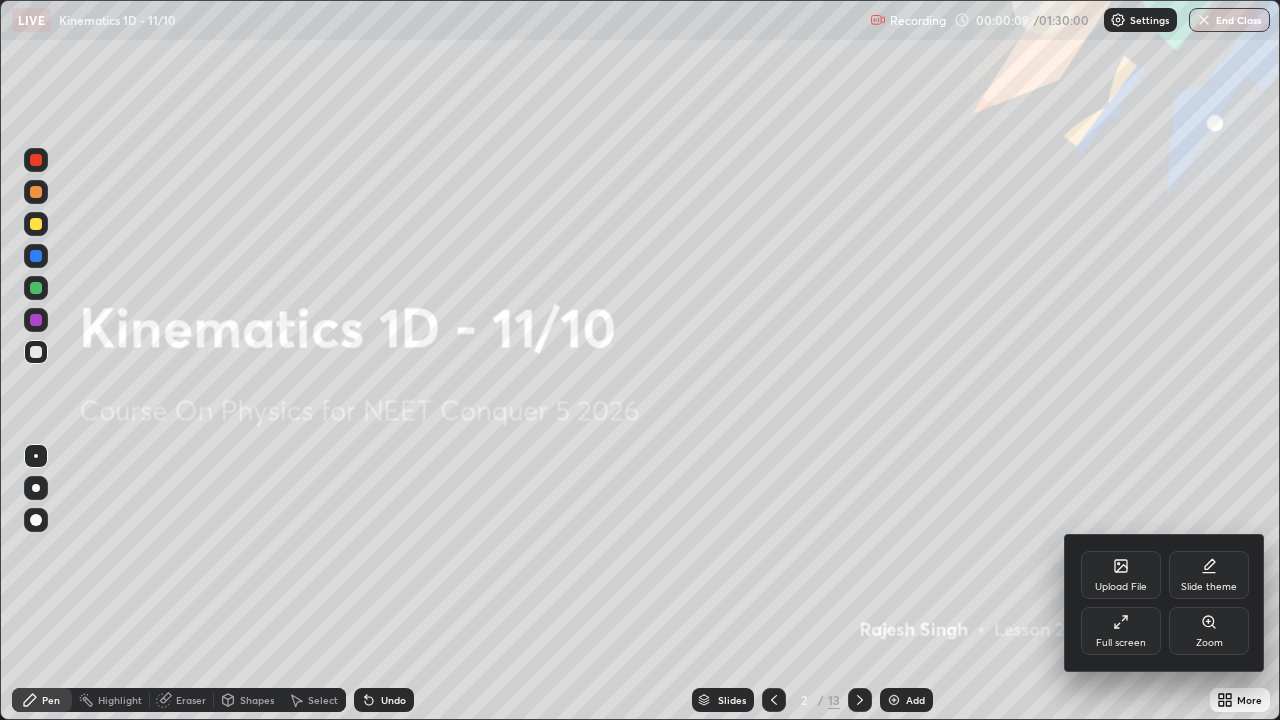click on "Upload File" at bounding box center (1121, 575) 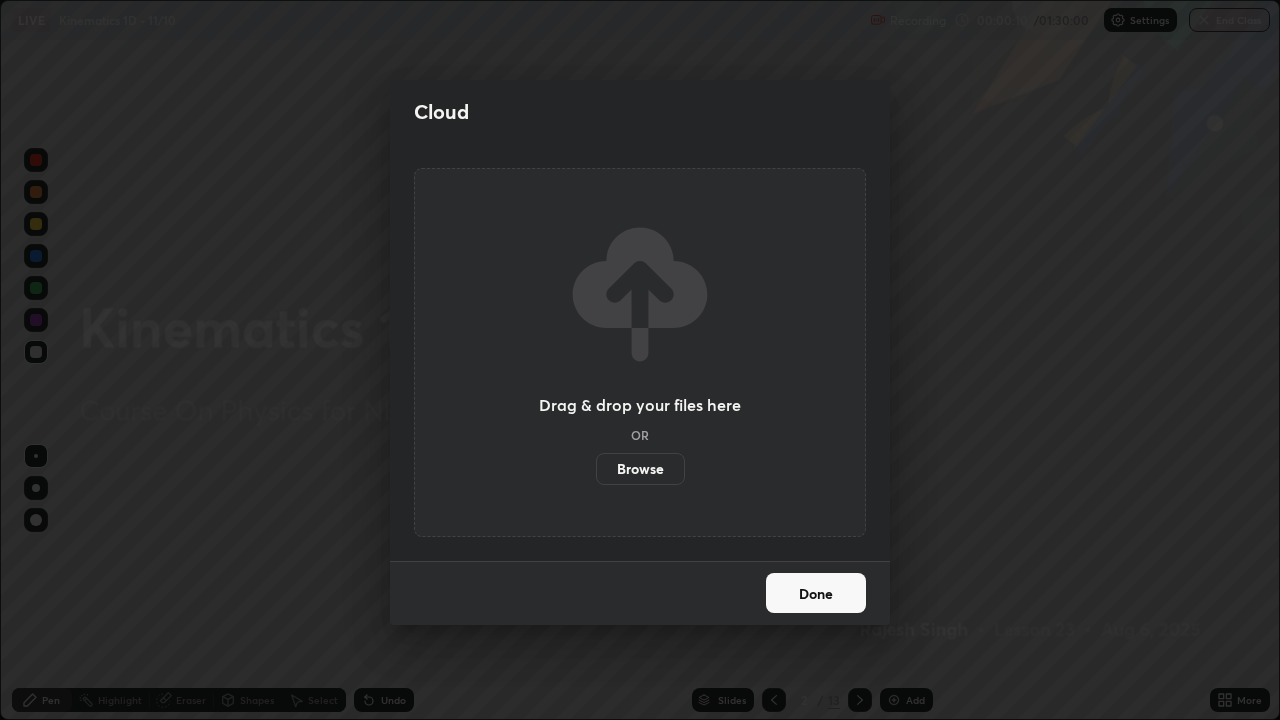 click on "Browse" at bounding box center (640, 469) 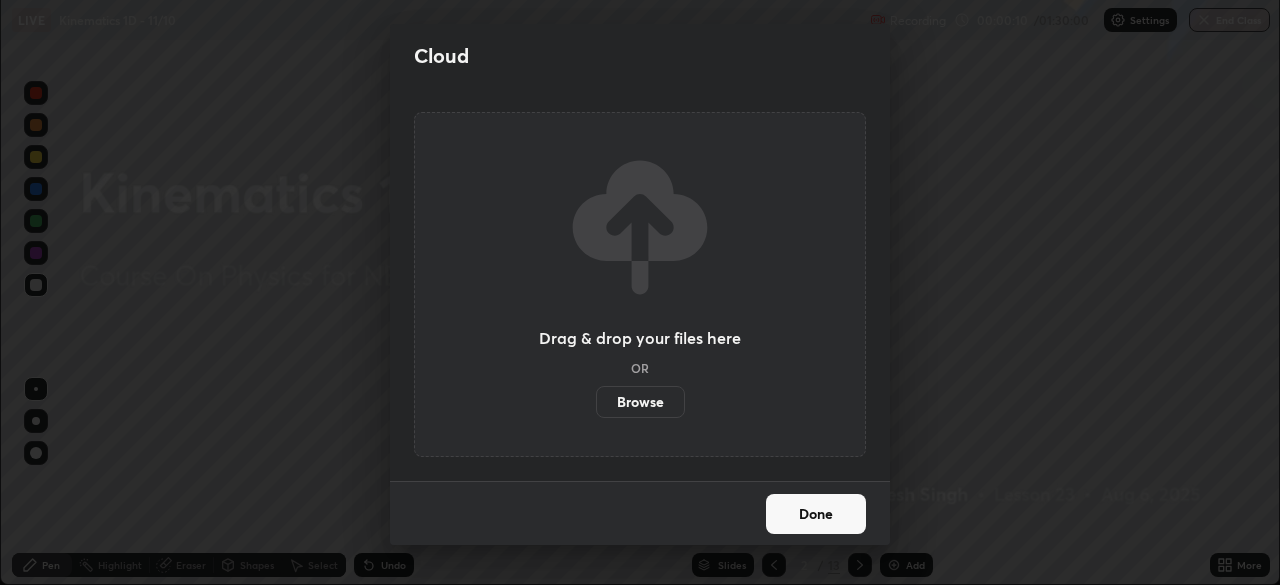 scroll, scrollTop: 585, scrollLeft: 1280, axis: both 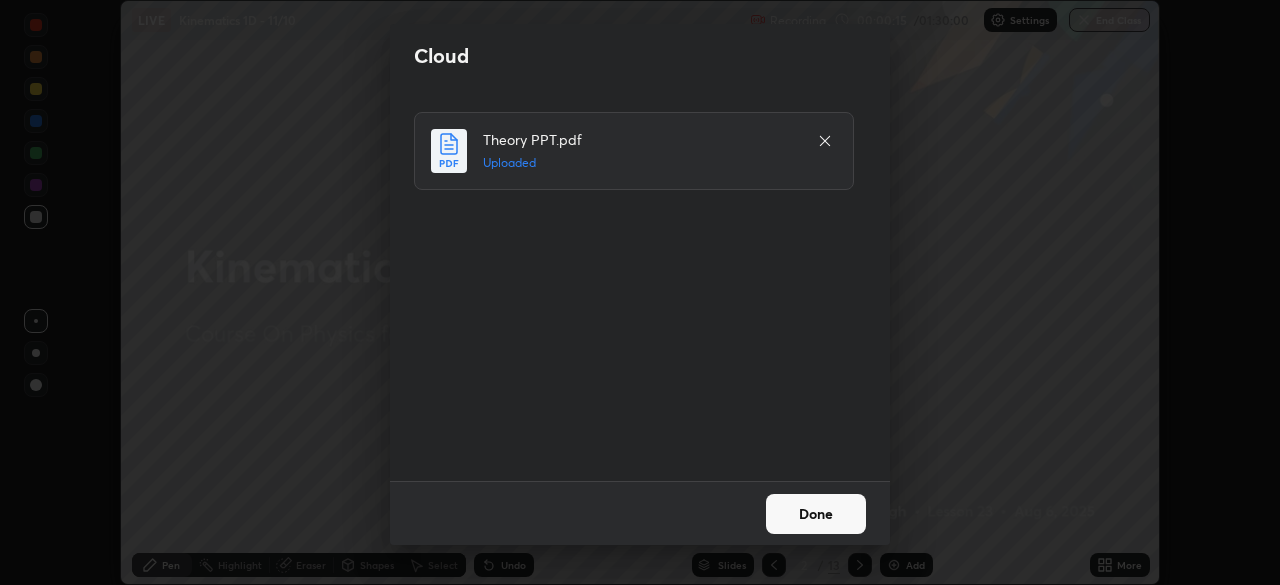 click on "Done" at bounding box center [816, 514] 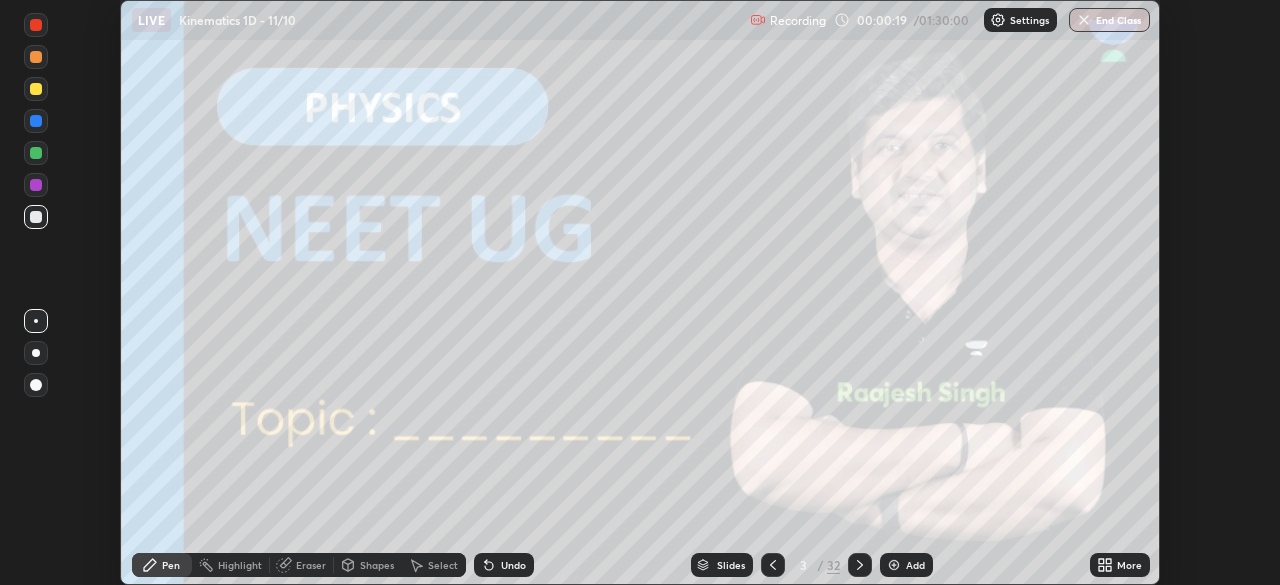 click on "More" at bounding box center (1120, 565) 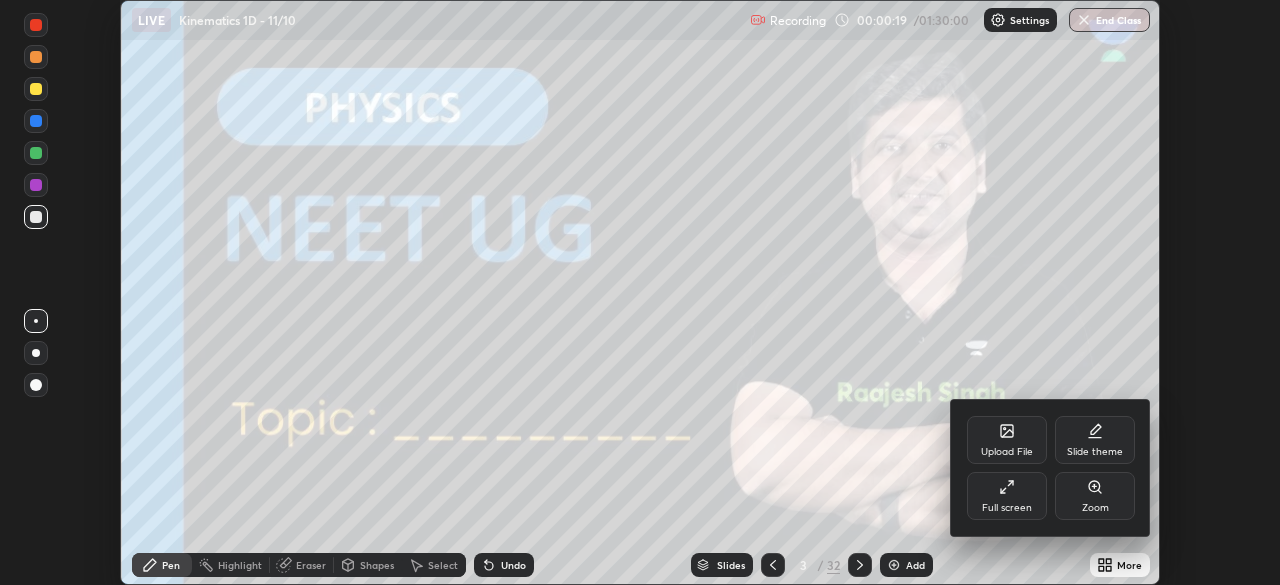 click on "Full screen" at bounding box center [1007, 508] 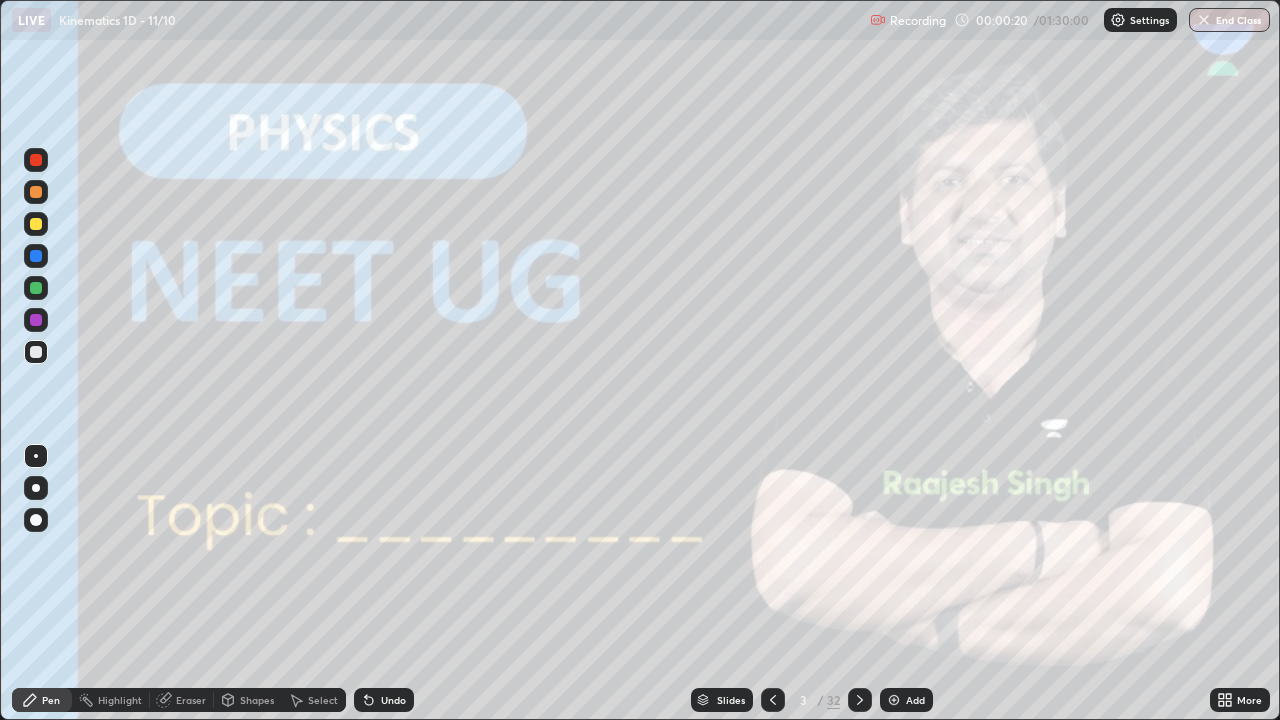 scroll, scrollTop: 99280, scrollLeft: 98720, axis: both 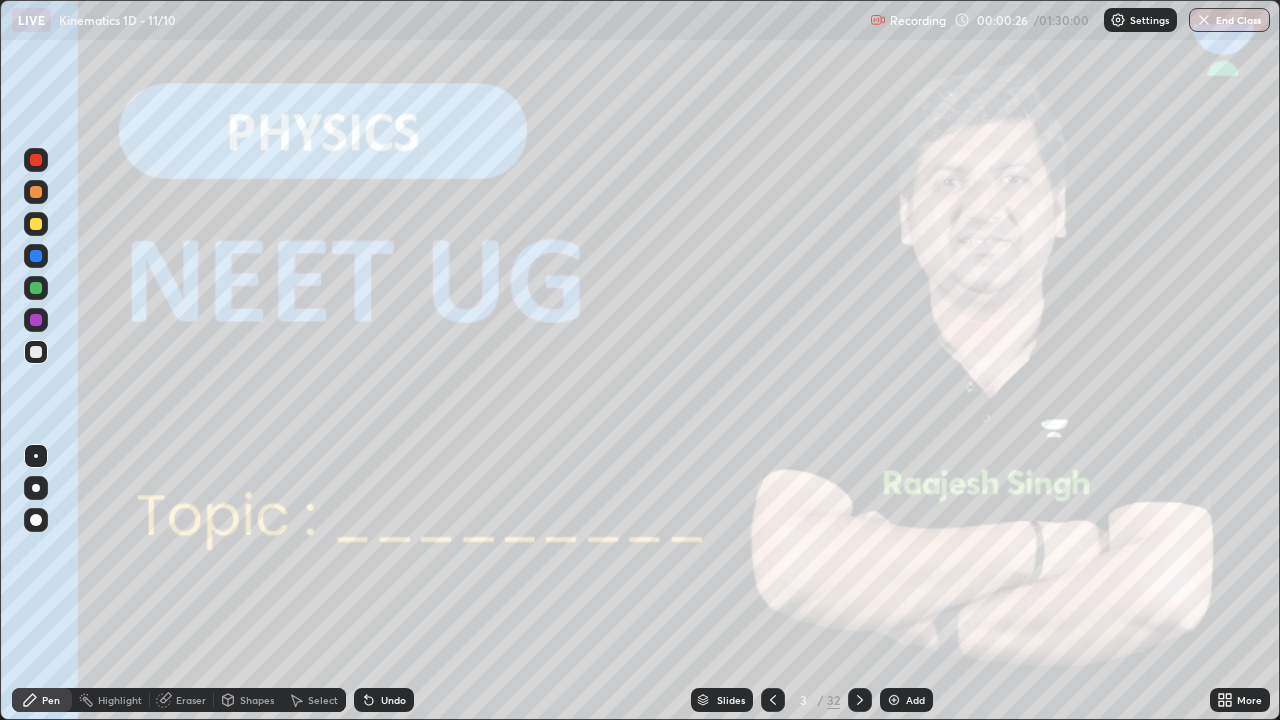 click on "Pen" at bounding box center (42, 700) 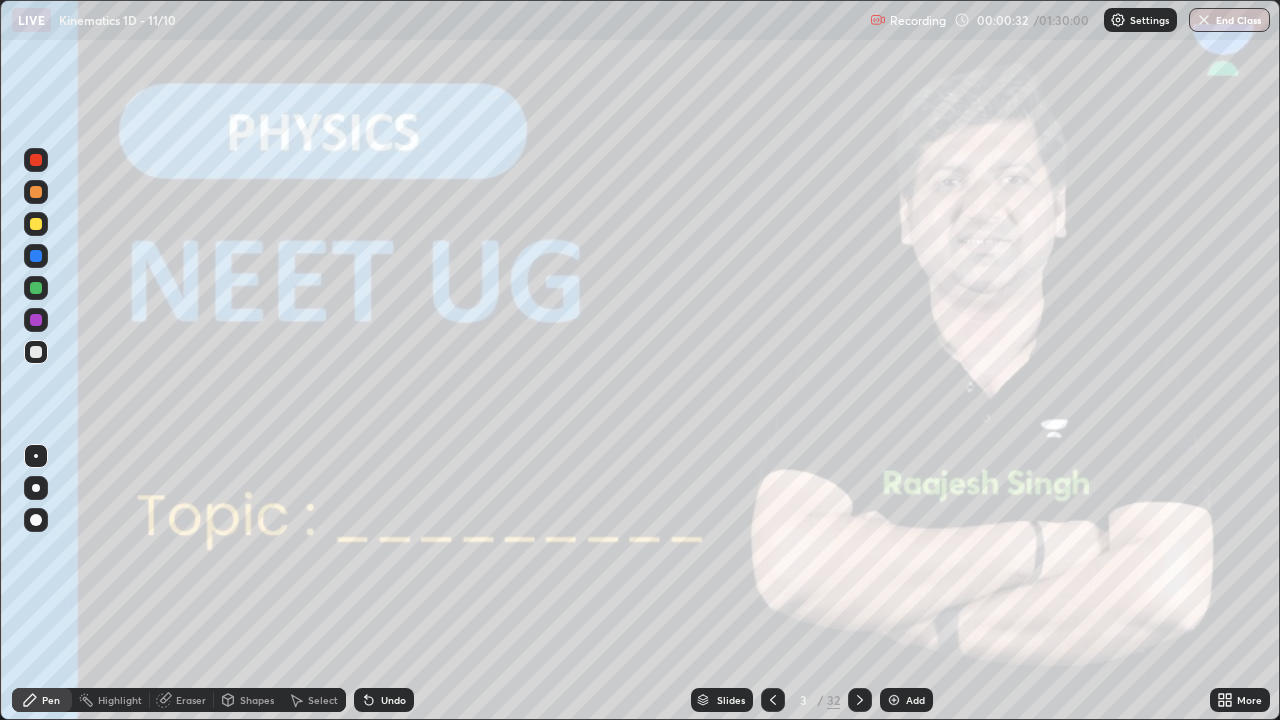 click 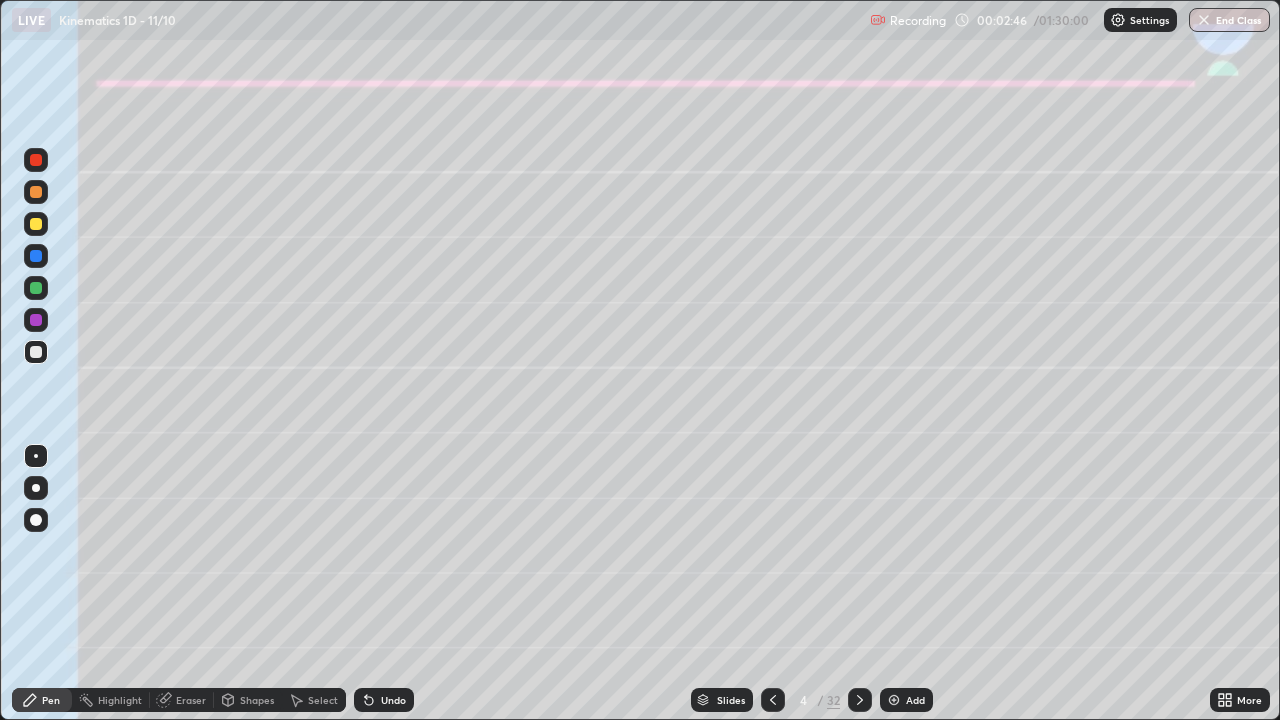 click at bounding box center [36, 224] 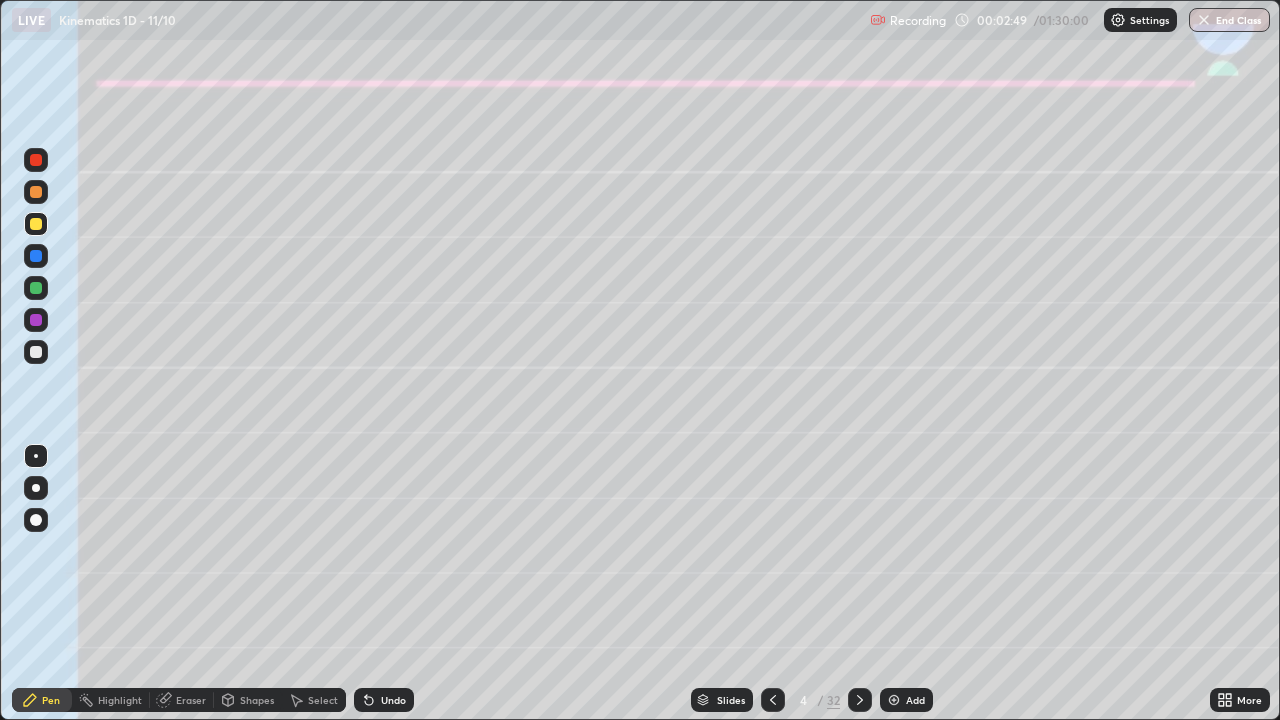 click at bounding box center [36, 488] 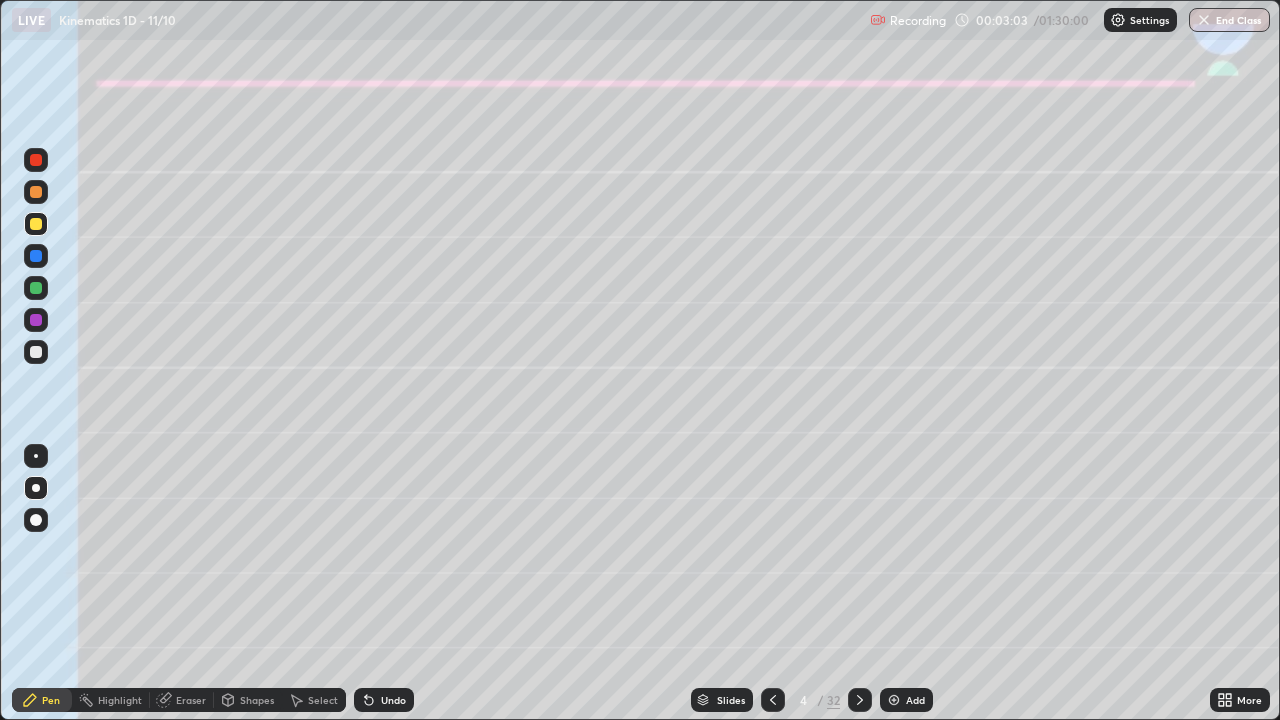 click at bounding box center [36, 256] 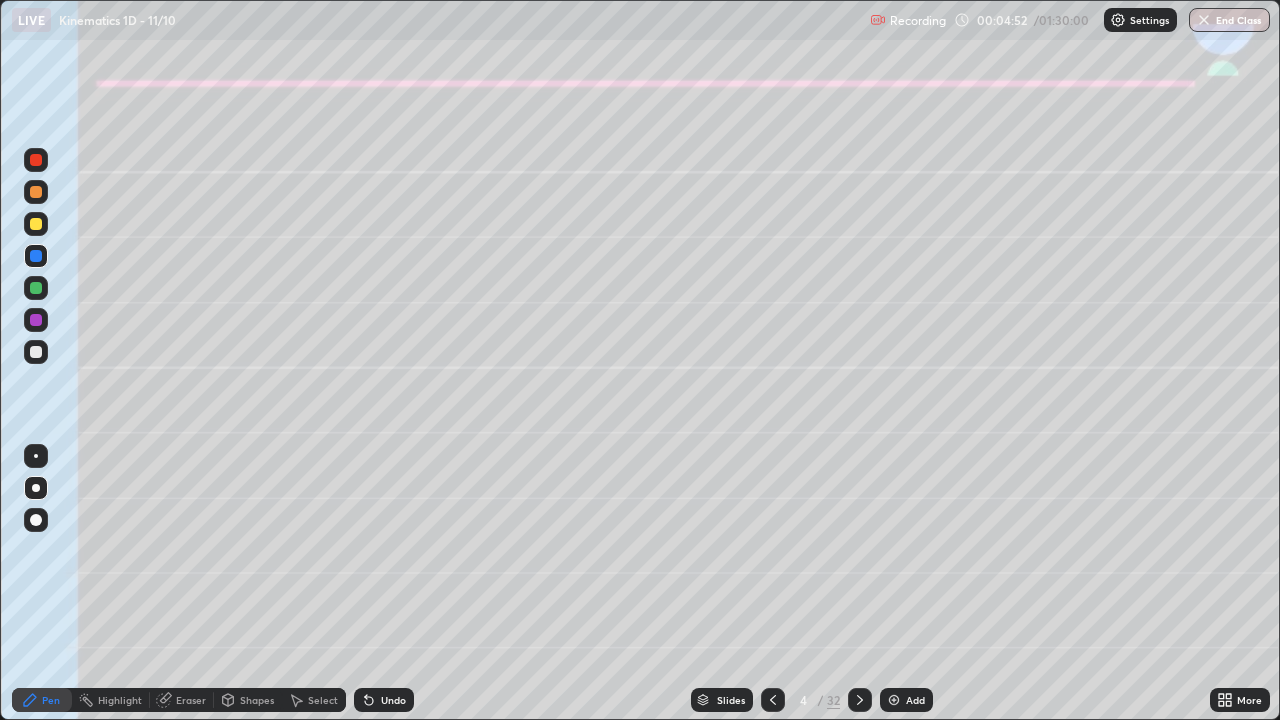 click at bounding box center (36, 224) 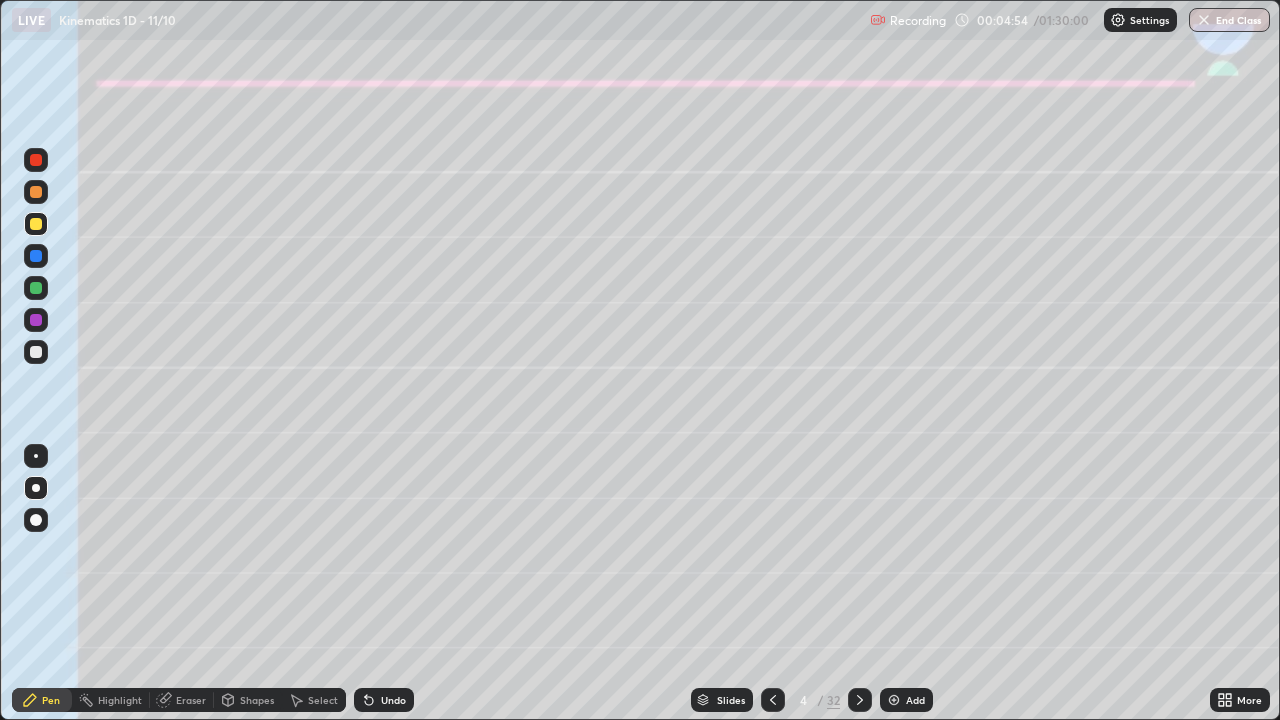 click on "Shapes" at bounding box center [248, 700] 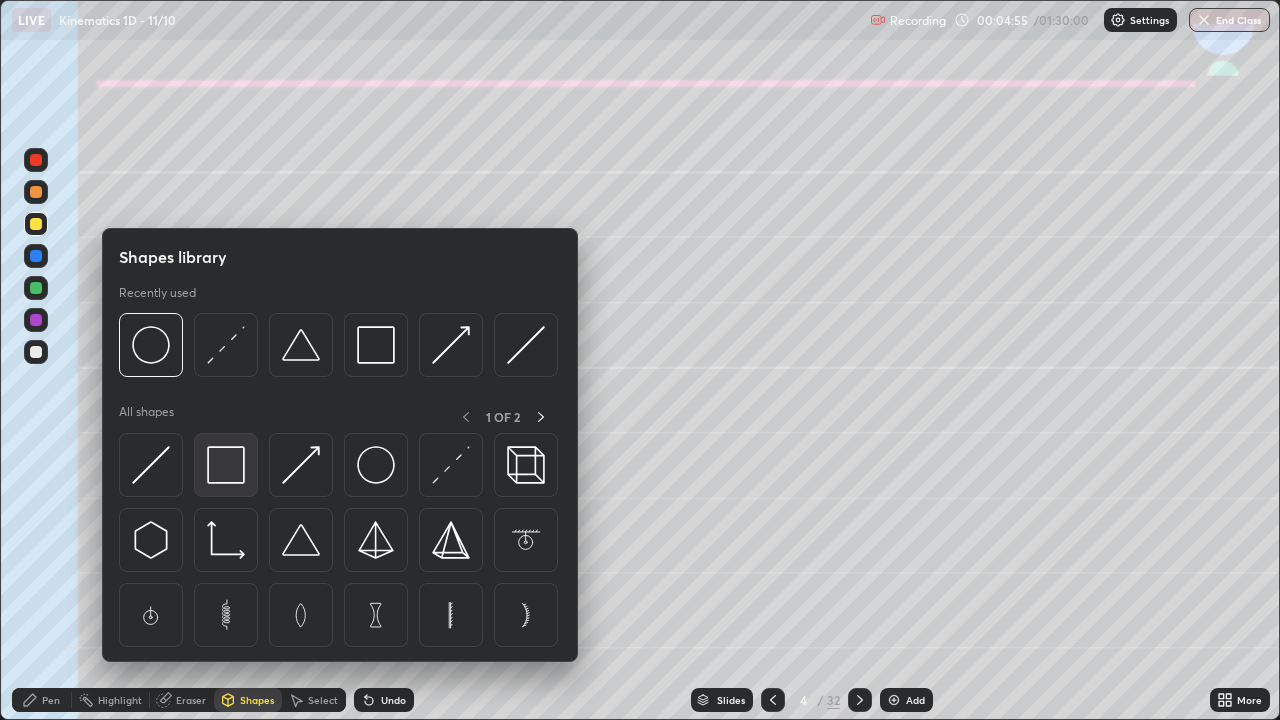 click at bounding box center (226, 465) 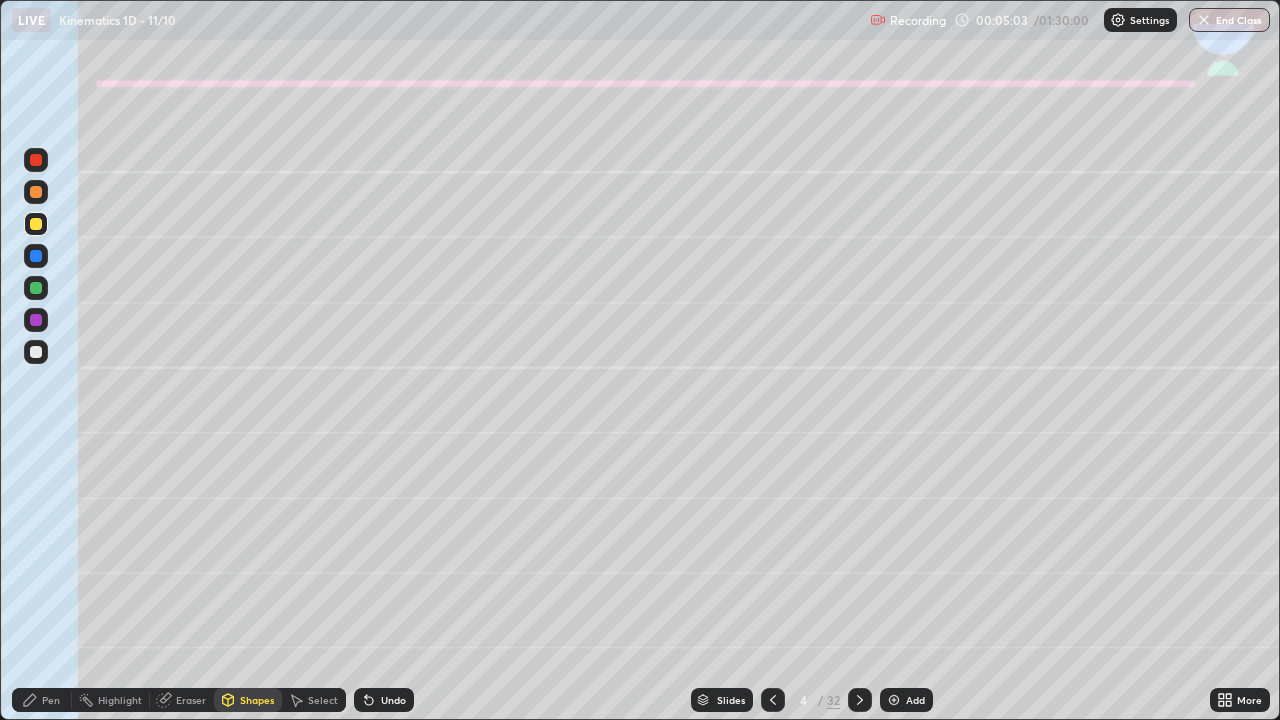 click 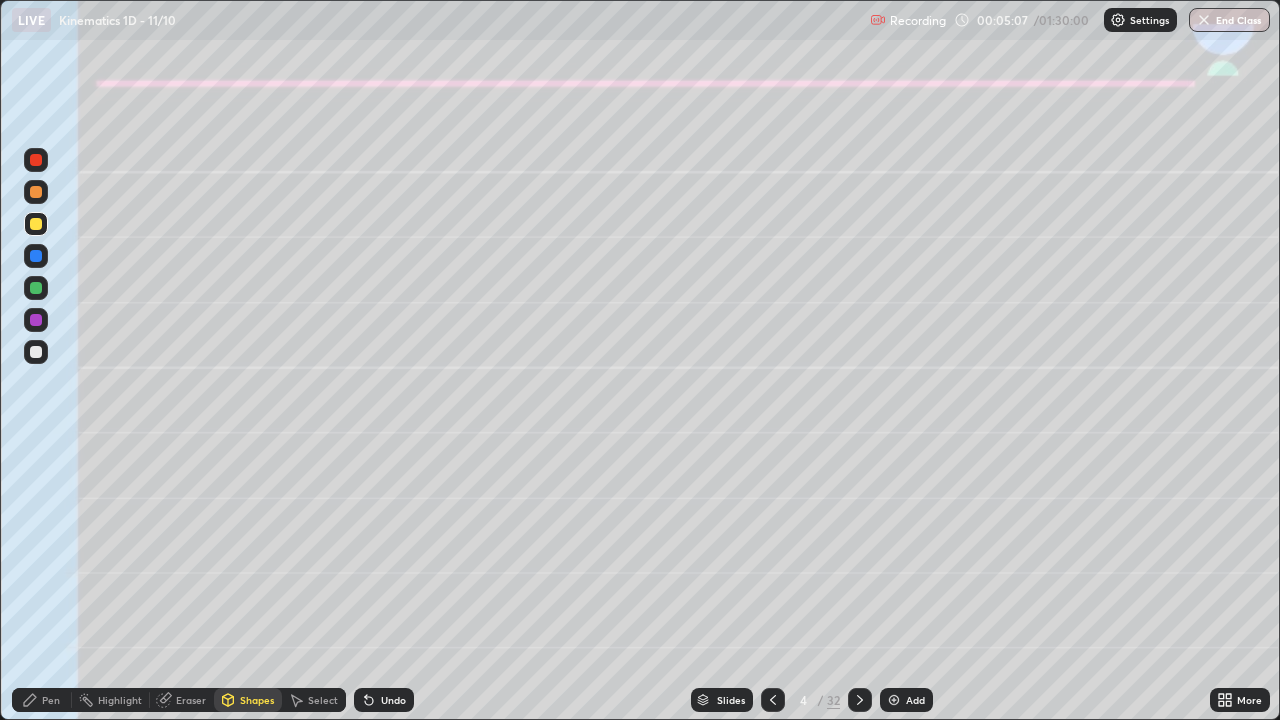 click on "Highlight" at bounding box center [120, 700] 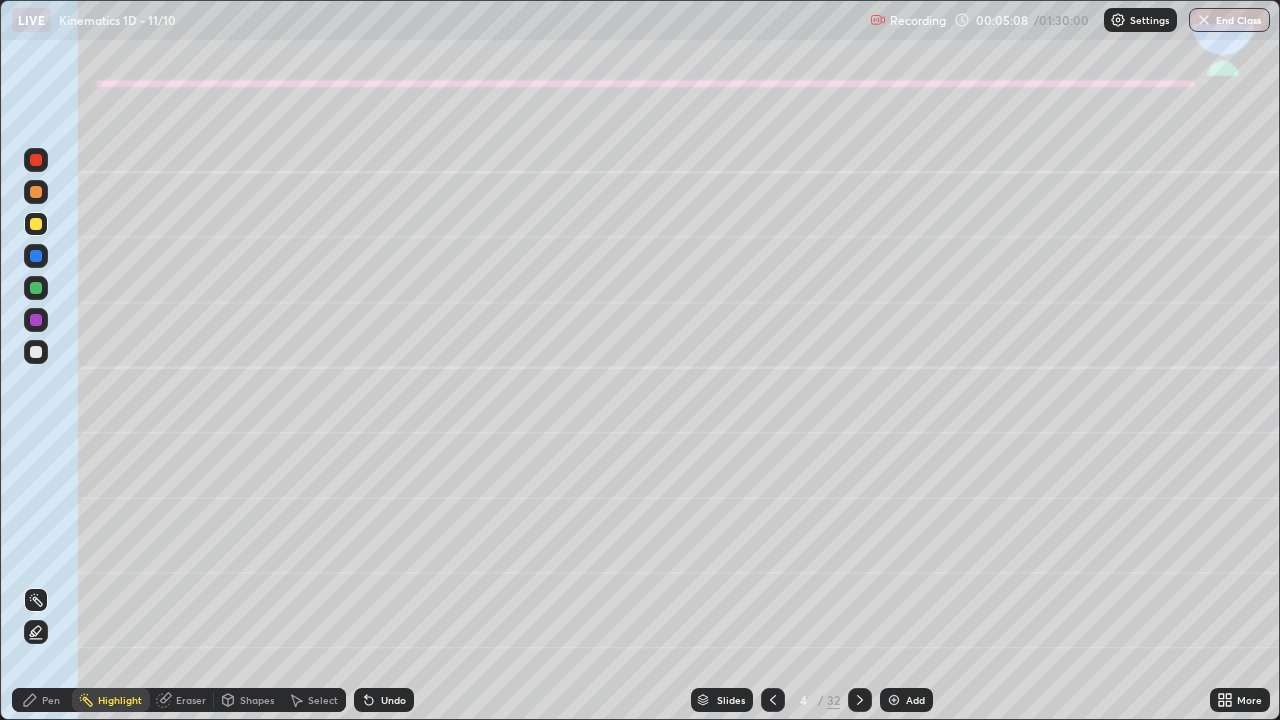 click on "Eraser" at bounding box center (191, 700) 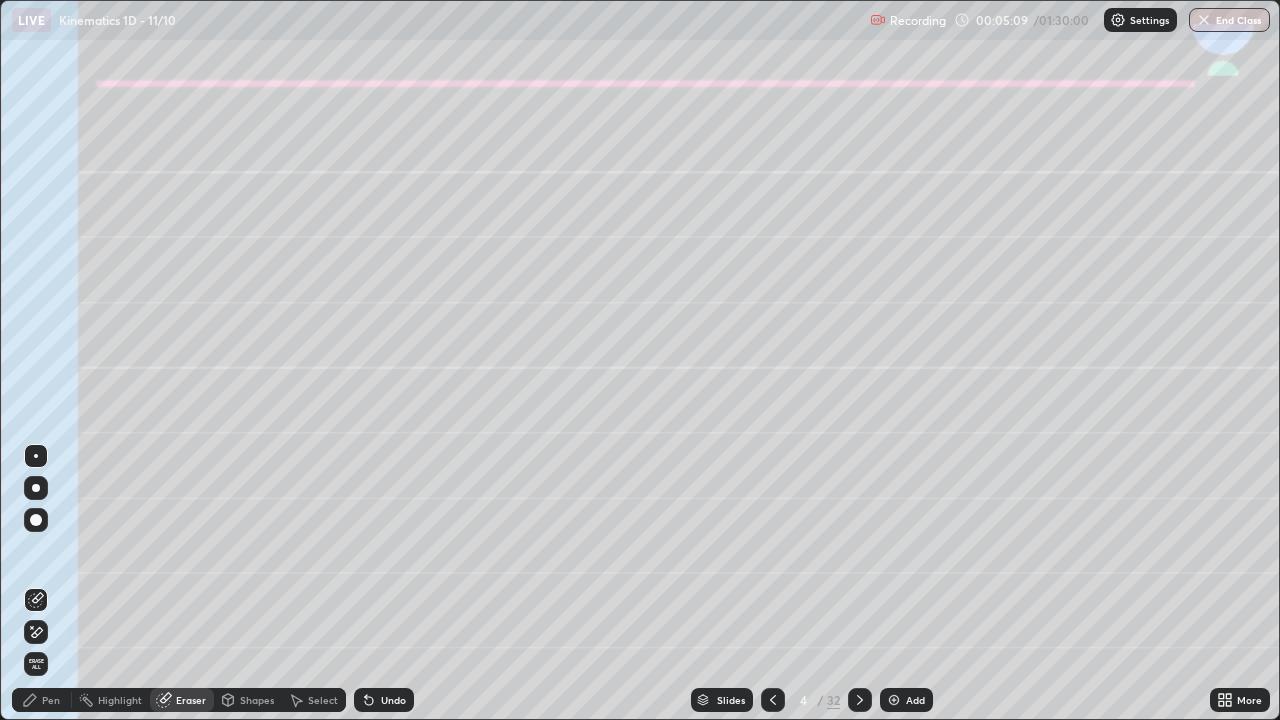 click on "Shapes" at bounding box center (257, 700) 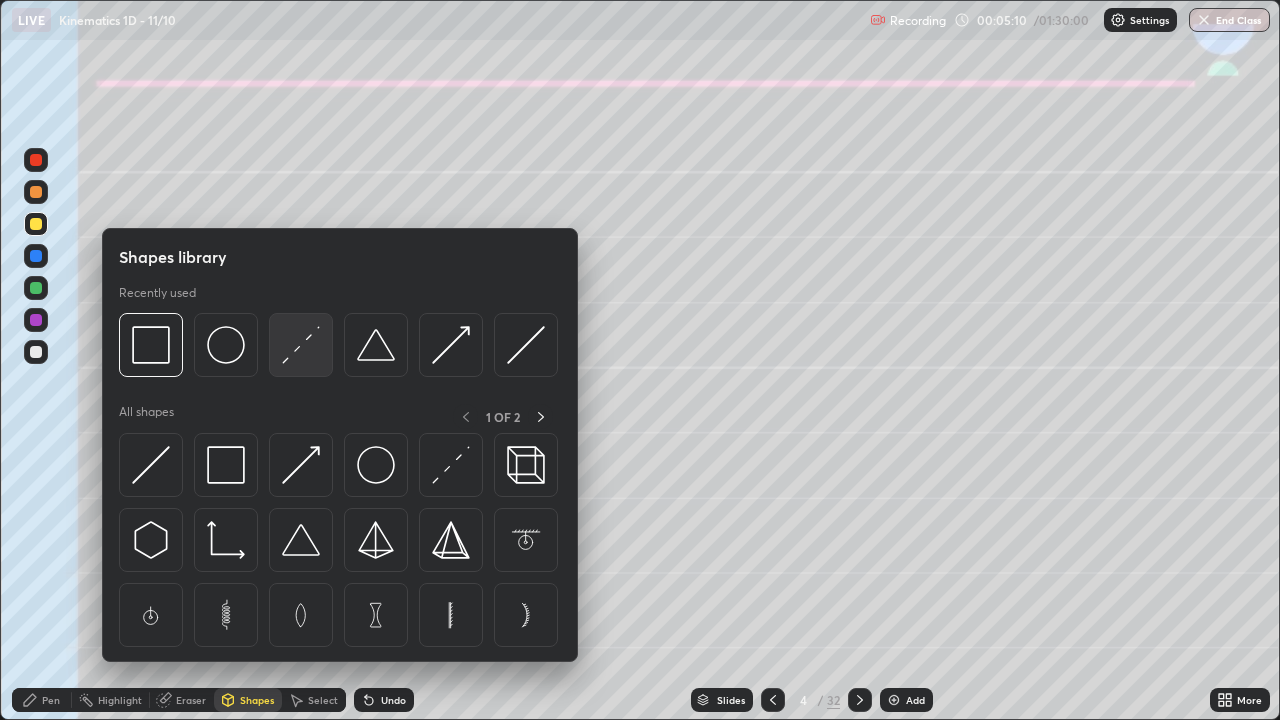 click at bounding box center (301, 345) 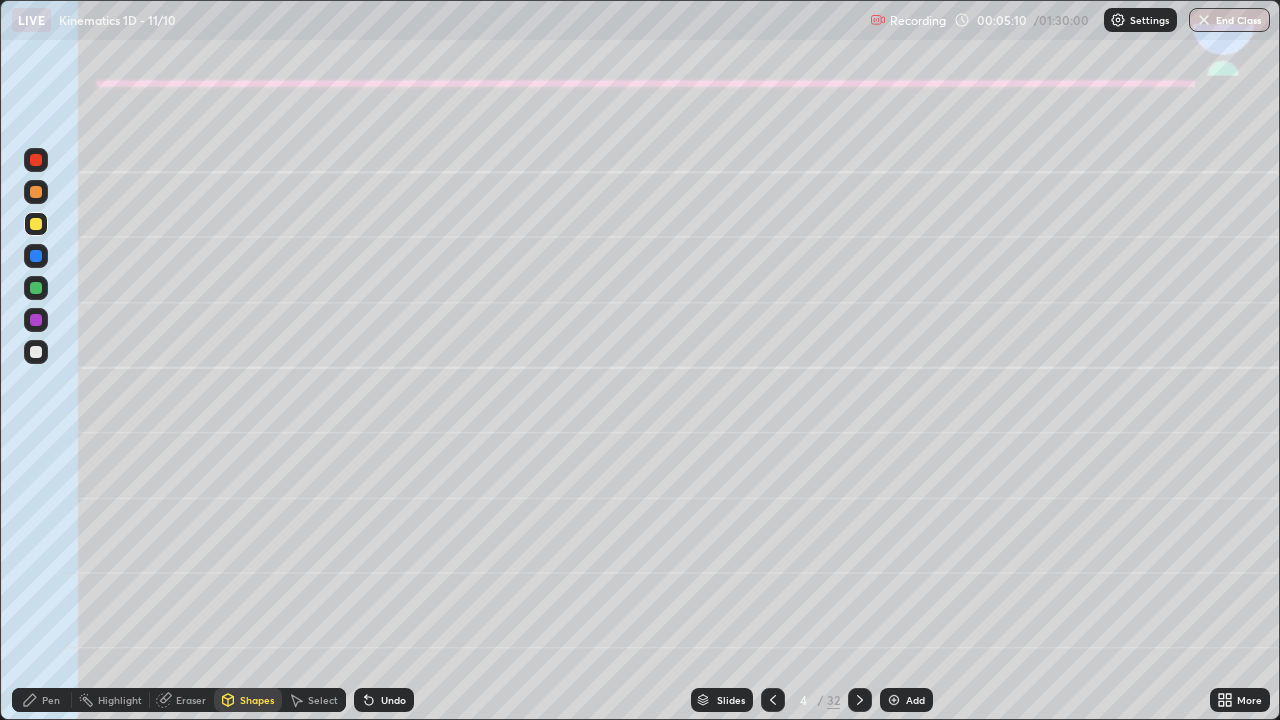 click at bounding box center [36, 320] 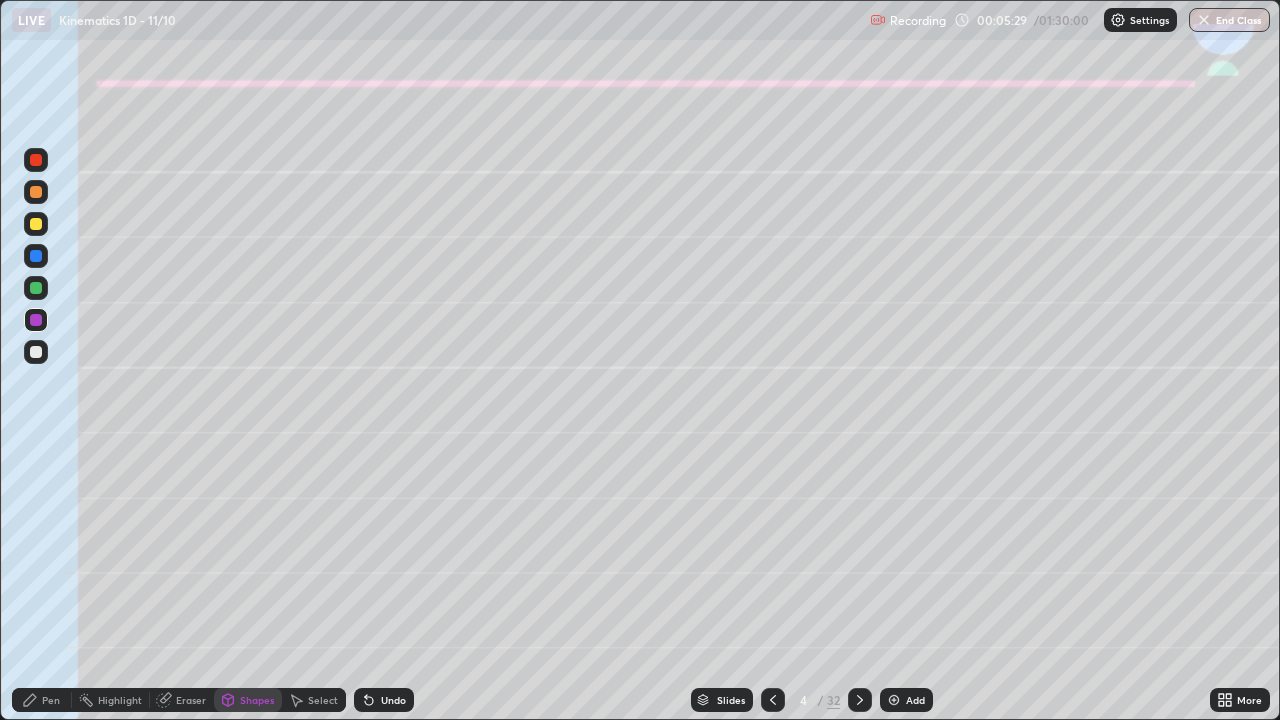 click at bounding box center [36, 288] 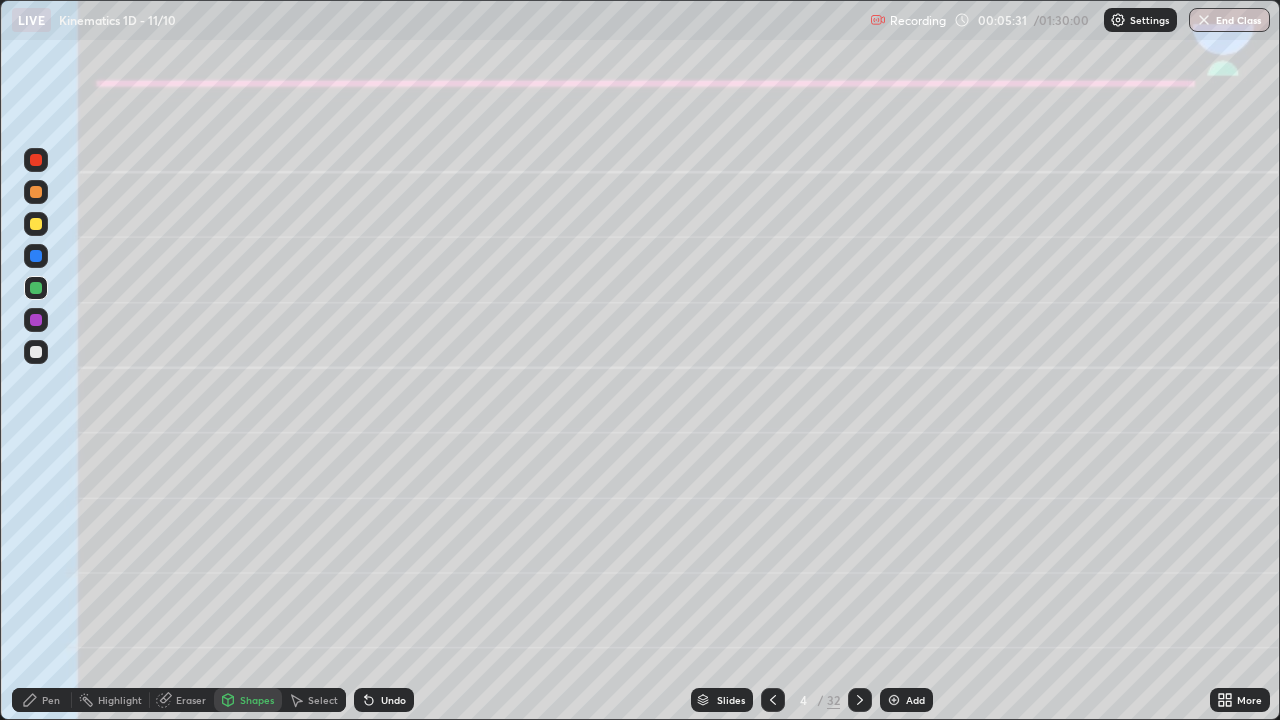 click on "Undo" at bounding box center [384, 700] 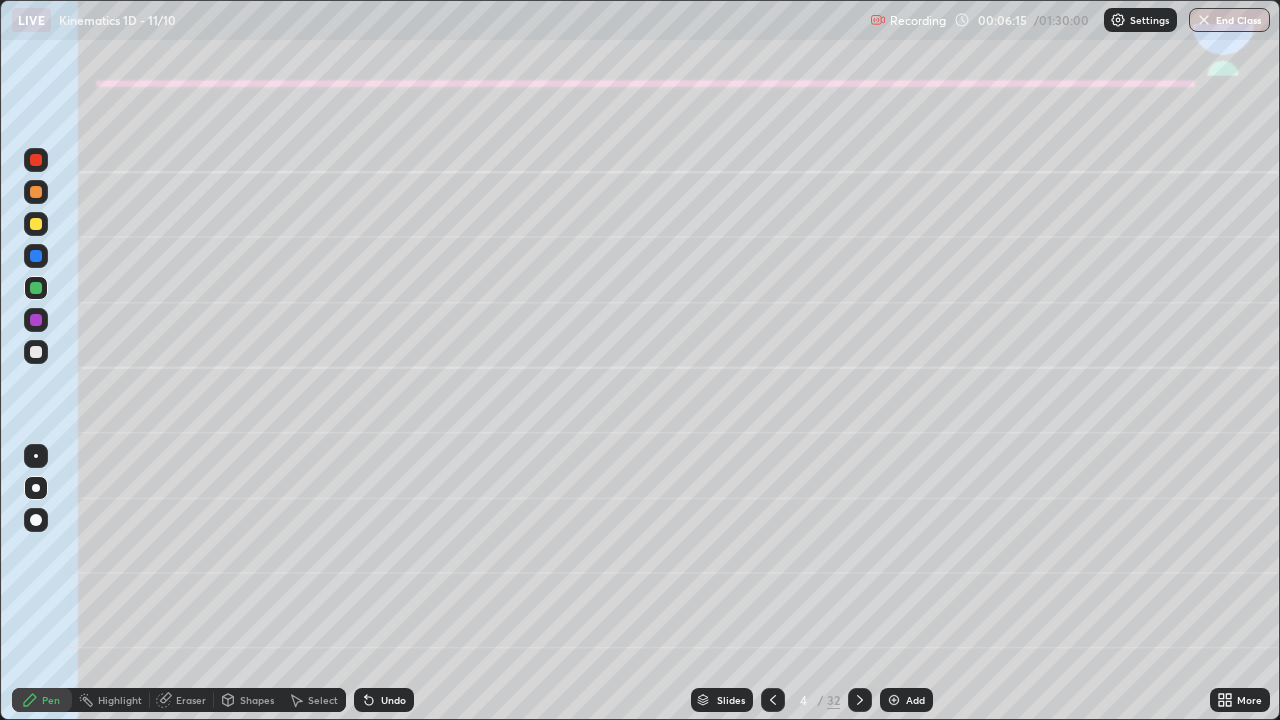 click at bounding box center (36, 256) 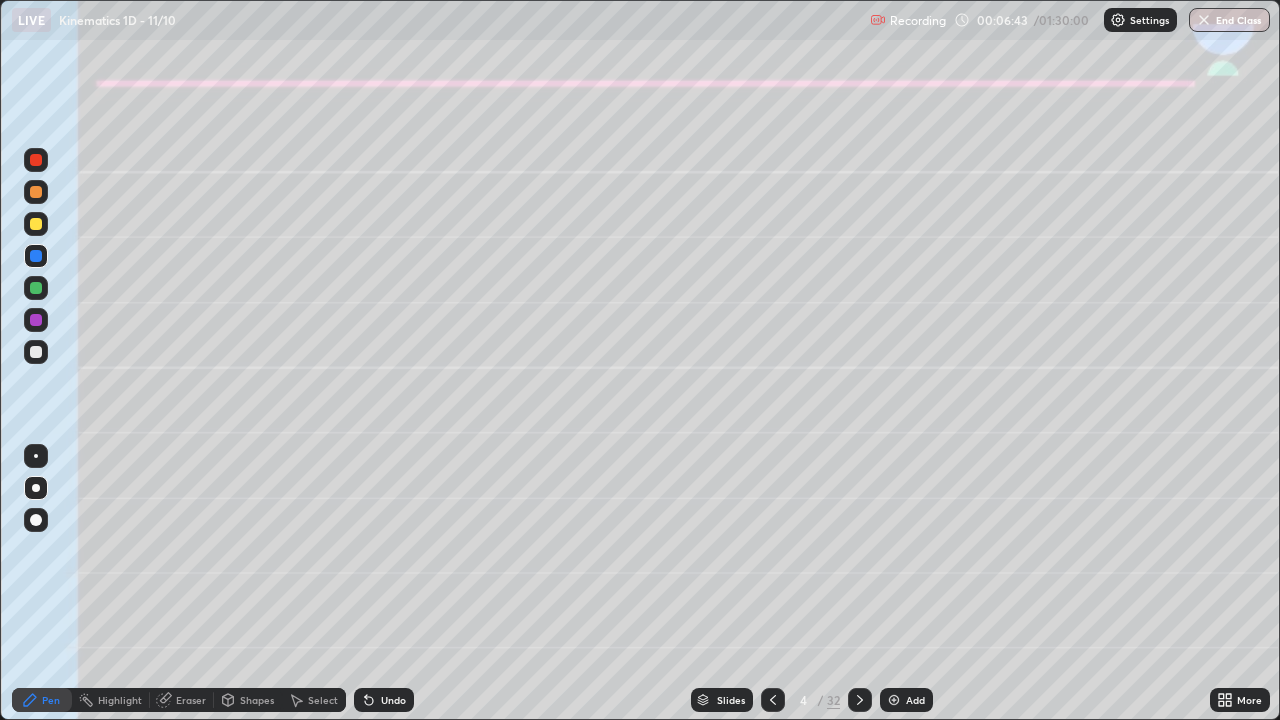click at bounding box center [36, 352] 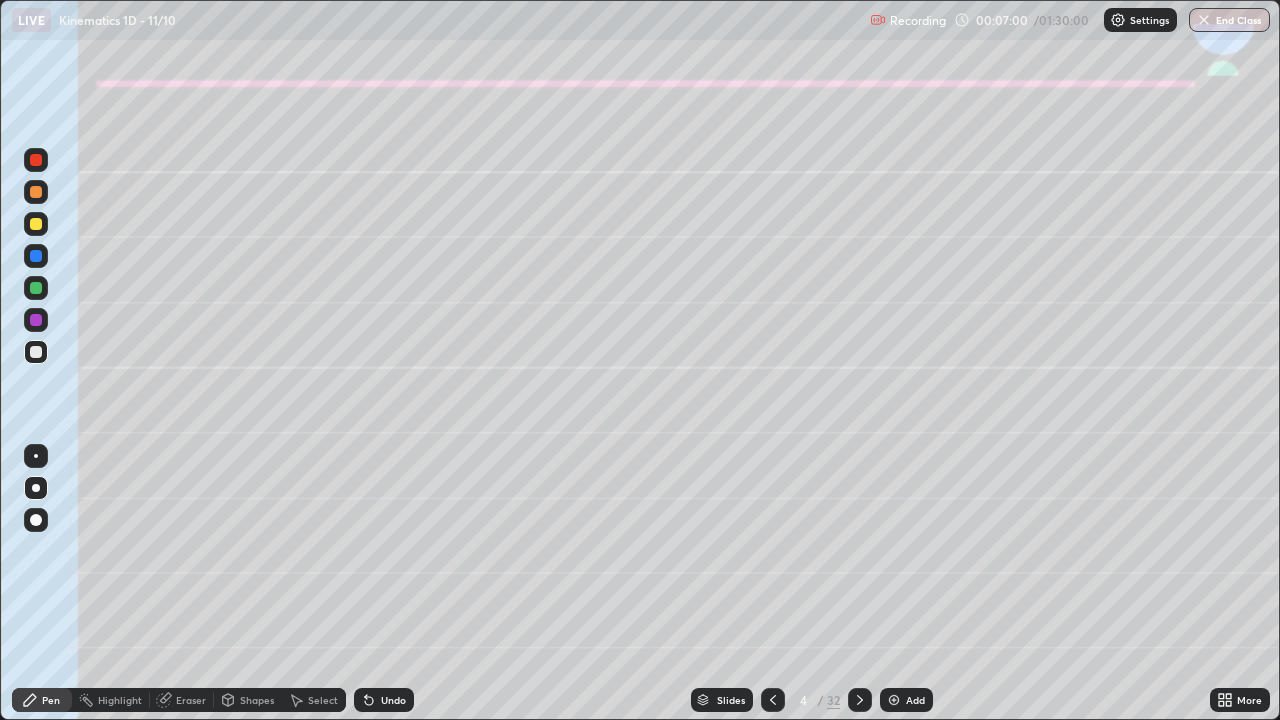 click at bounding box center [36, 320] 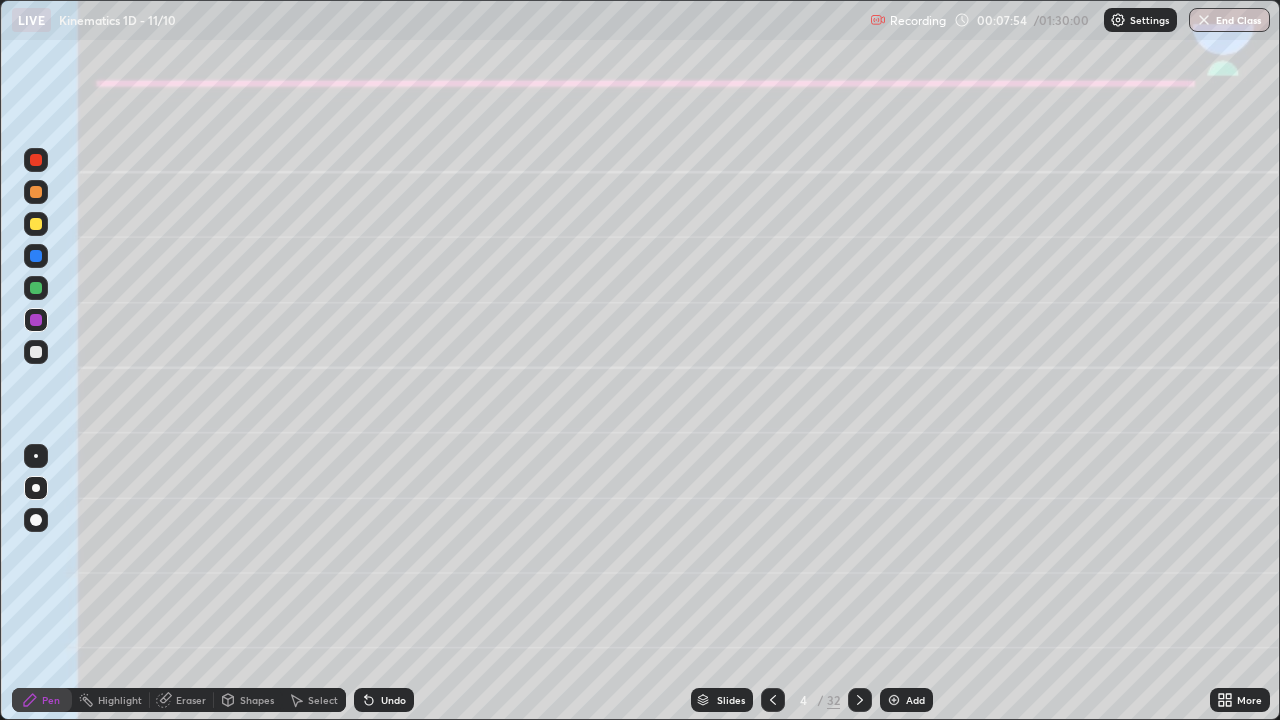 click at bounding box center [36, 192] 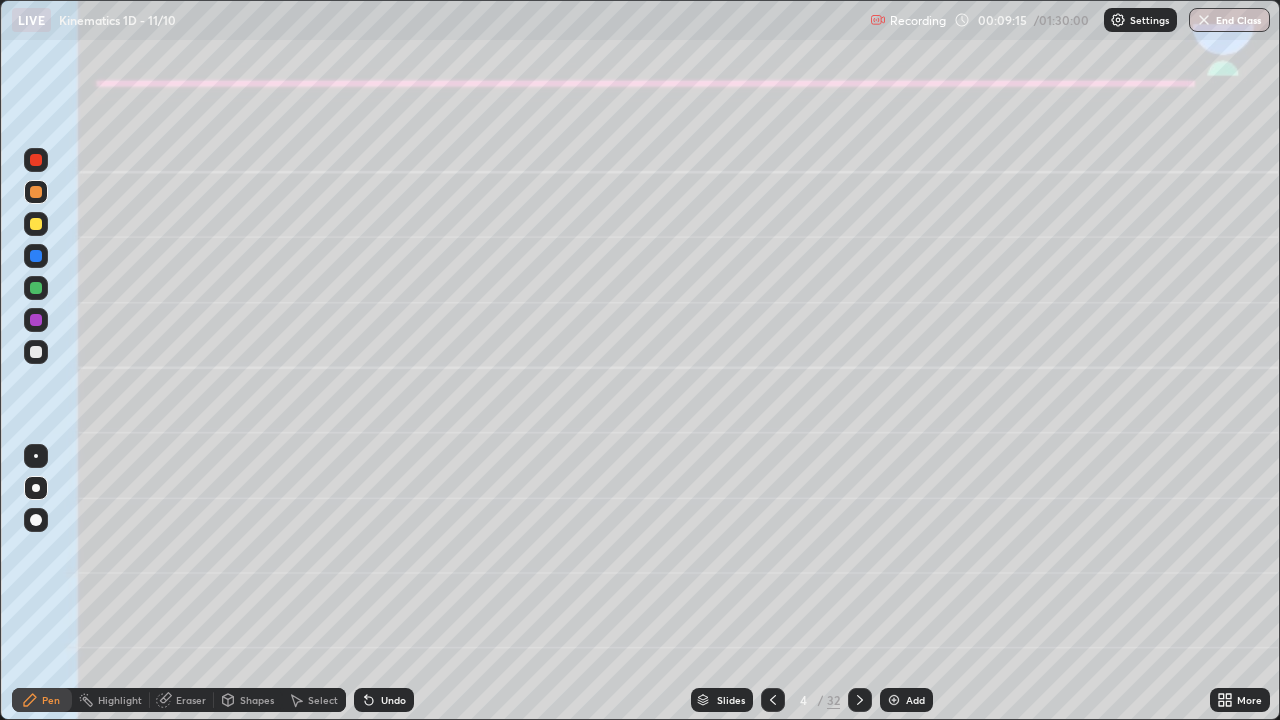 click at bounding box center (36, 288) 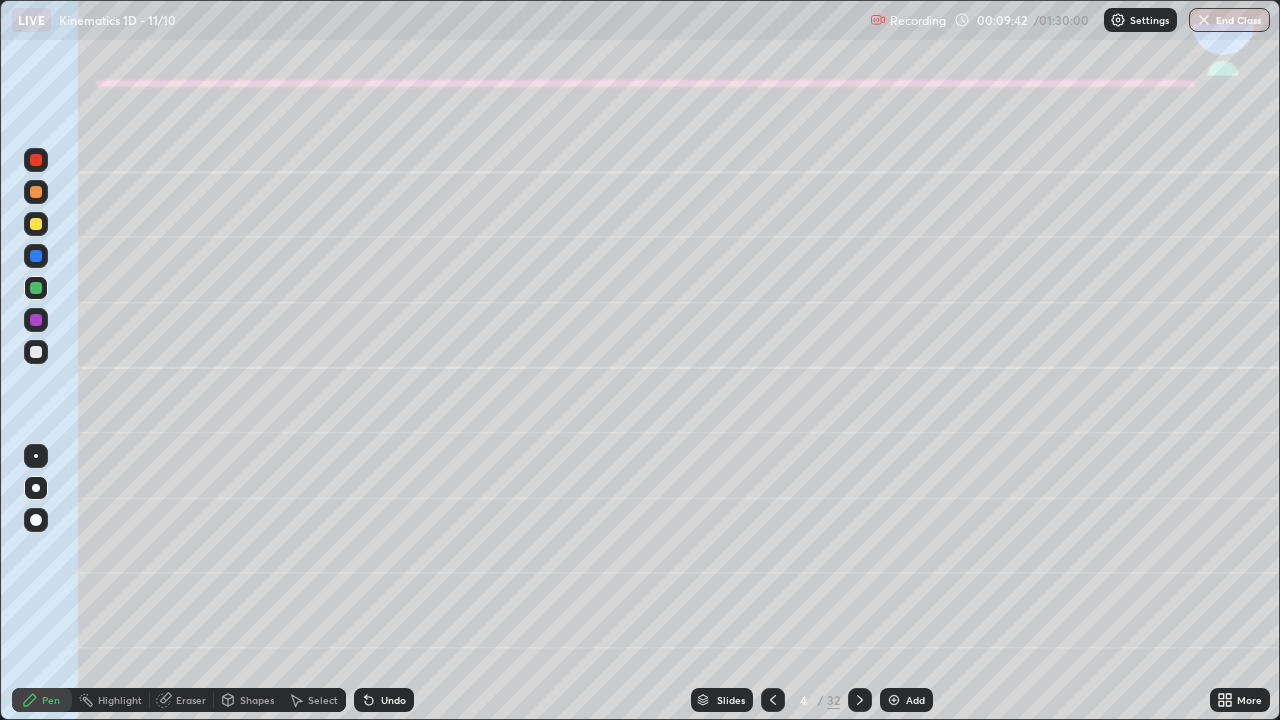 click at bounding box center (36, 224) 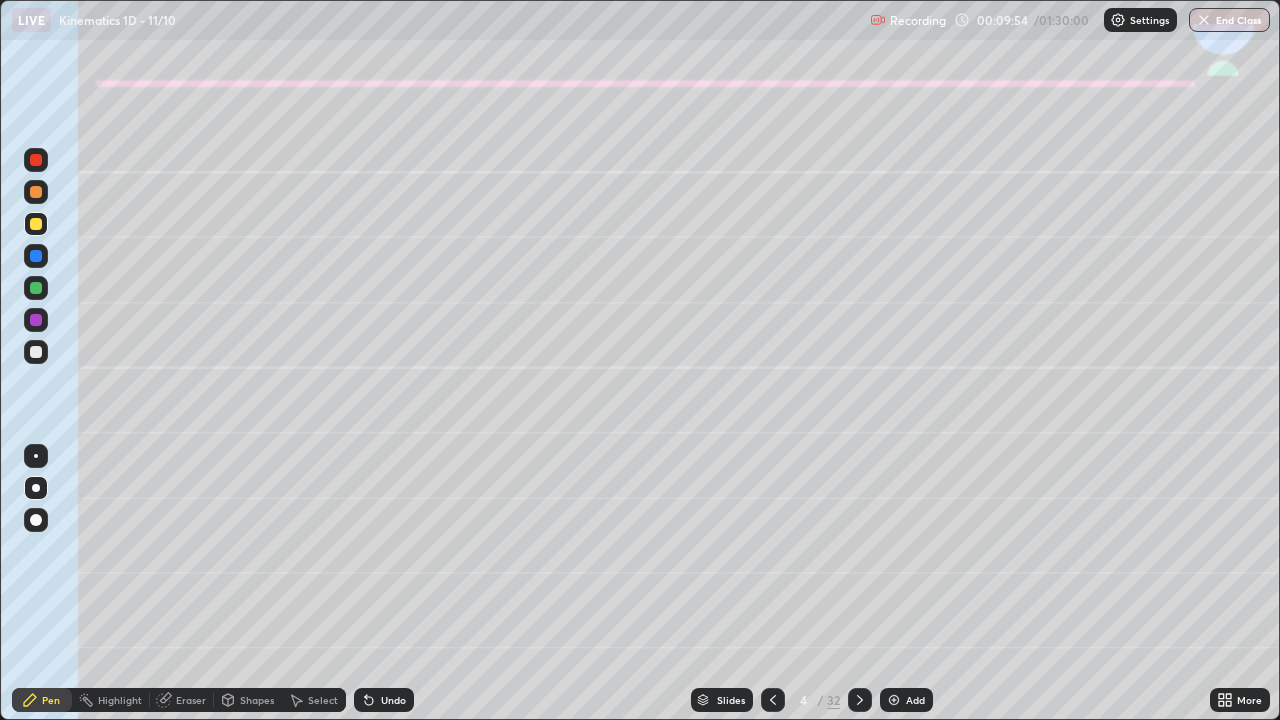 click on "Undo" at bounding box center (393, 700) 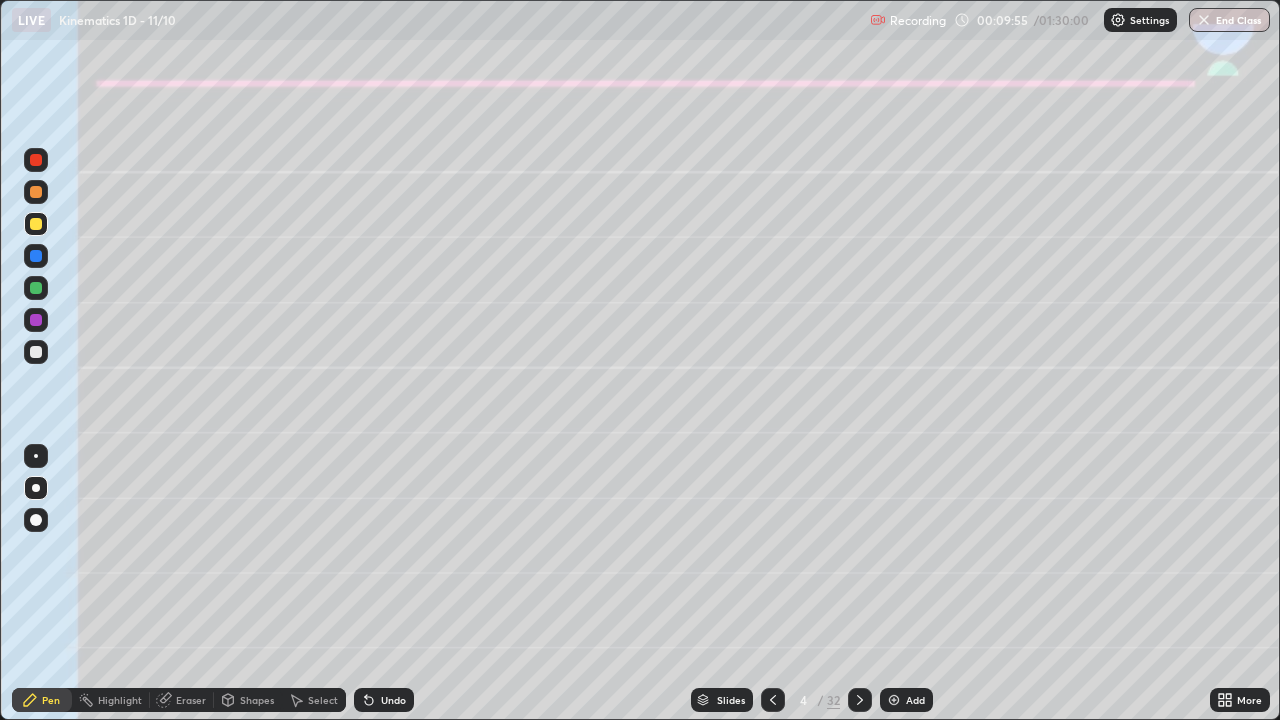 click on "Undo" at bounding box center (393, 700) 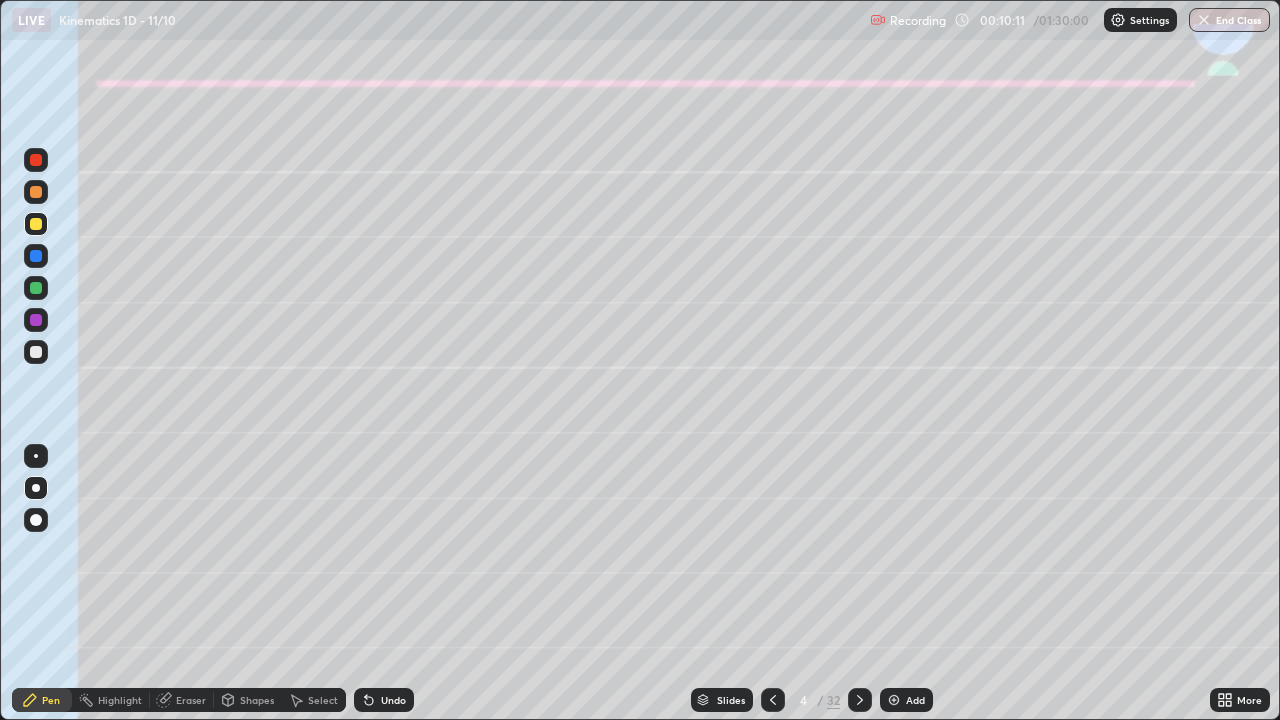 click at bounding box center (36, 352) 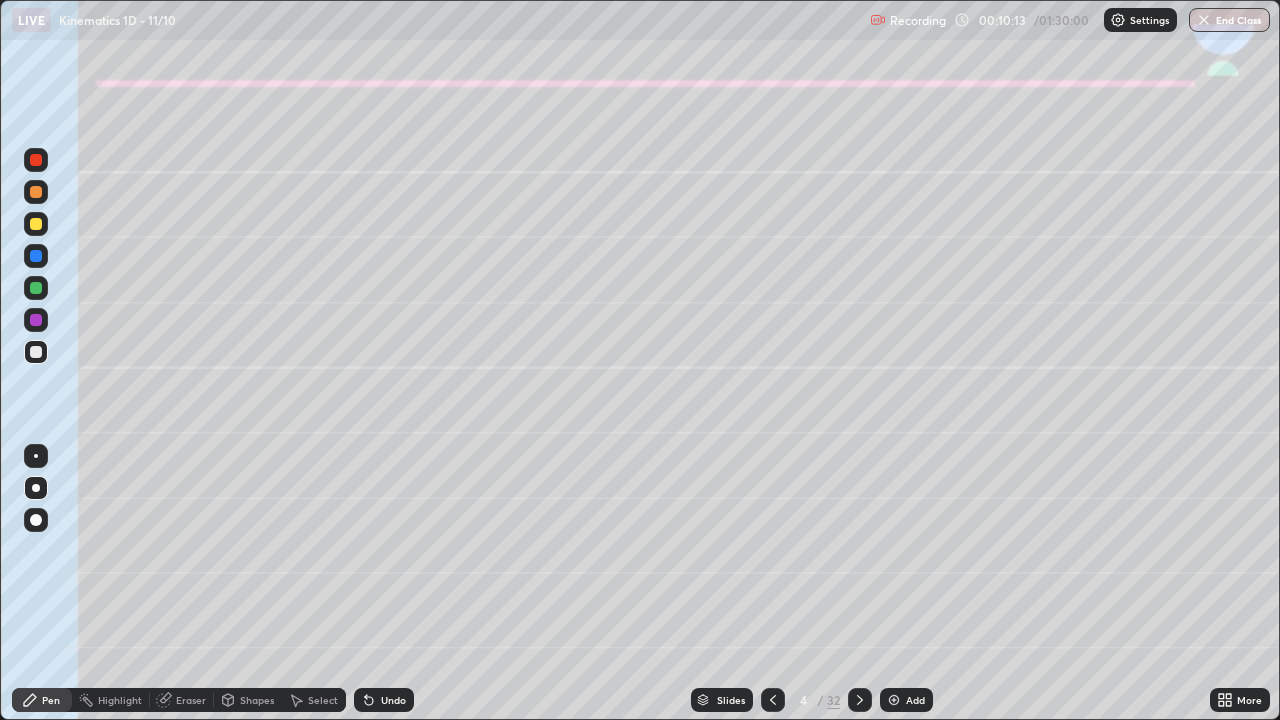 click at bounding box center (36, 288) 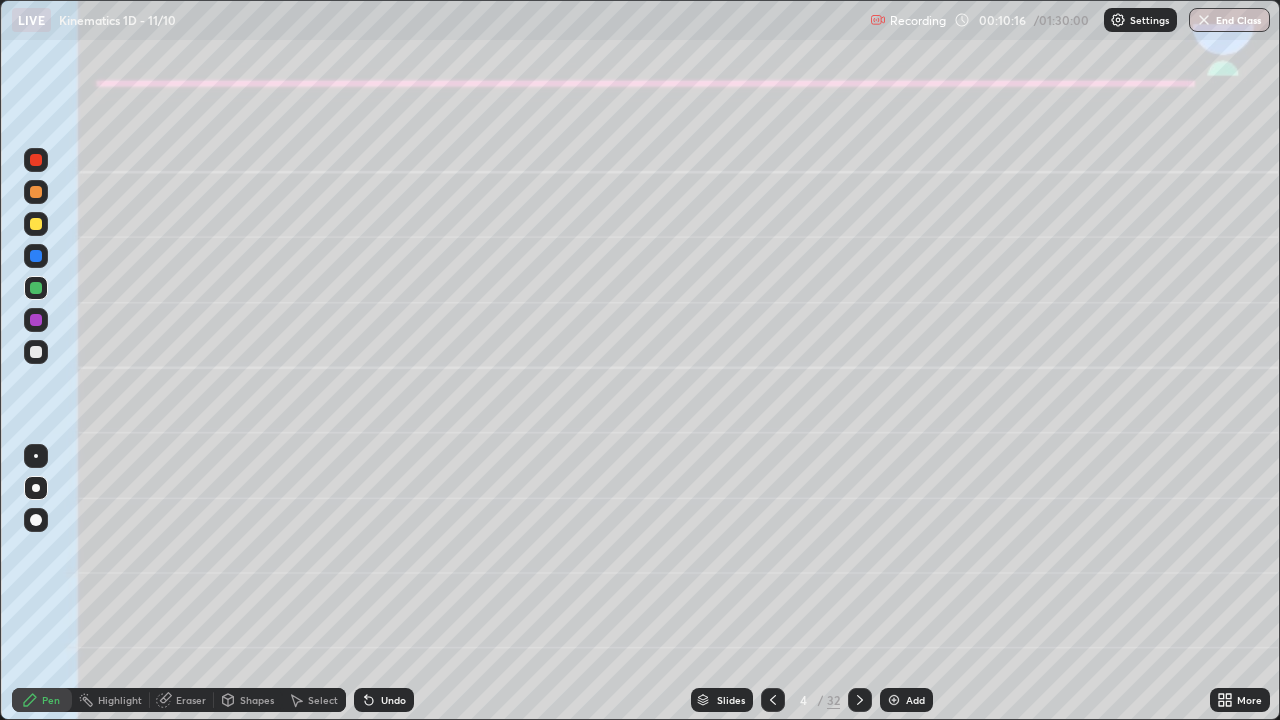 click at bounding box center [36, 192] 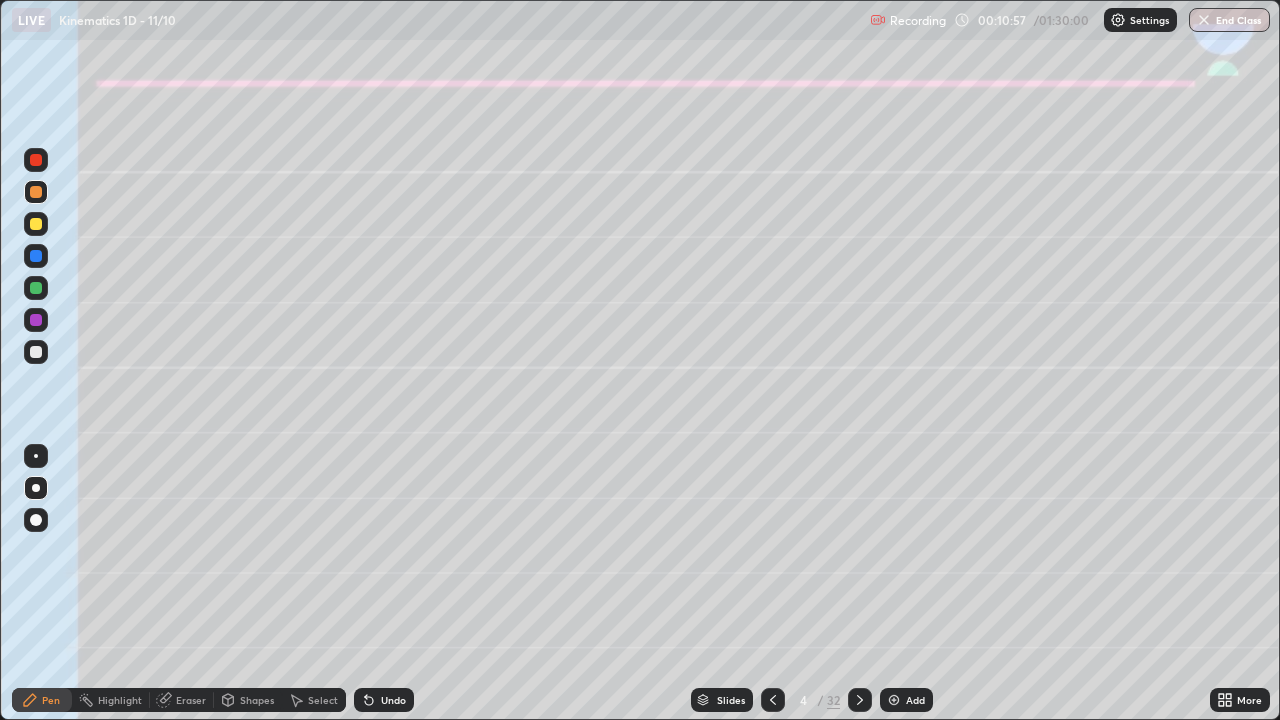 click 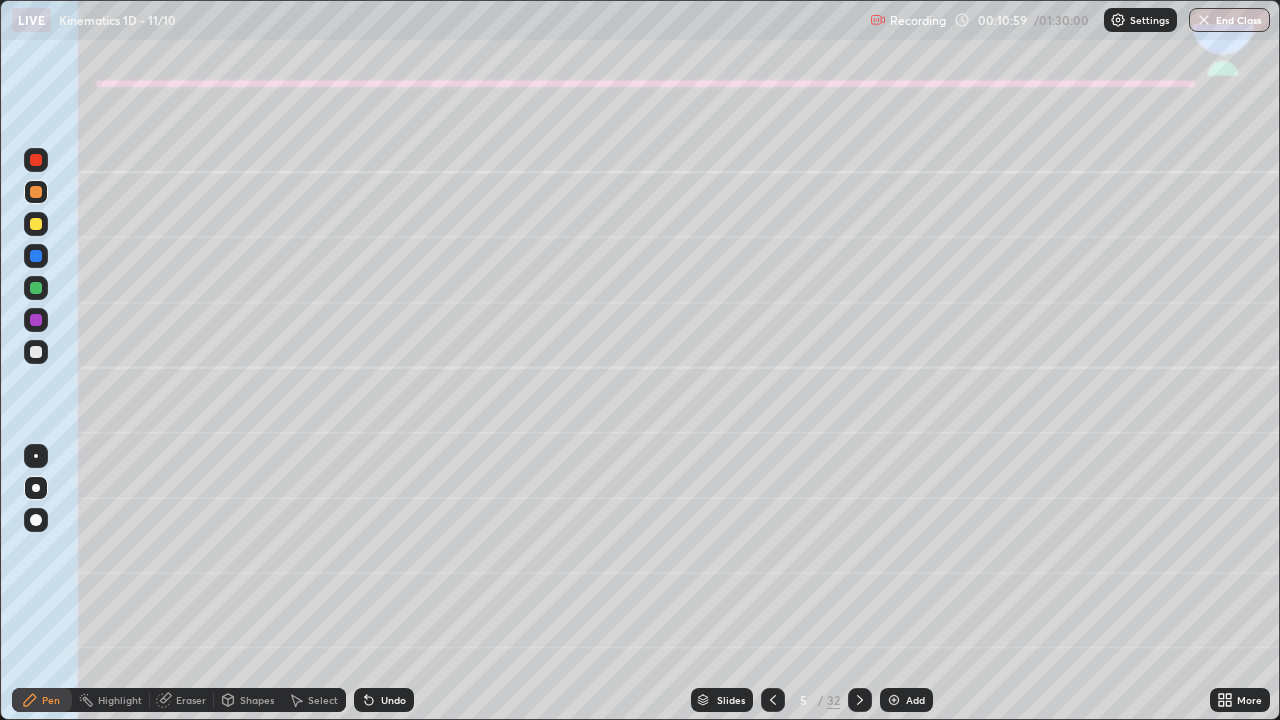 click at bounding box center [36, 224] 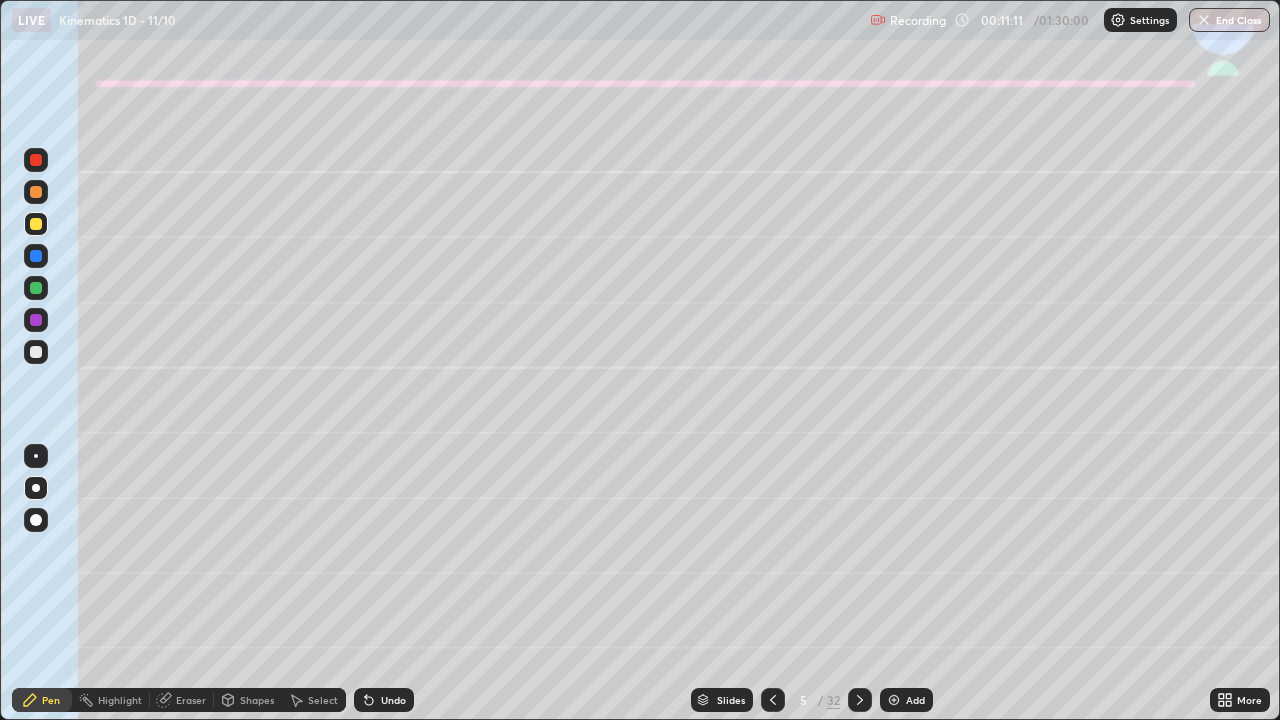click at bounding box center [36, 352] 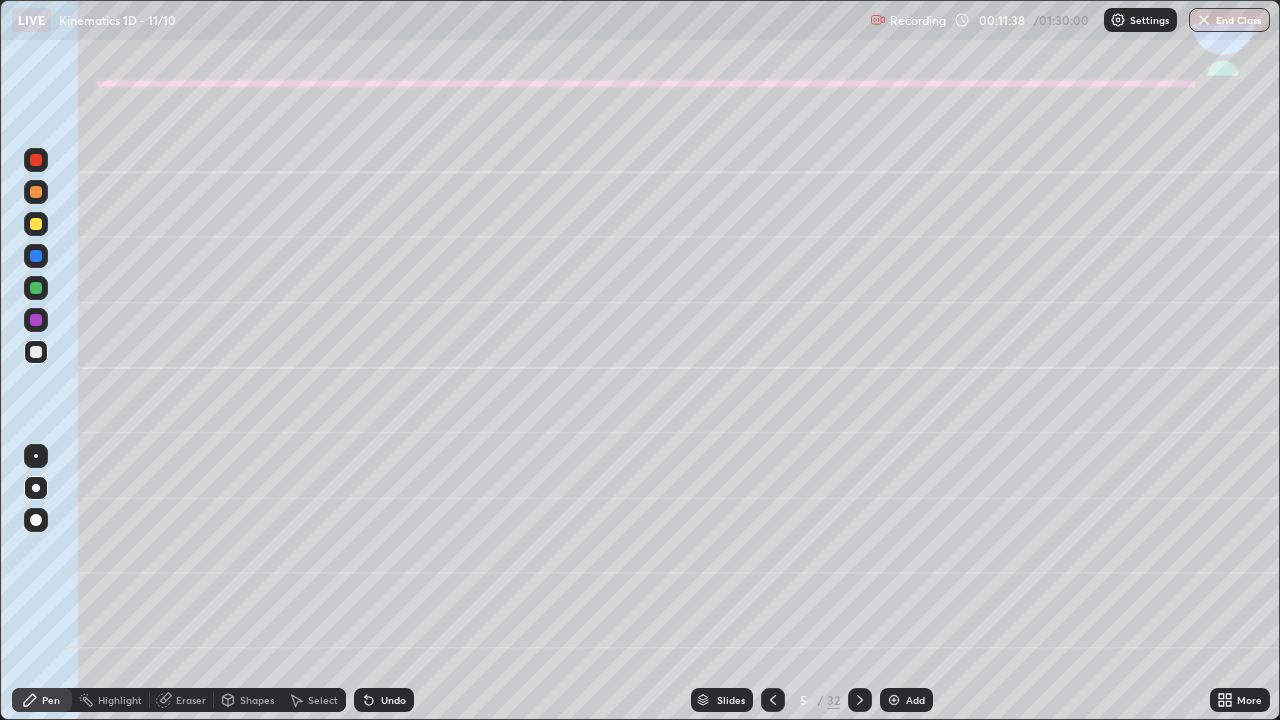 click at bounding box center [36, 224] 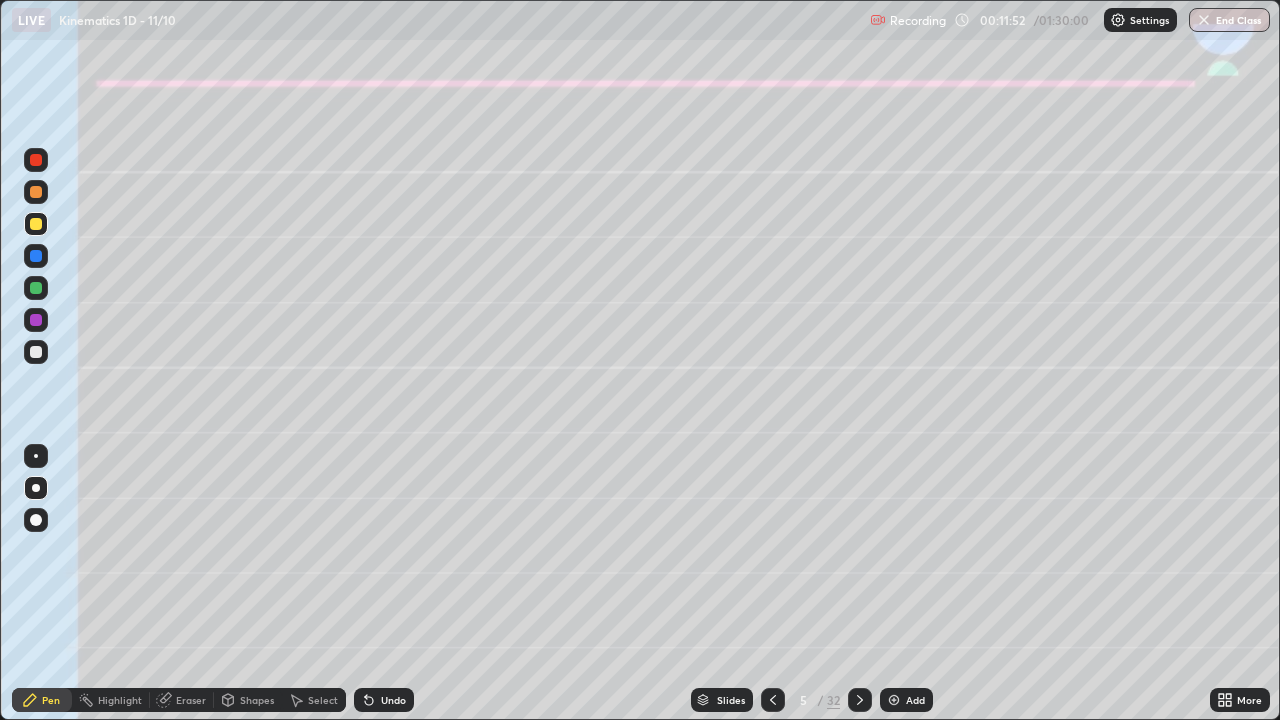 click 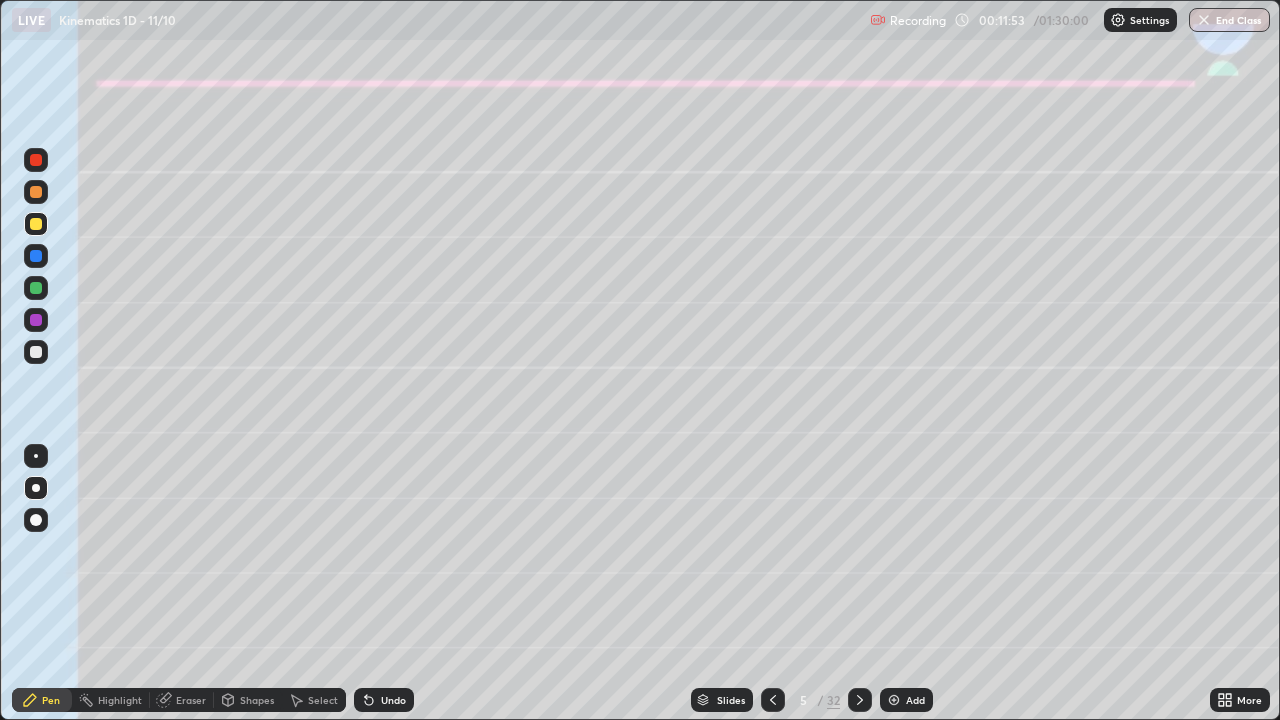 click 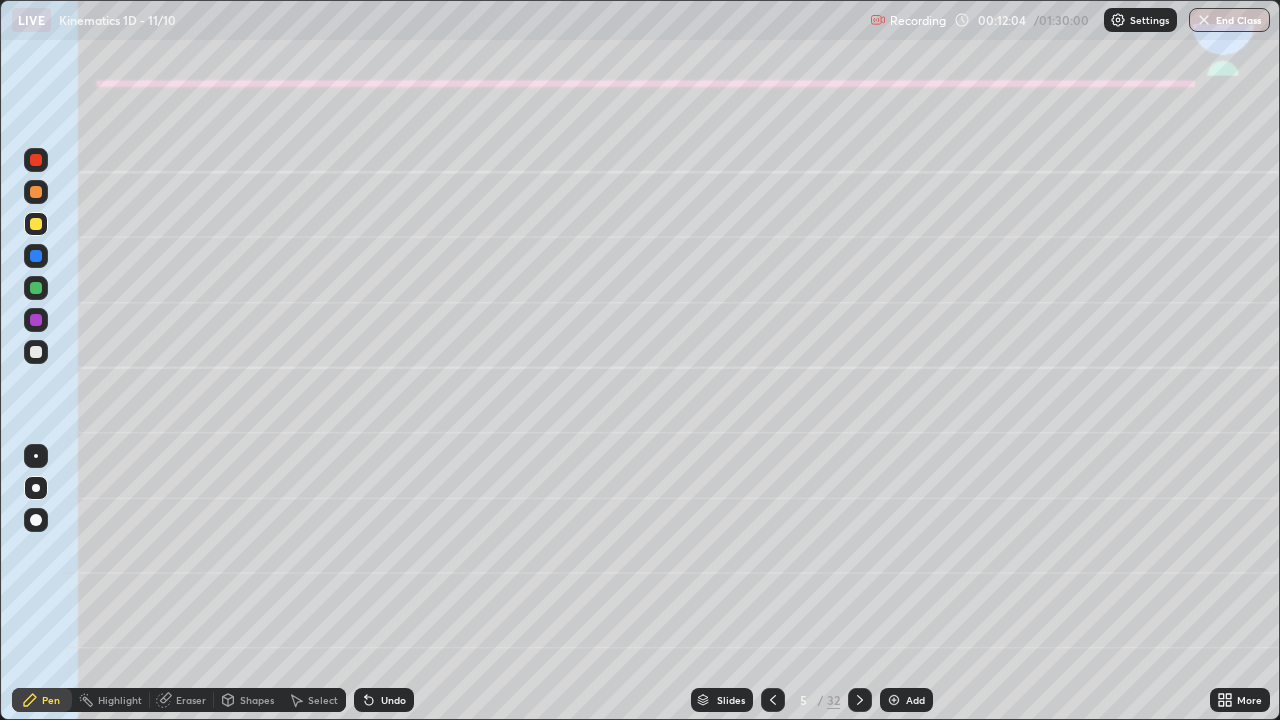 click 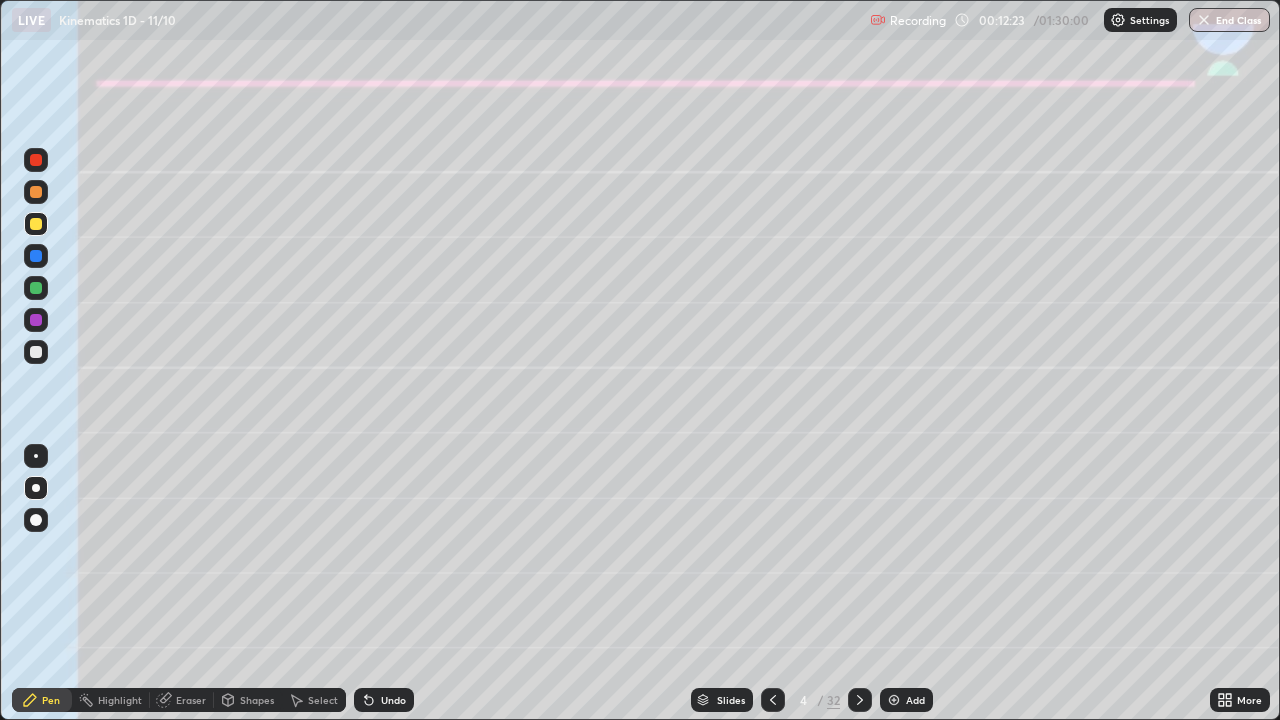 click 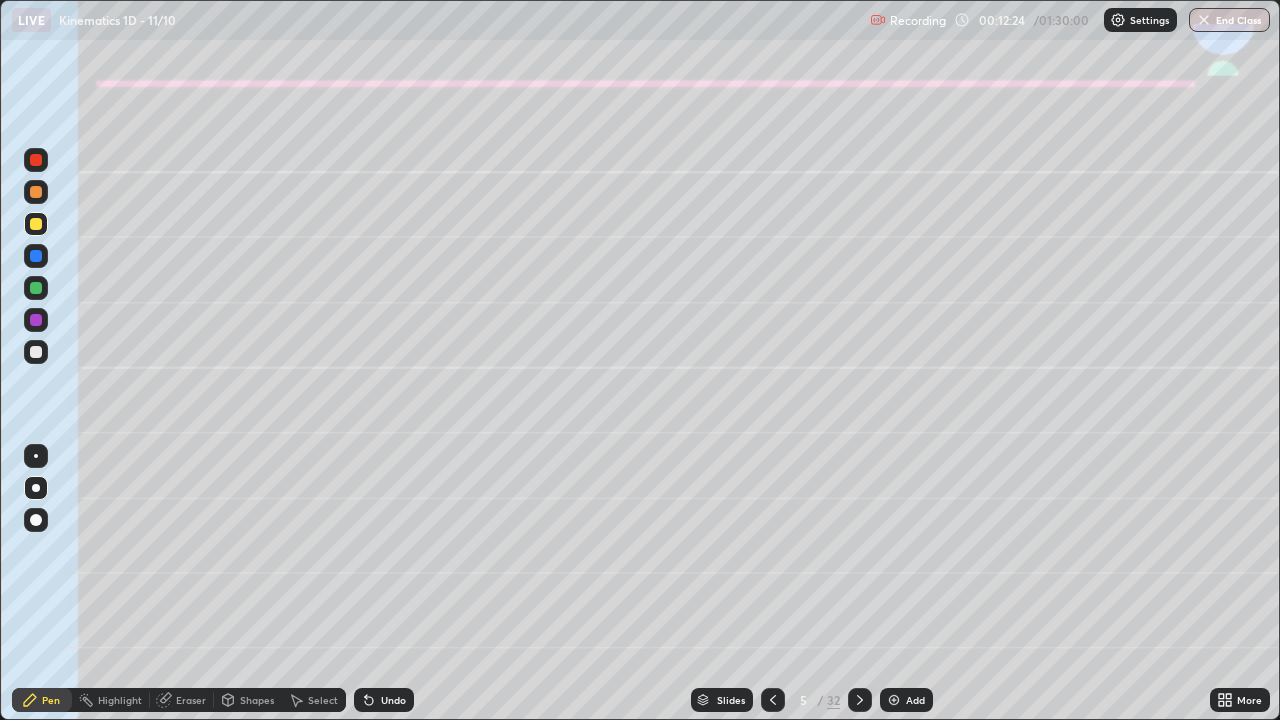 click at bounding box center (36, 352) 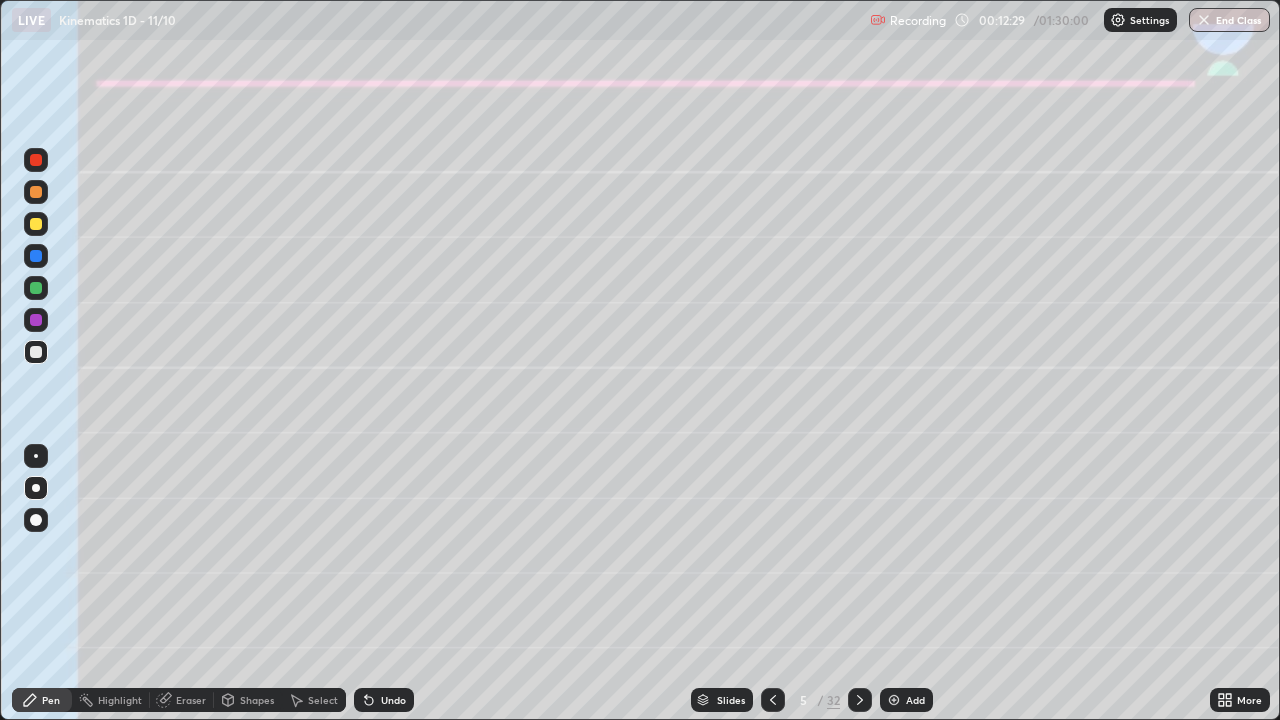 click on "Undo" at bounding box center (384, 700) 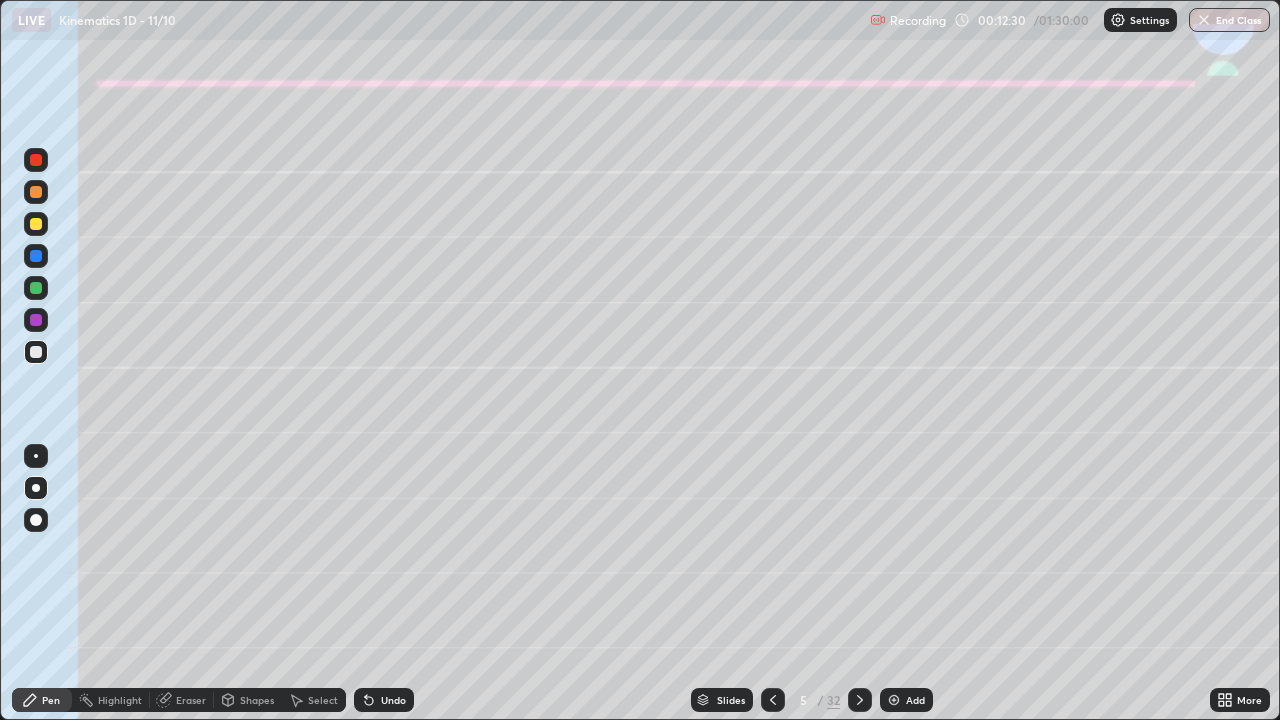 click on "Undo" at bounding box center (384, 700) 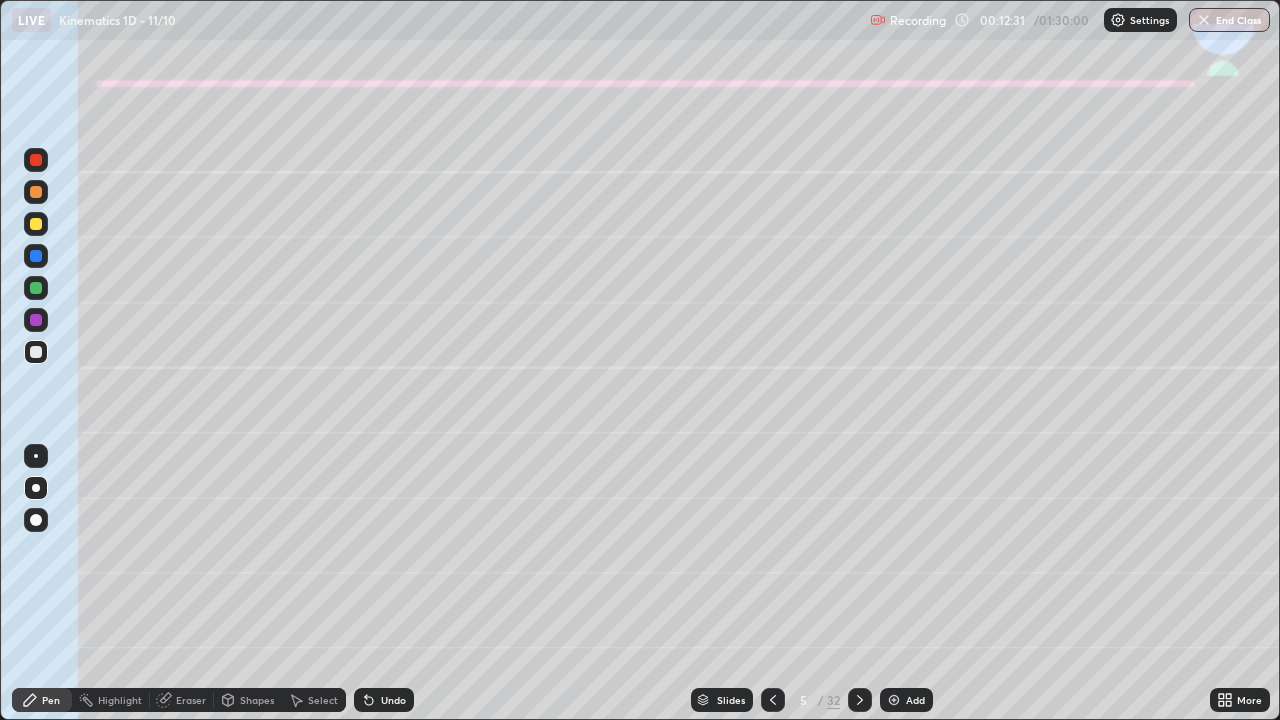 click 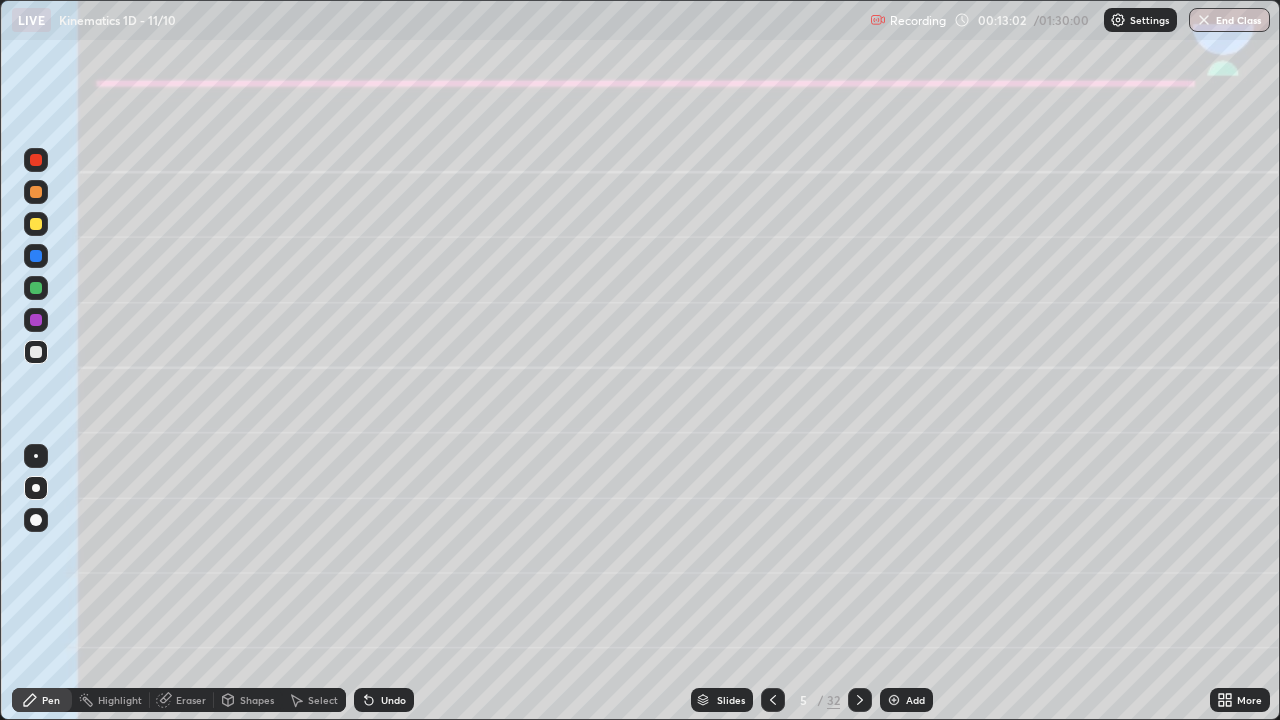 click 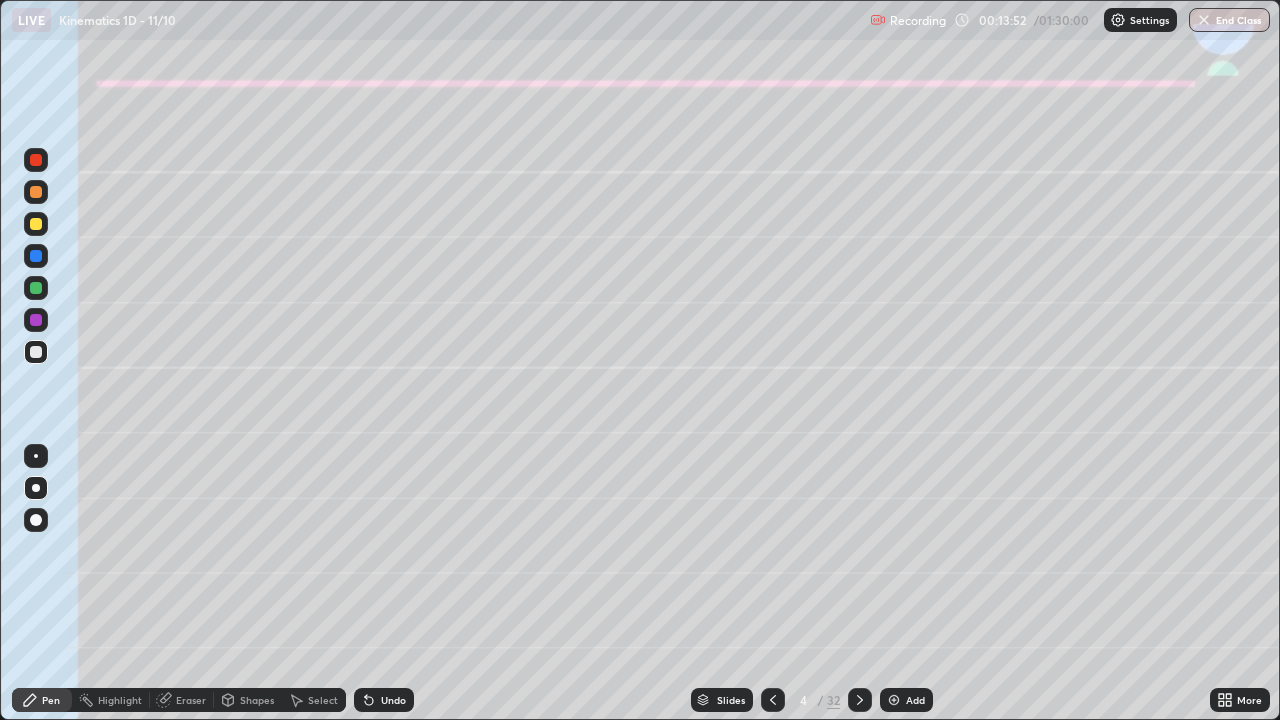 click at bounding box center (213, 700) 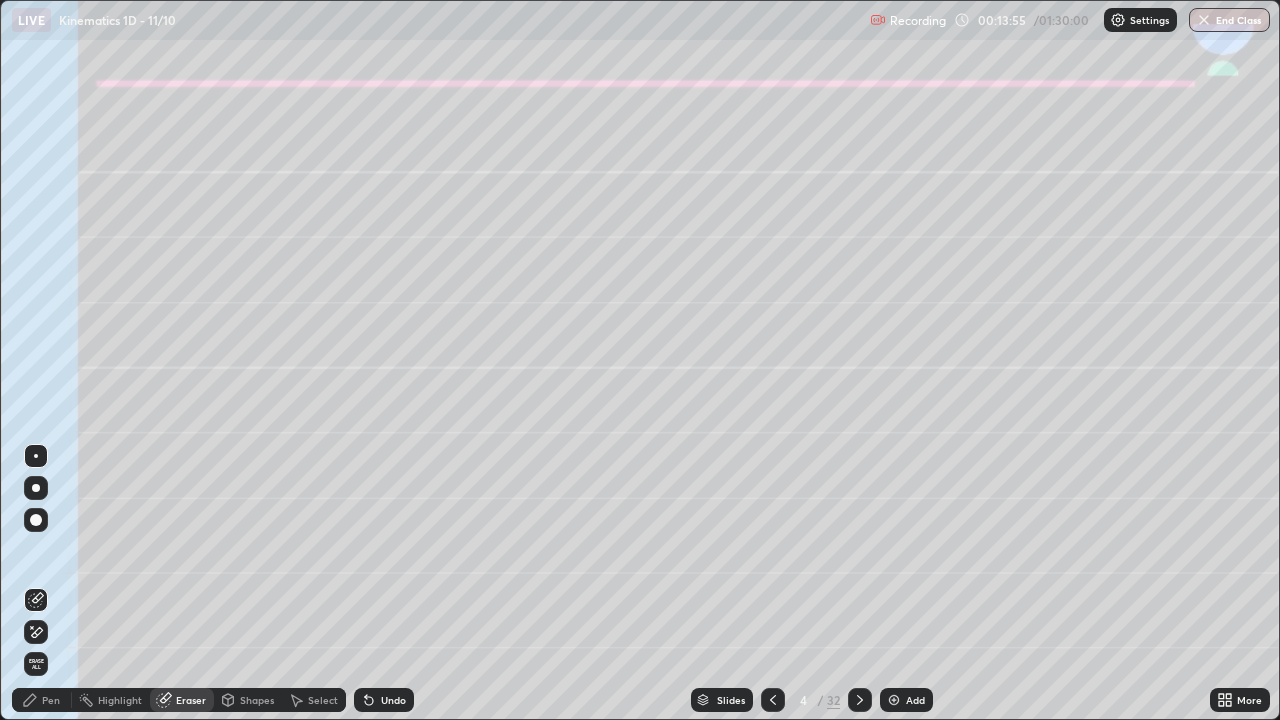 click on "Pen" at bounding box center [42, 700] 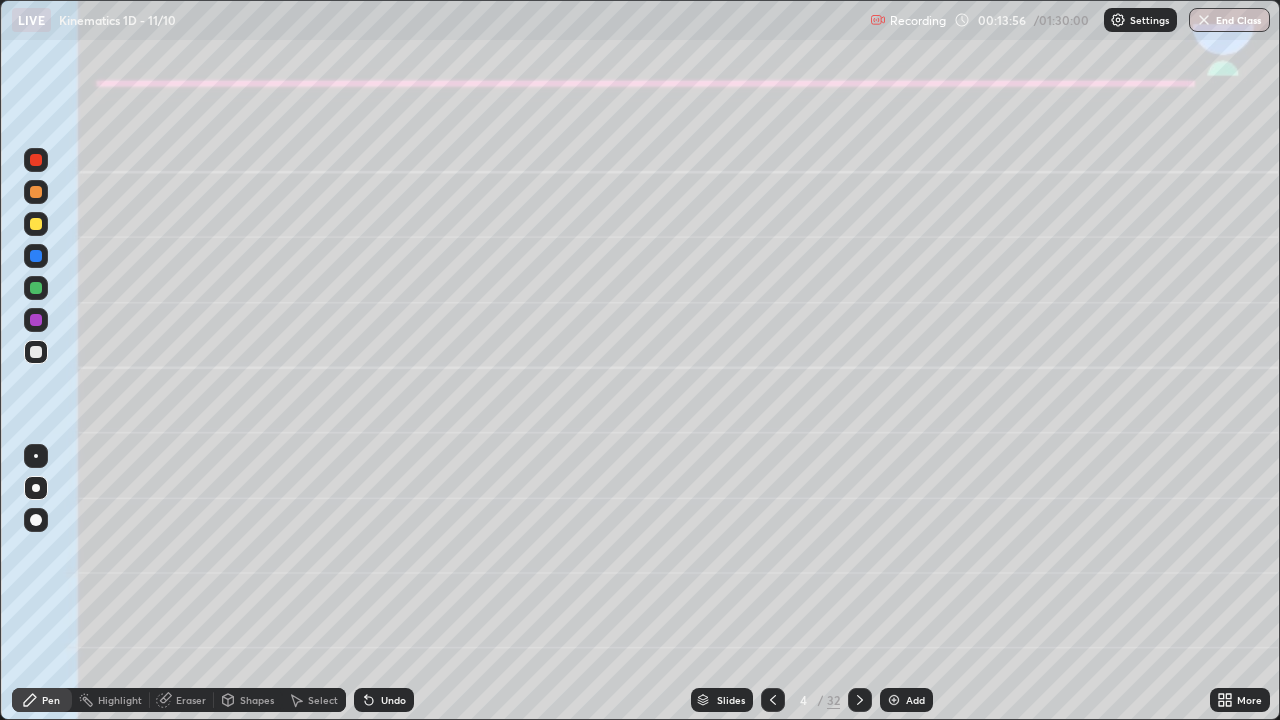 click at bounding box center [36, 288] 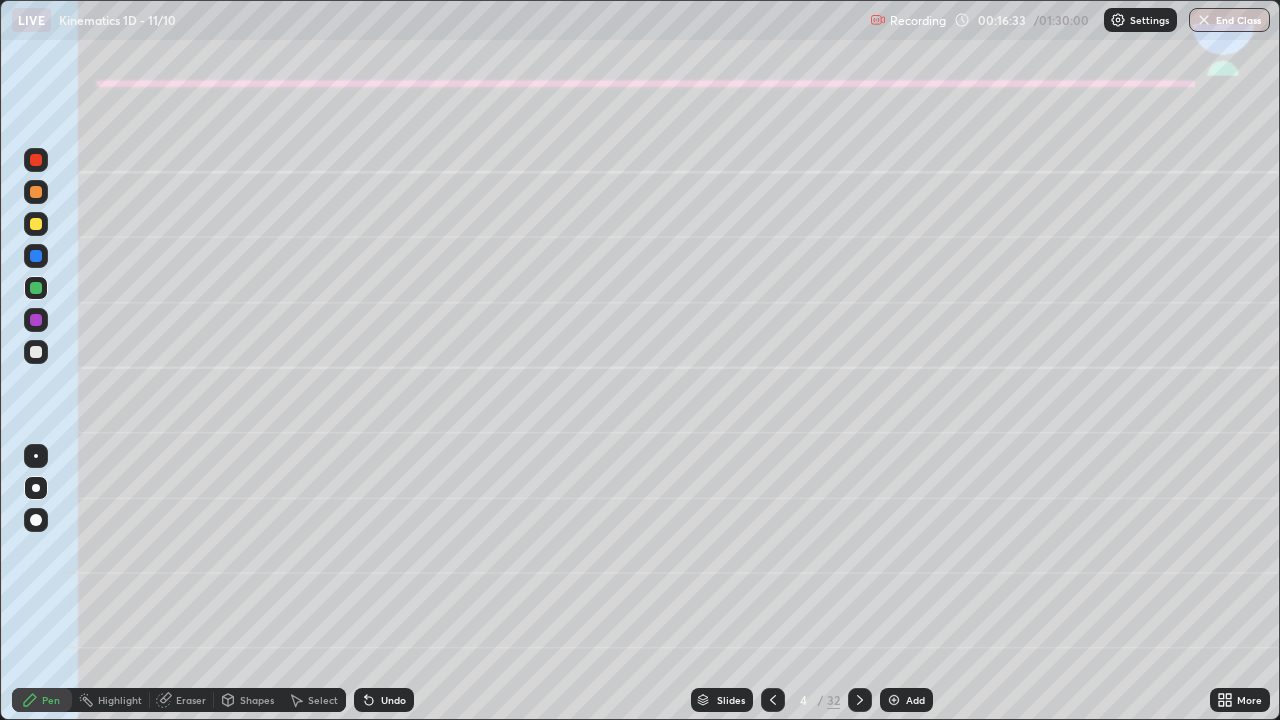 click on "Slides 4 / 32 Add" at bounding box center [812, 700] 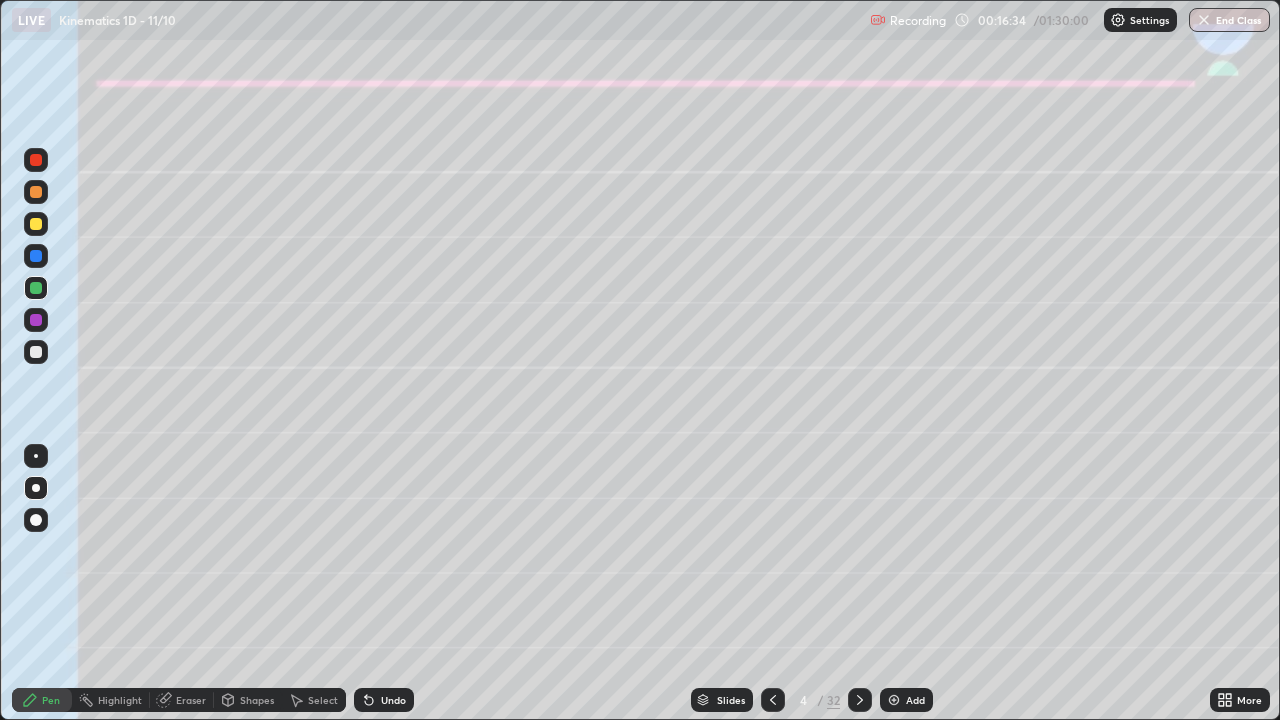 click 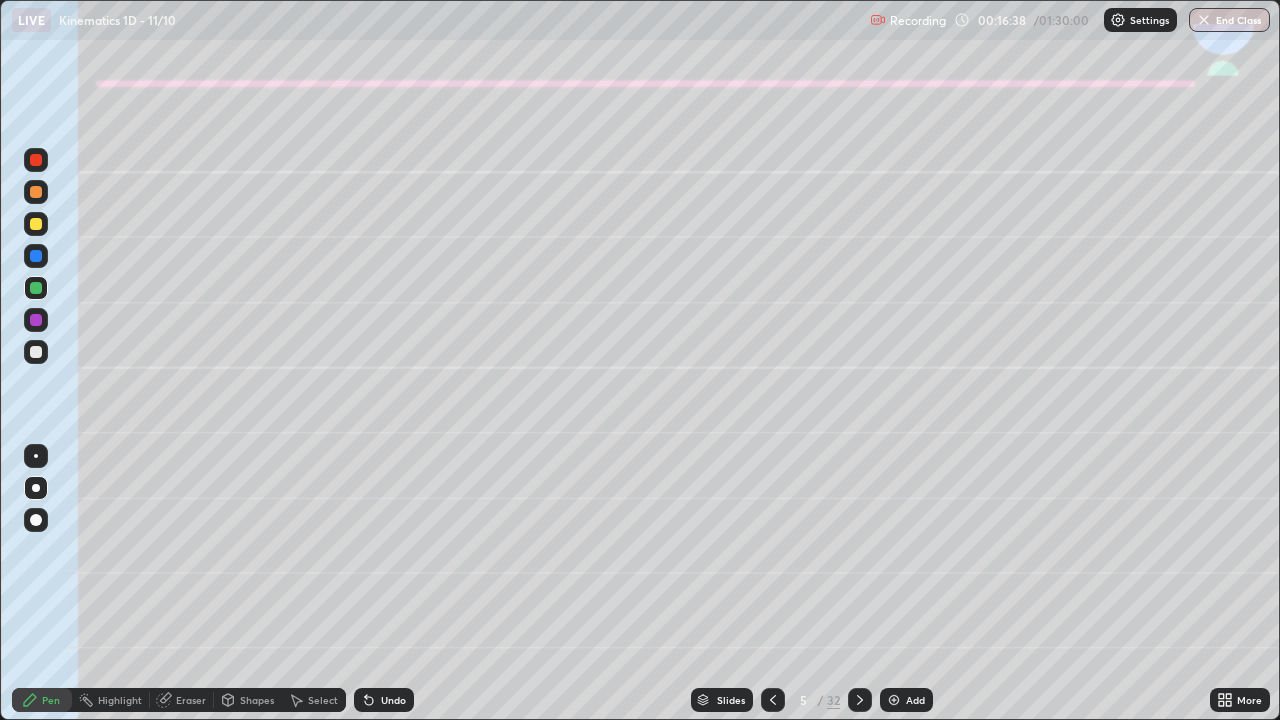 click on "Shapes" at bounding box center [257, 700] 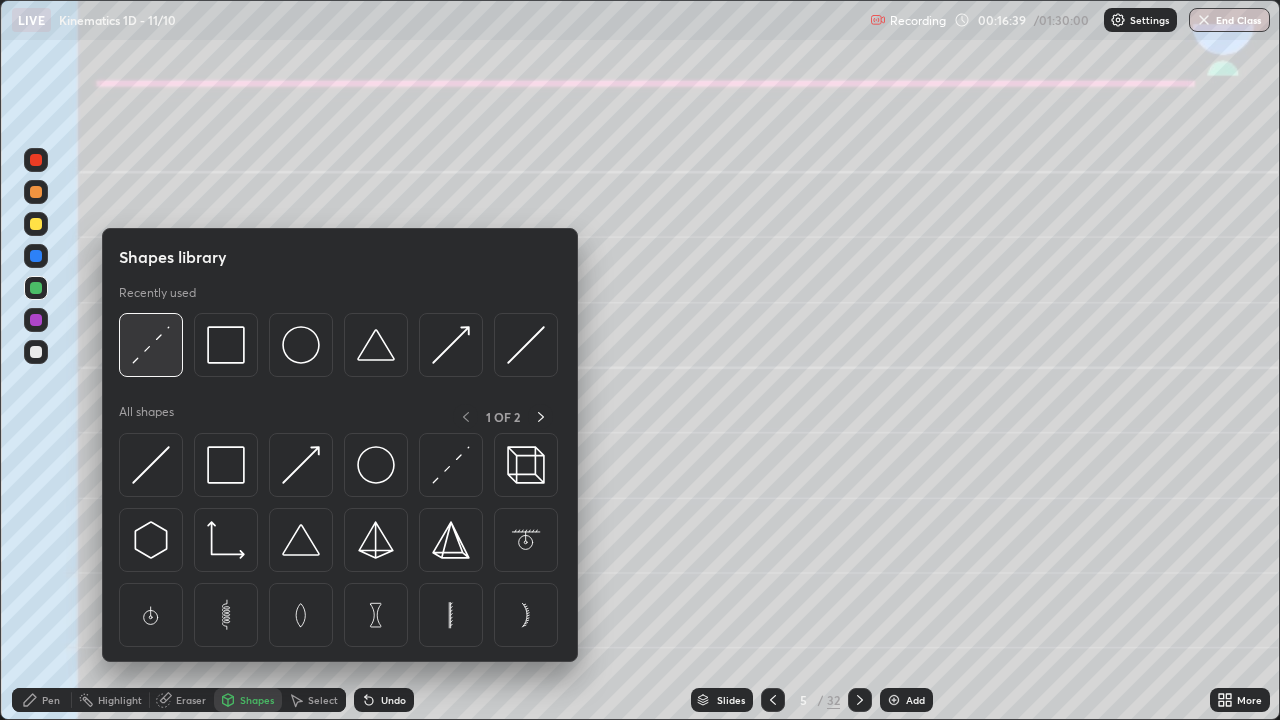 click at bounding box center (151, 345) 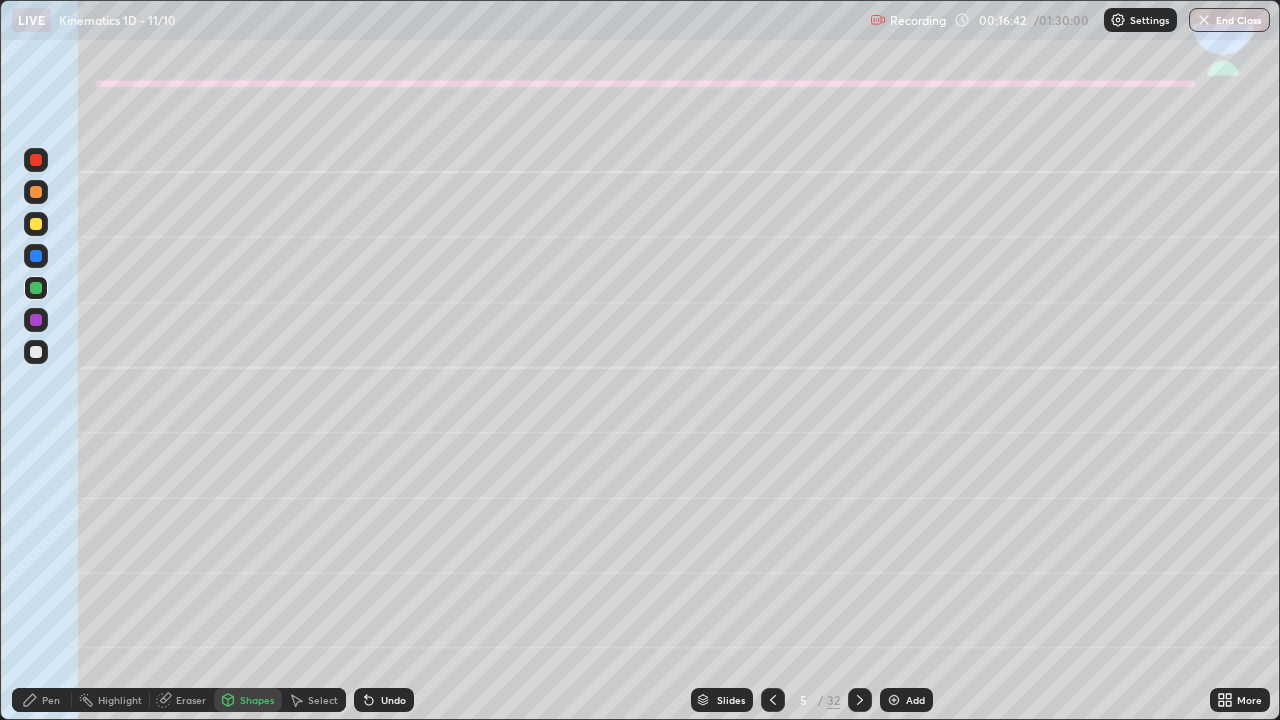 click on "Pen" at bounding box center [42, 700] 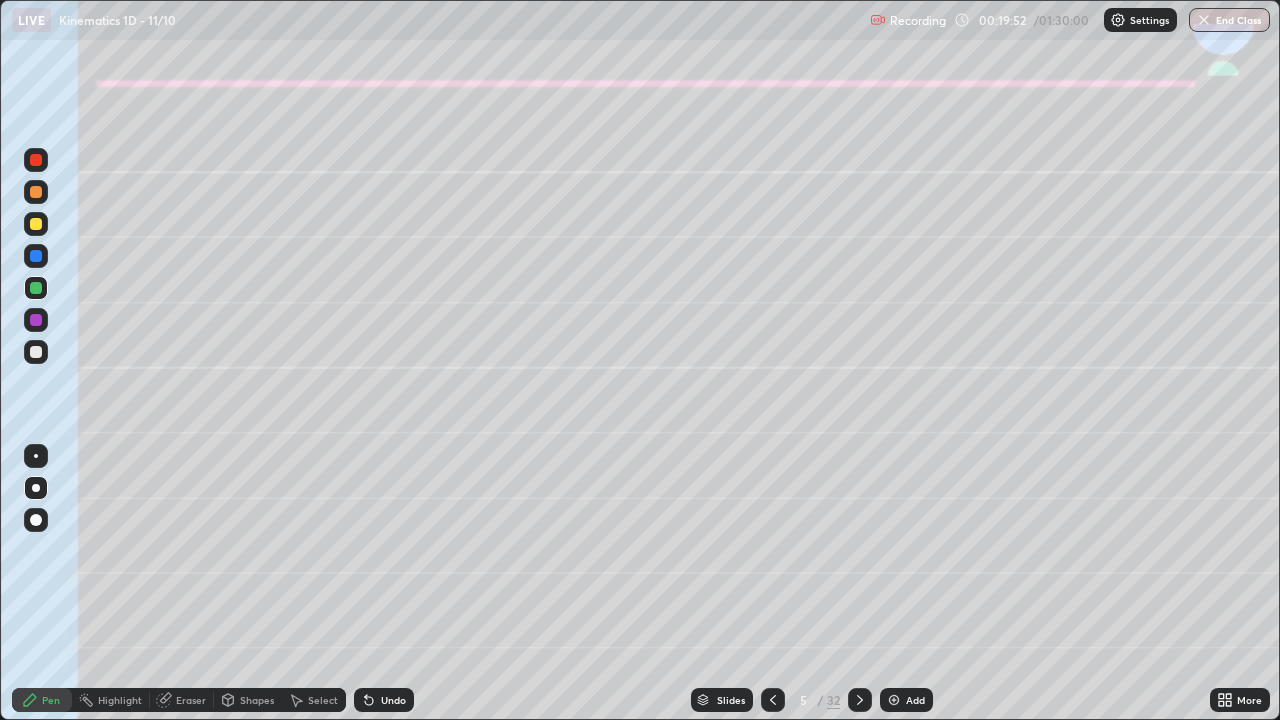 click at bounding box center (36, 224) 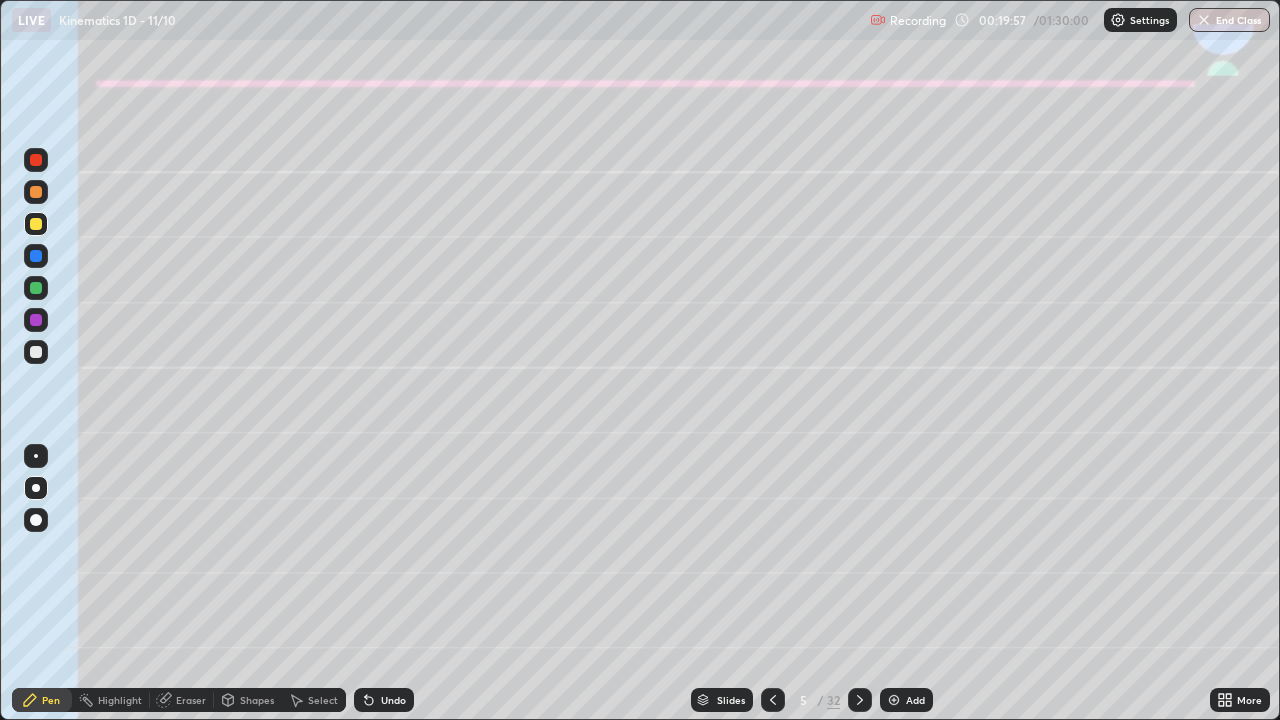 click on "Undo" at bounding box center [393, 700] 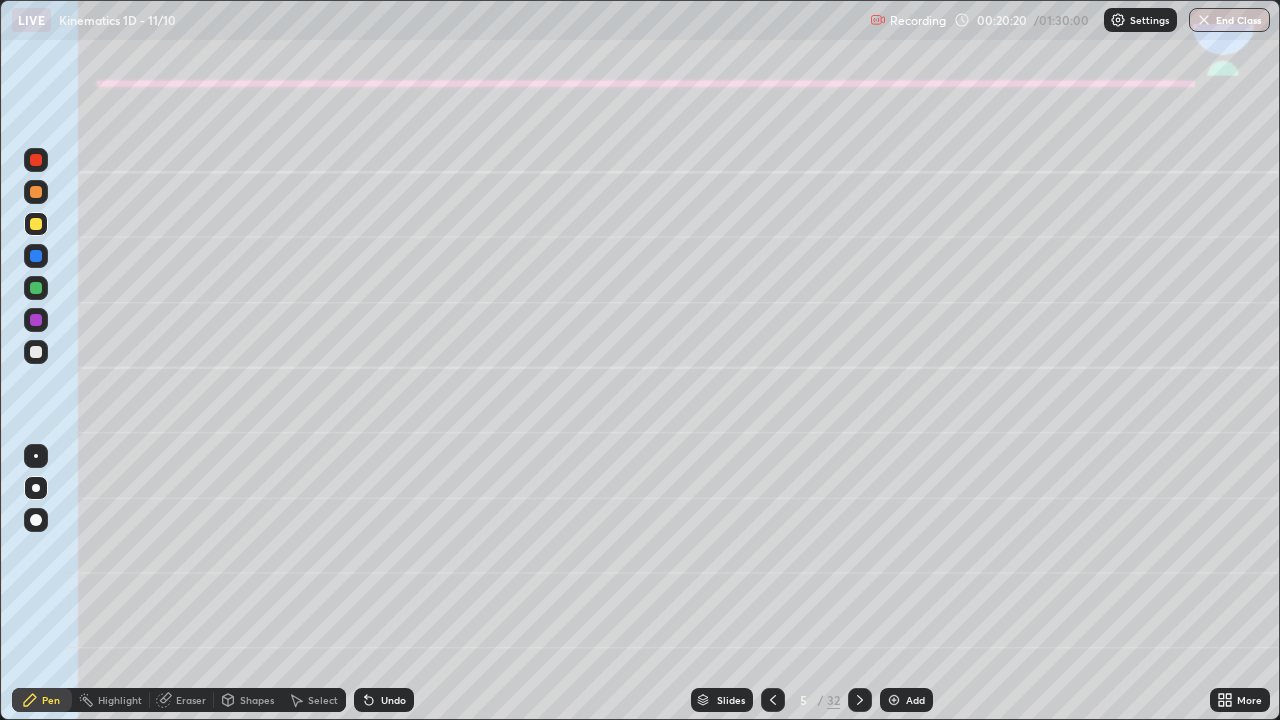 click at bounding box center [36, 352] 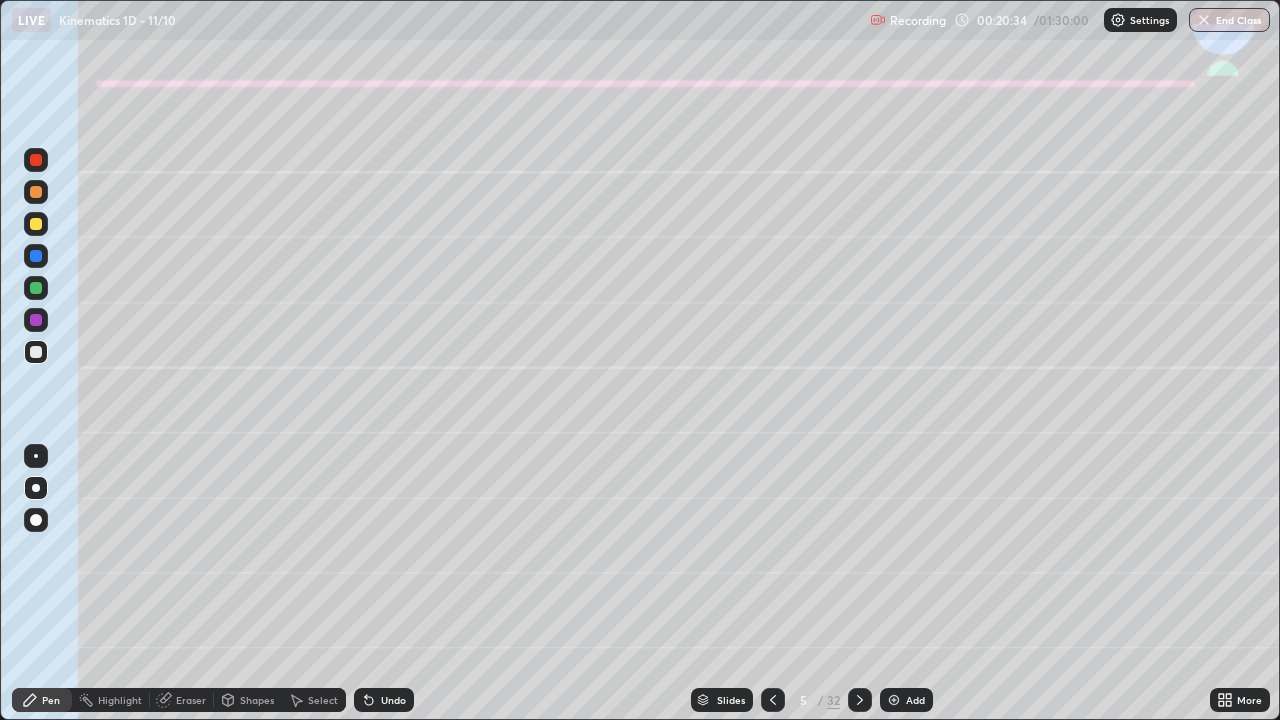 click on "Select" at bounding box center [323, 700] 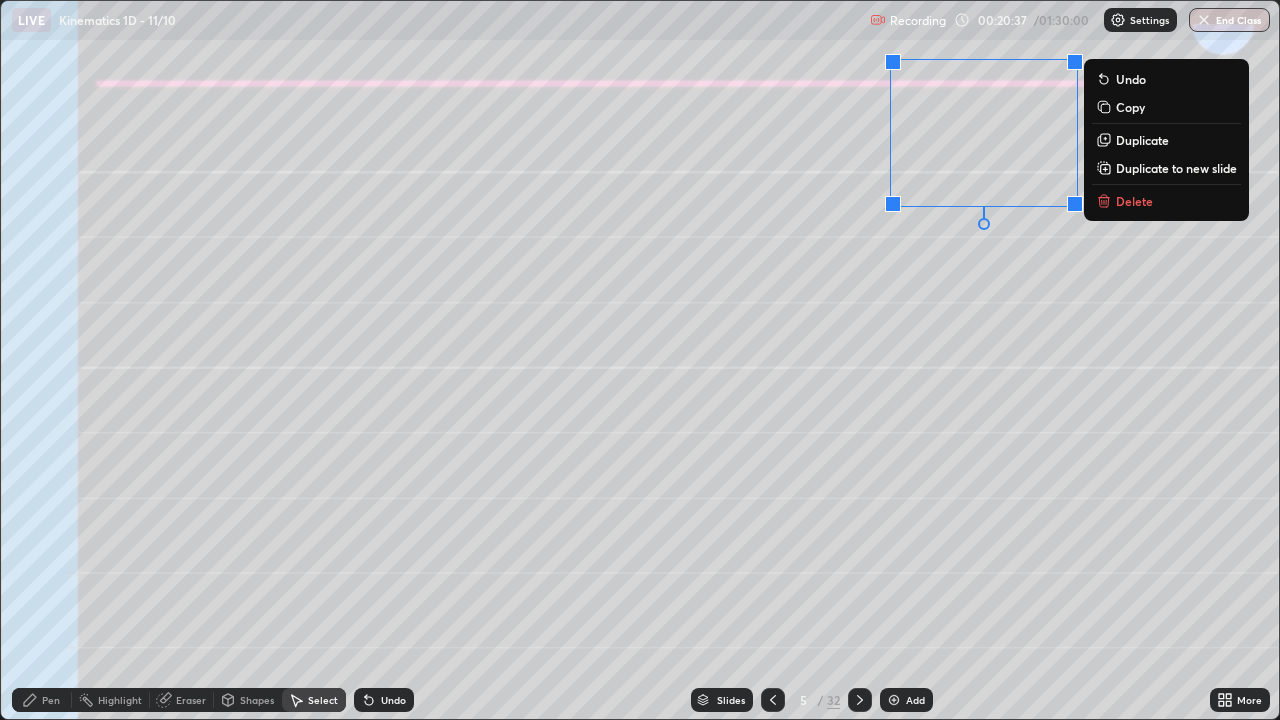click on "Duplicate" at bounding box center [1142, 140] 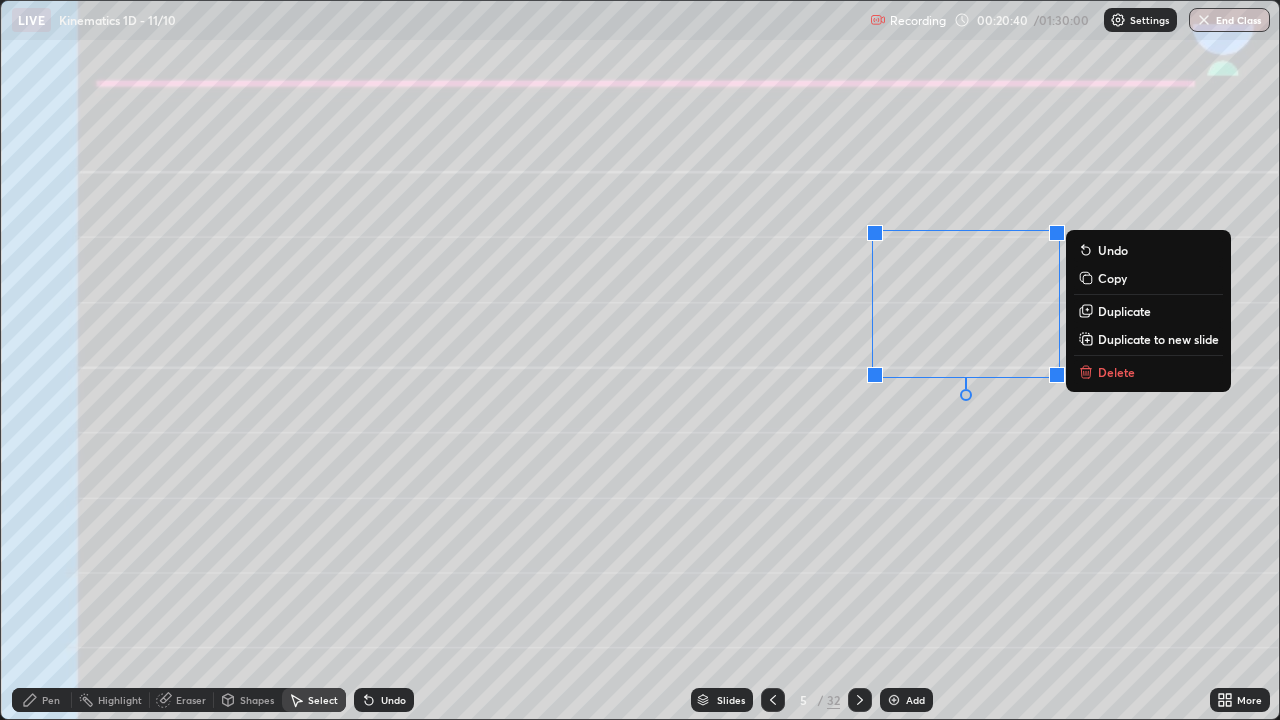 click on "0 ° Undo Copy Duplicate Duplicate to new slide Delete" at bounding box center (640, 360) 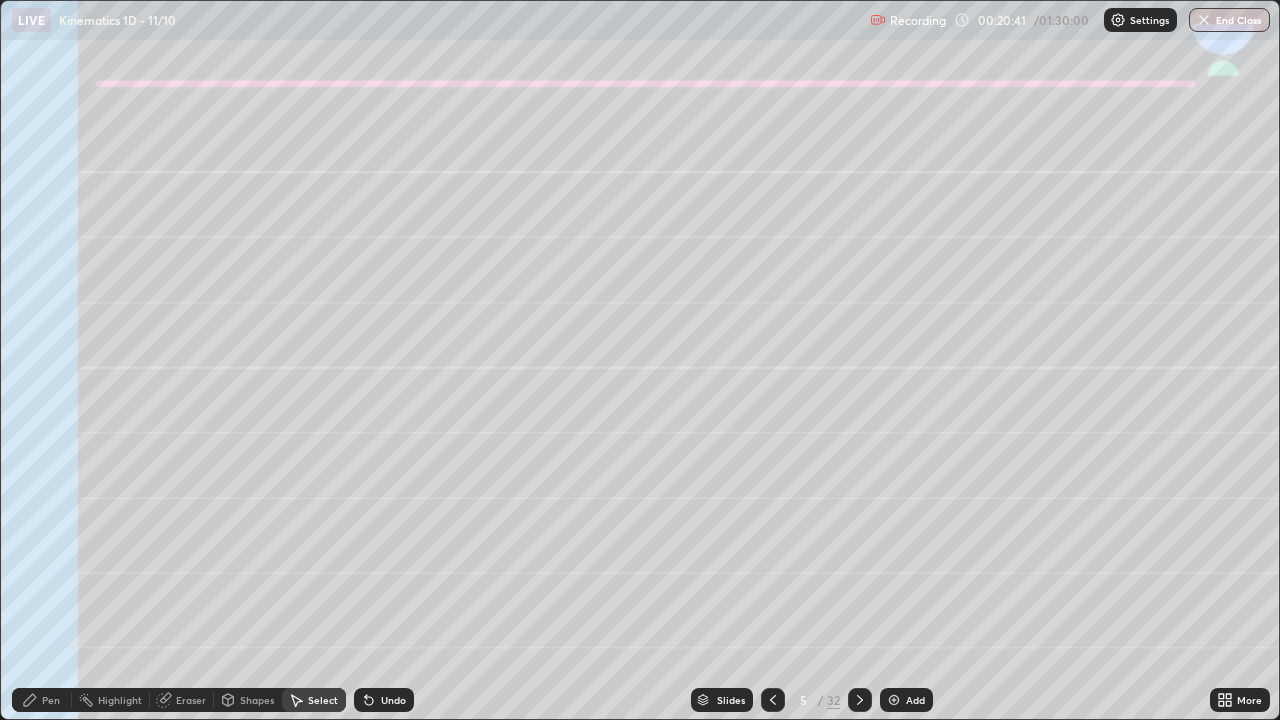 click on "Pen" at bounding box center (51, 700) 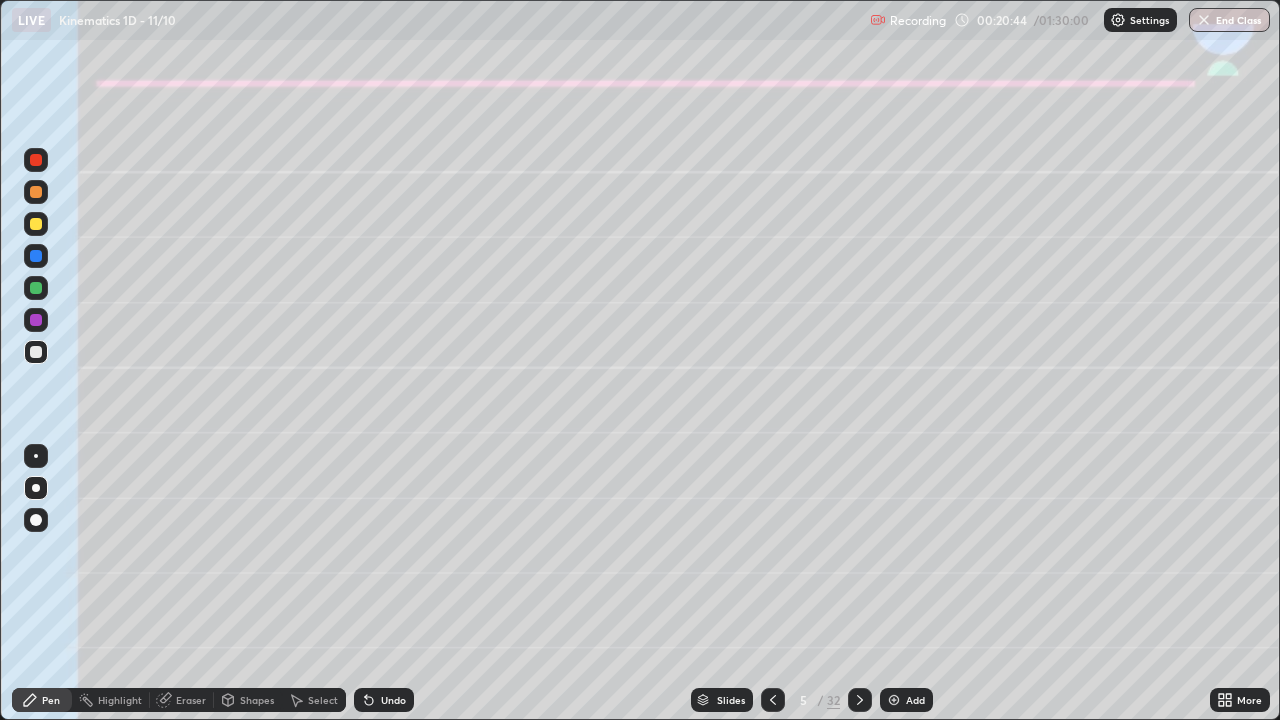 click at bounding box center (36, 192) 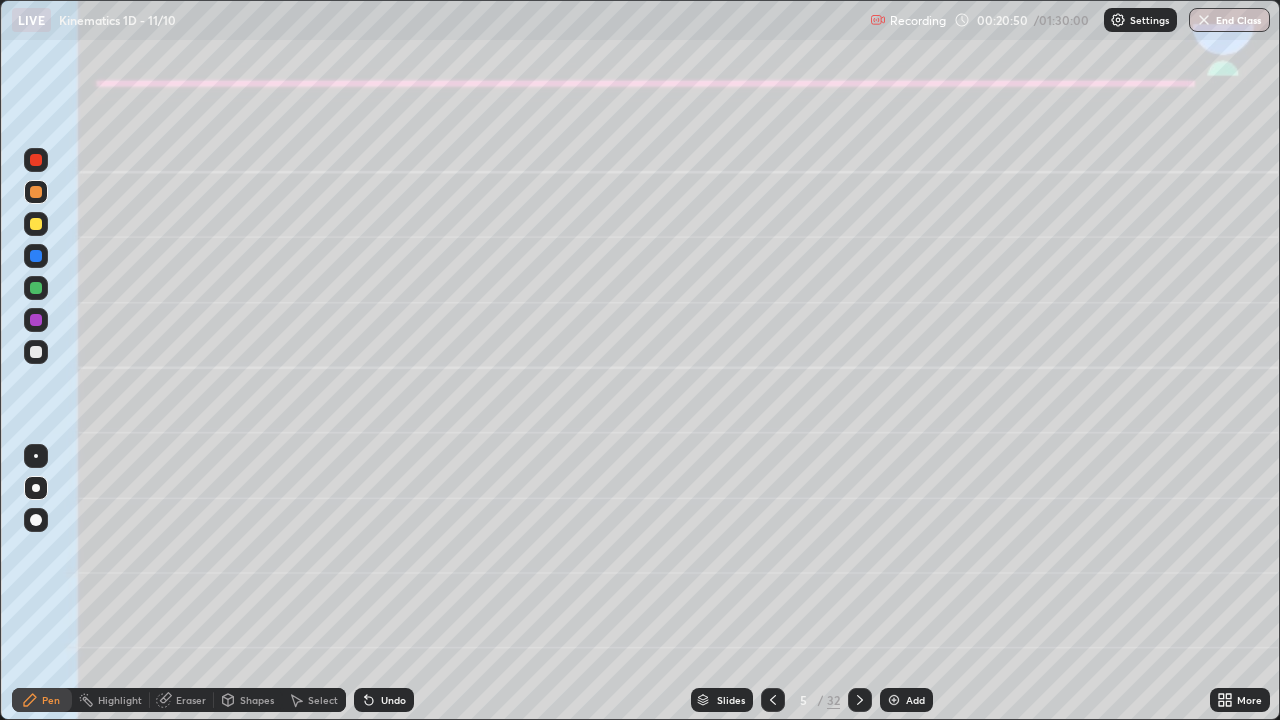 click on "Eraser" at bounding box center [191, 700] 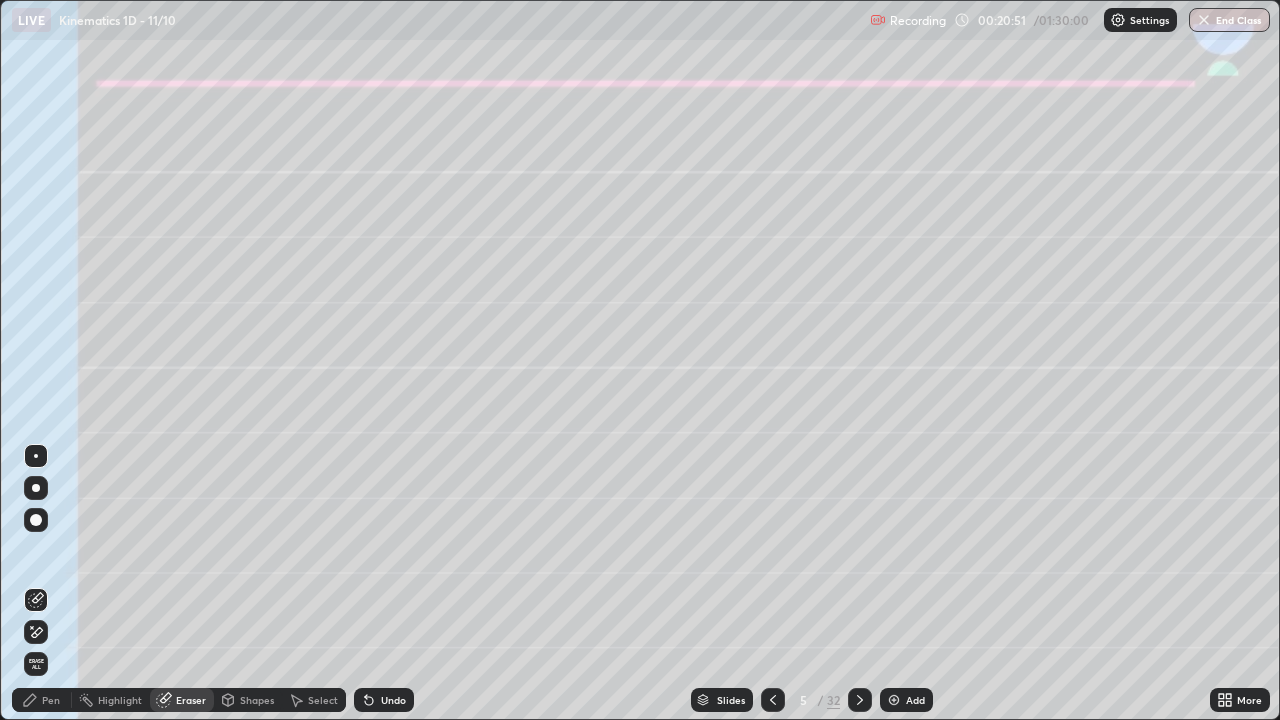 click on "Pen" at bounding box center [51, 700] 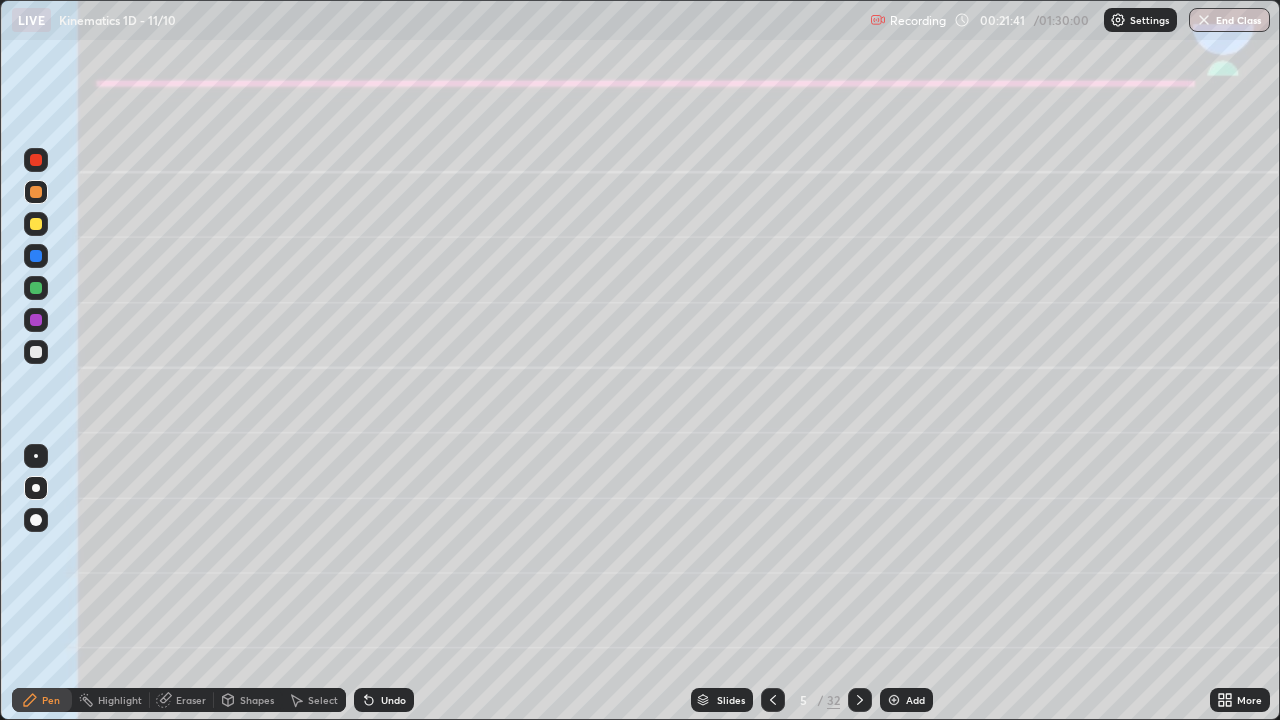 click at bounding box center (36, 256) 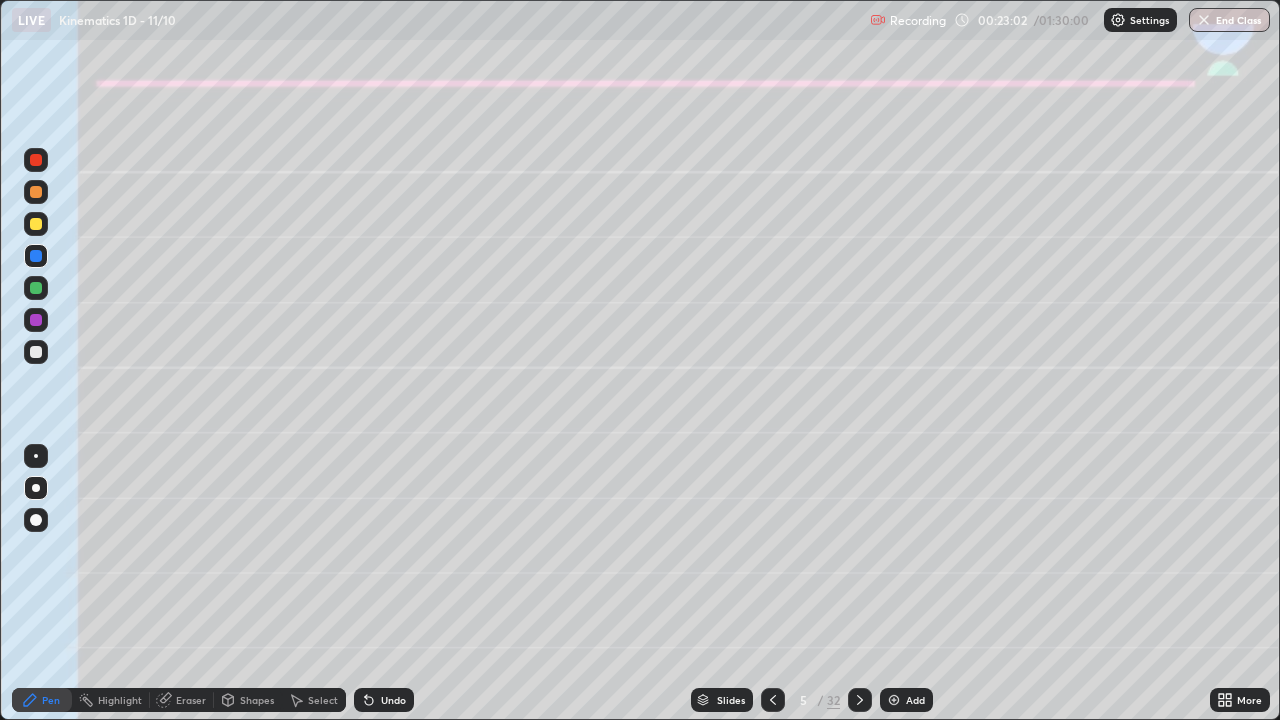 click 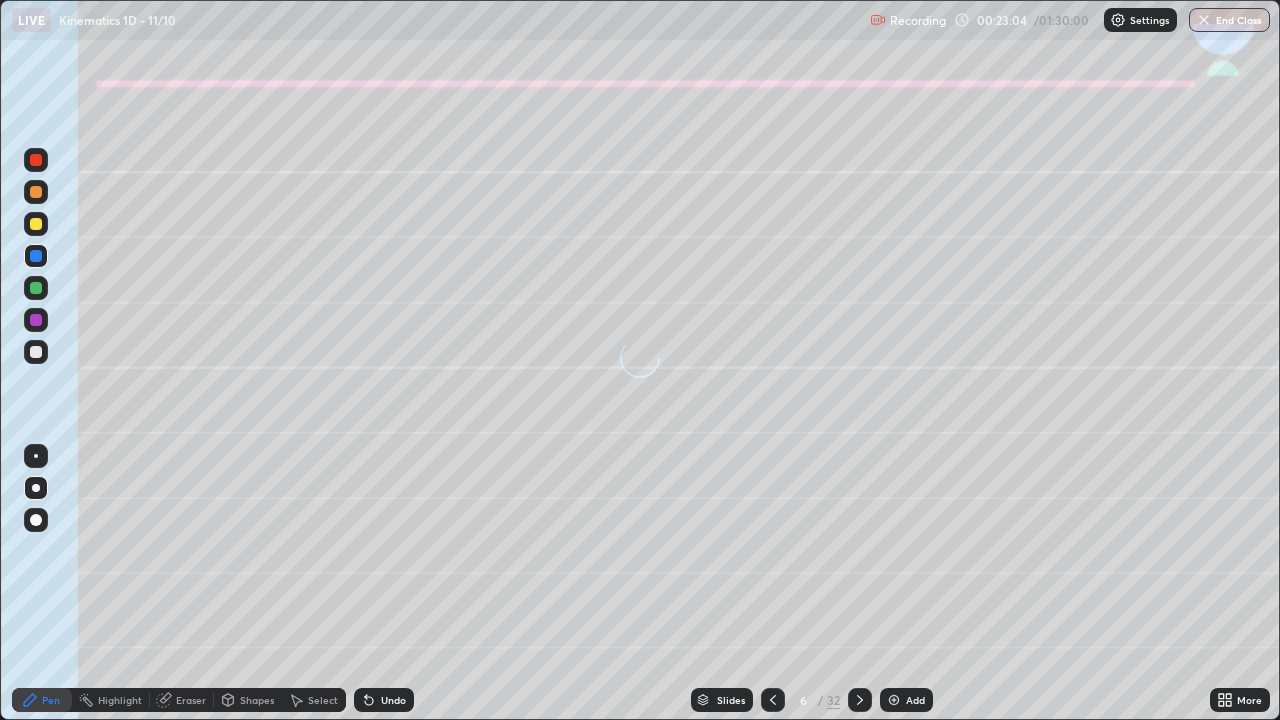click at bounding box center [36, 224] 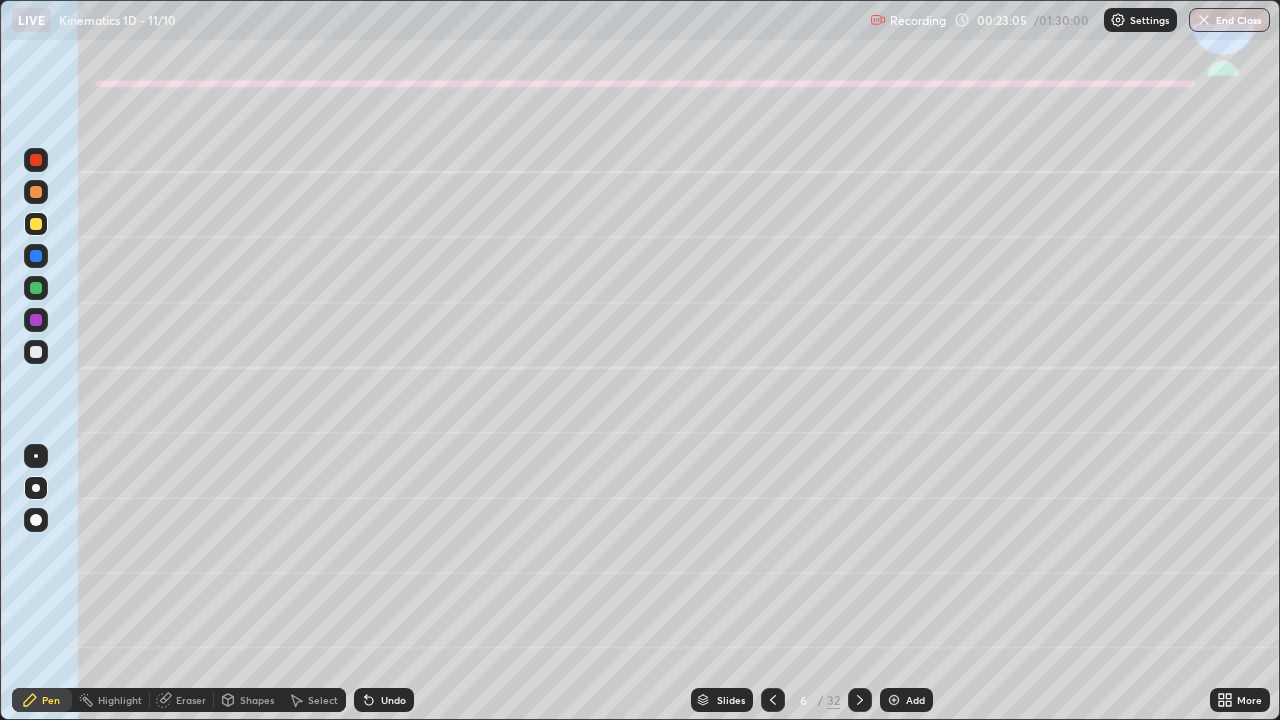 click on "Shapes" at bounding box center (257, 700) 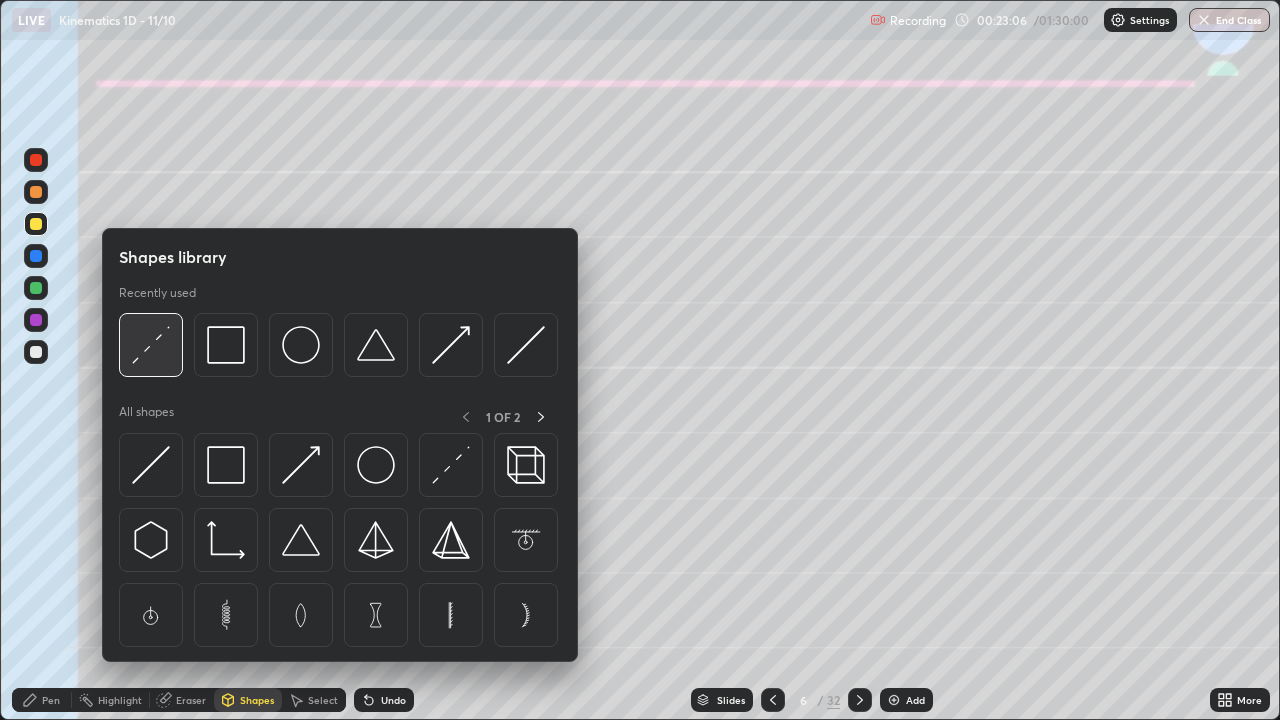 click at bounding box center (151, 345) 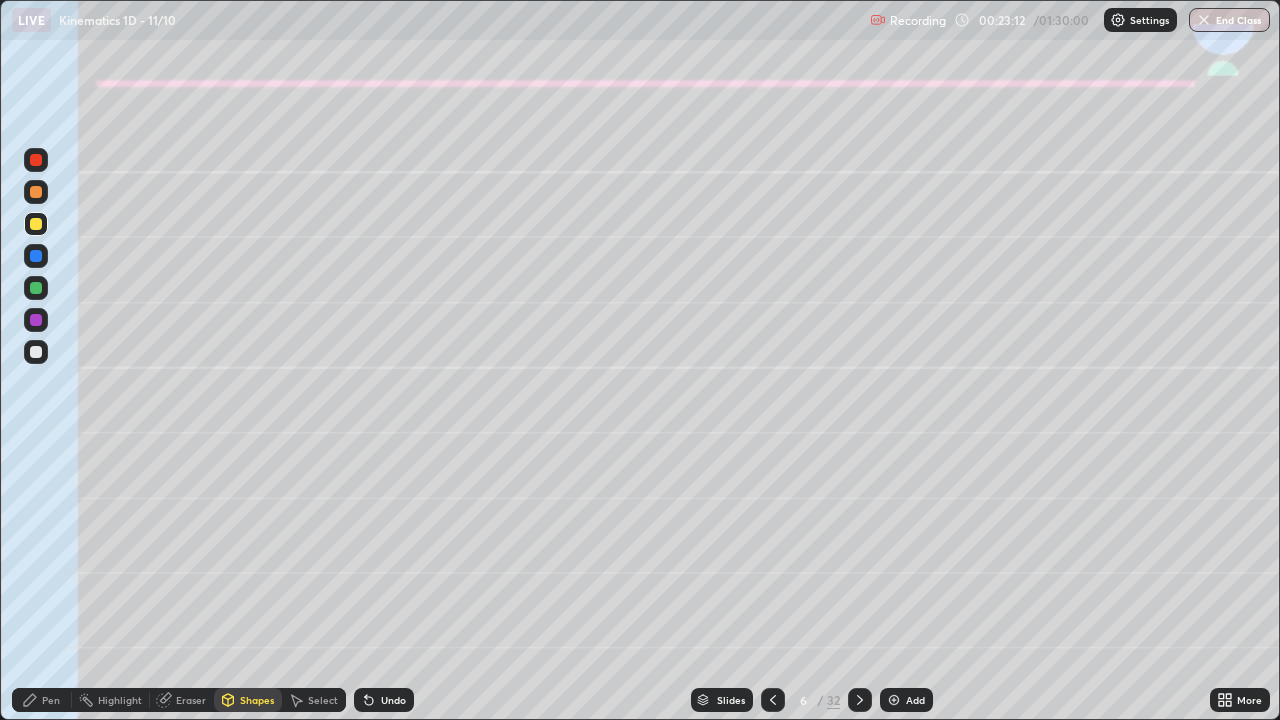 click 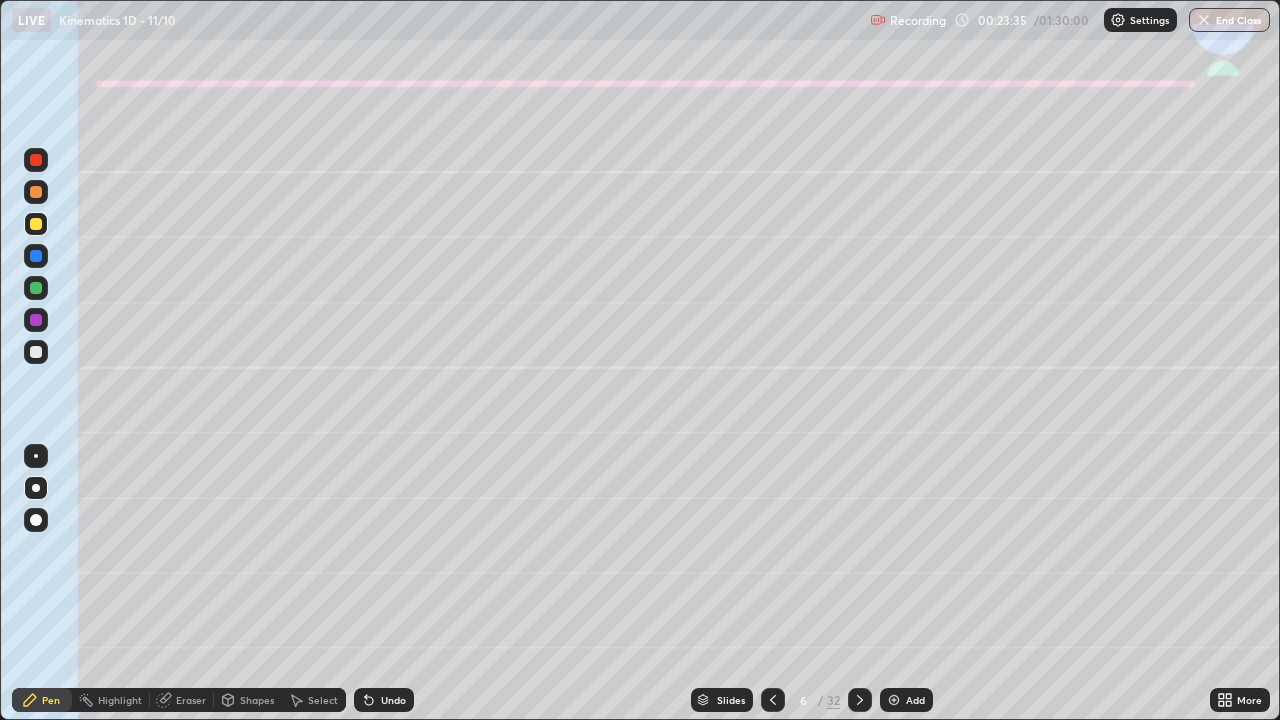 click at bounding box center (36, 192) 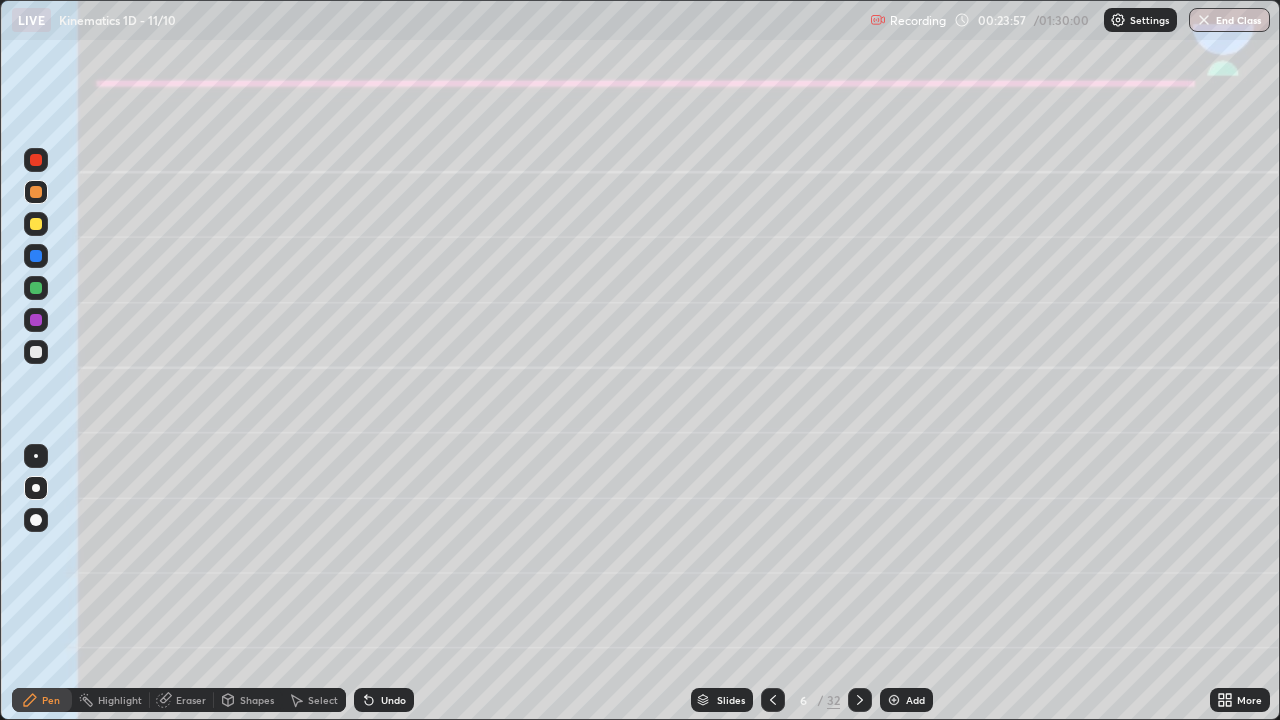 click at bounding box center (36, 224) 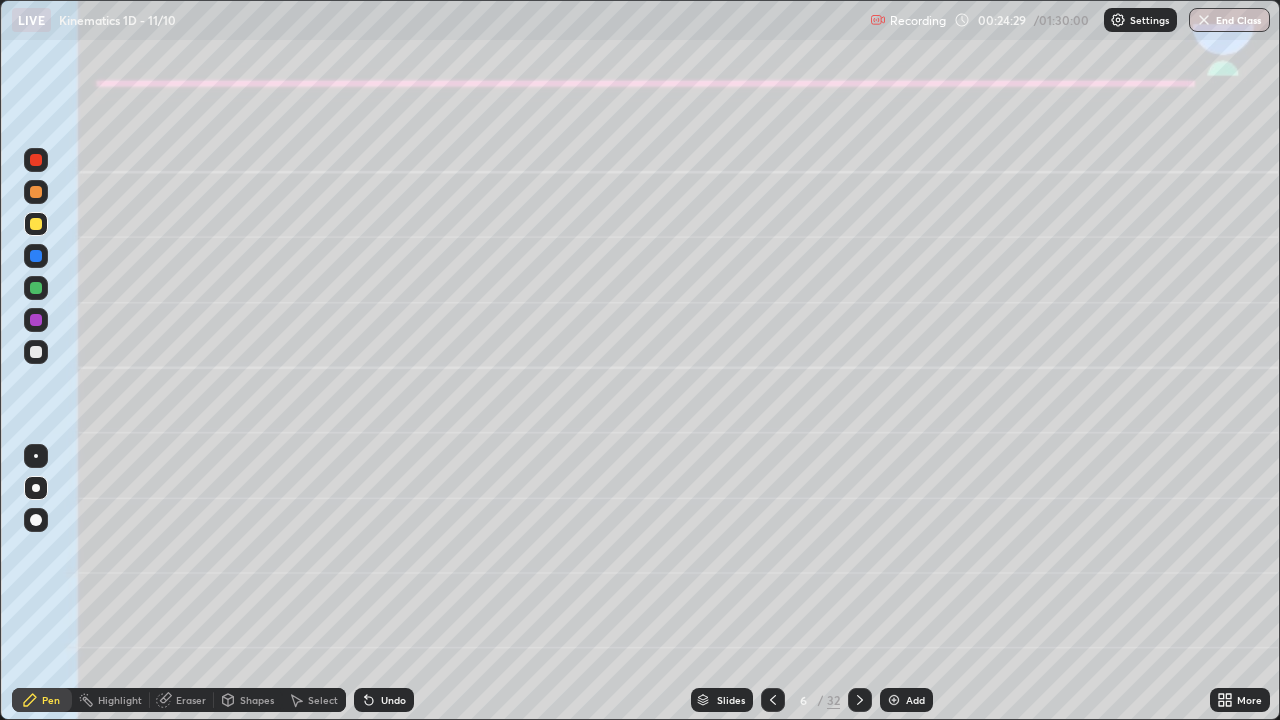 click at bounding box center (36, 192) 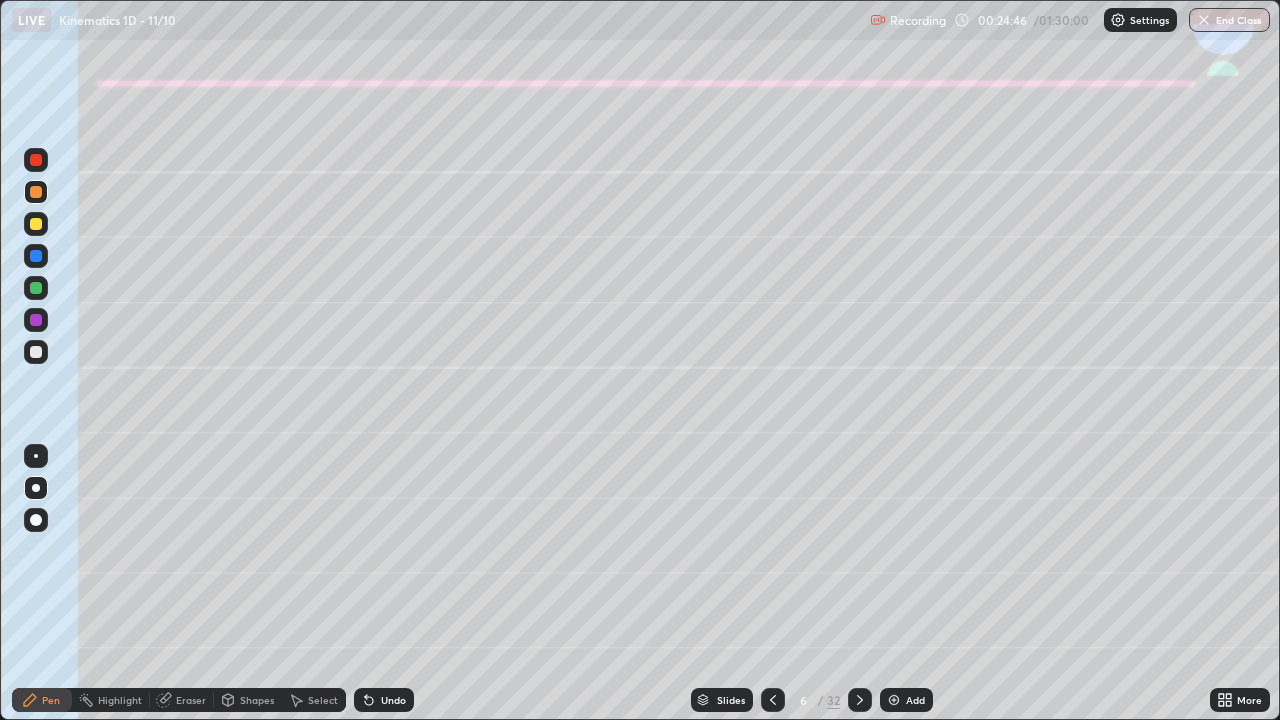 click at bounding box center [36, 224] 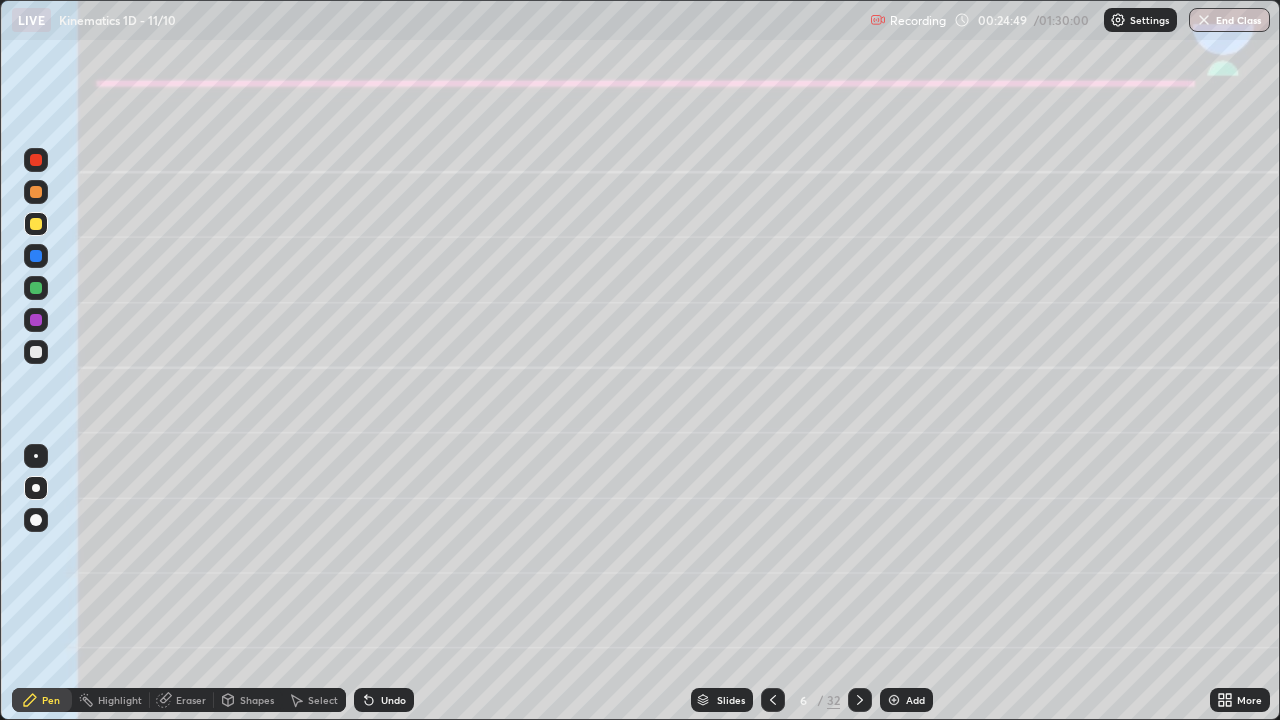 click on "Shapes" at bounding box center (248, 700) 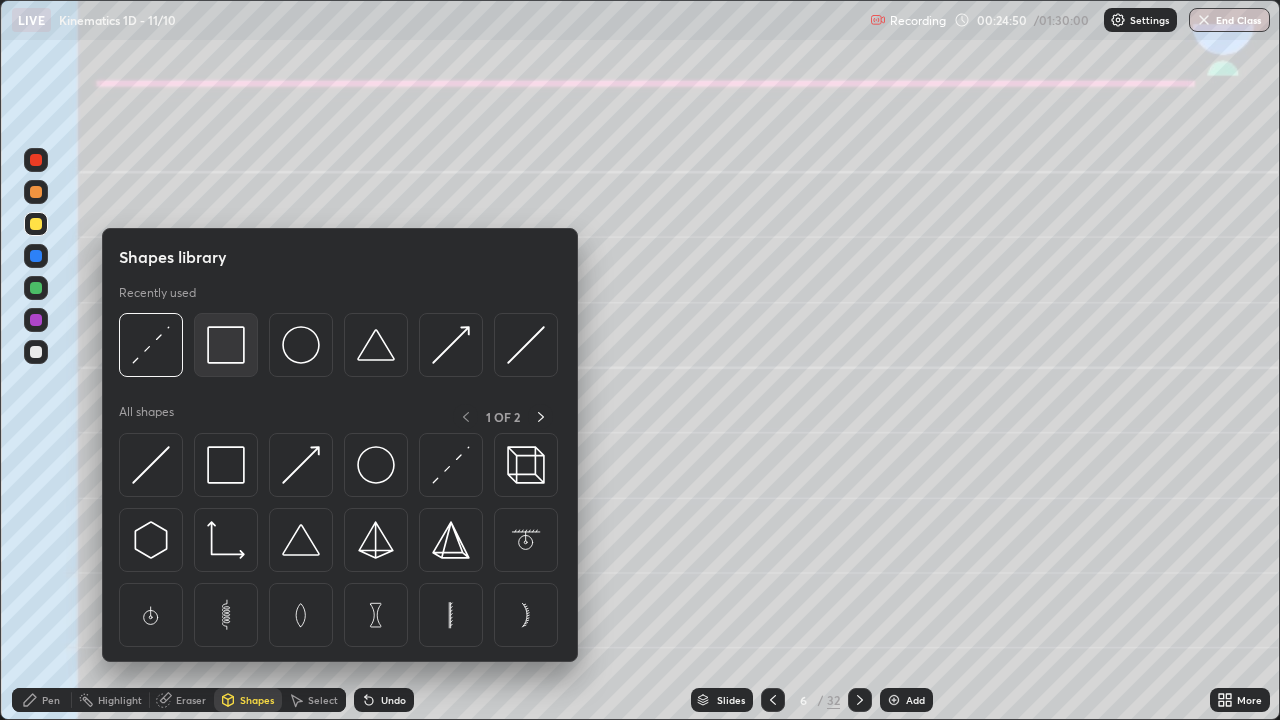 click at bounding box center (226, 345) 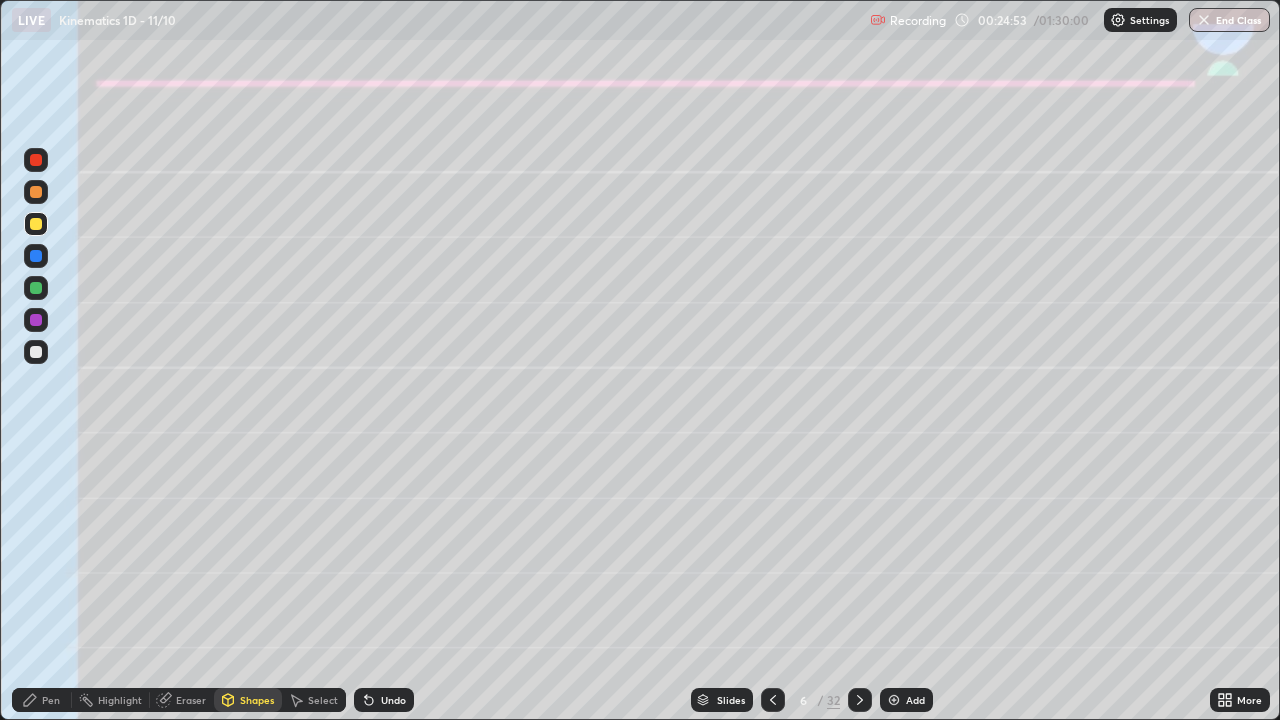 click on "Pen" at bounding box center (51, 700) 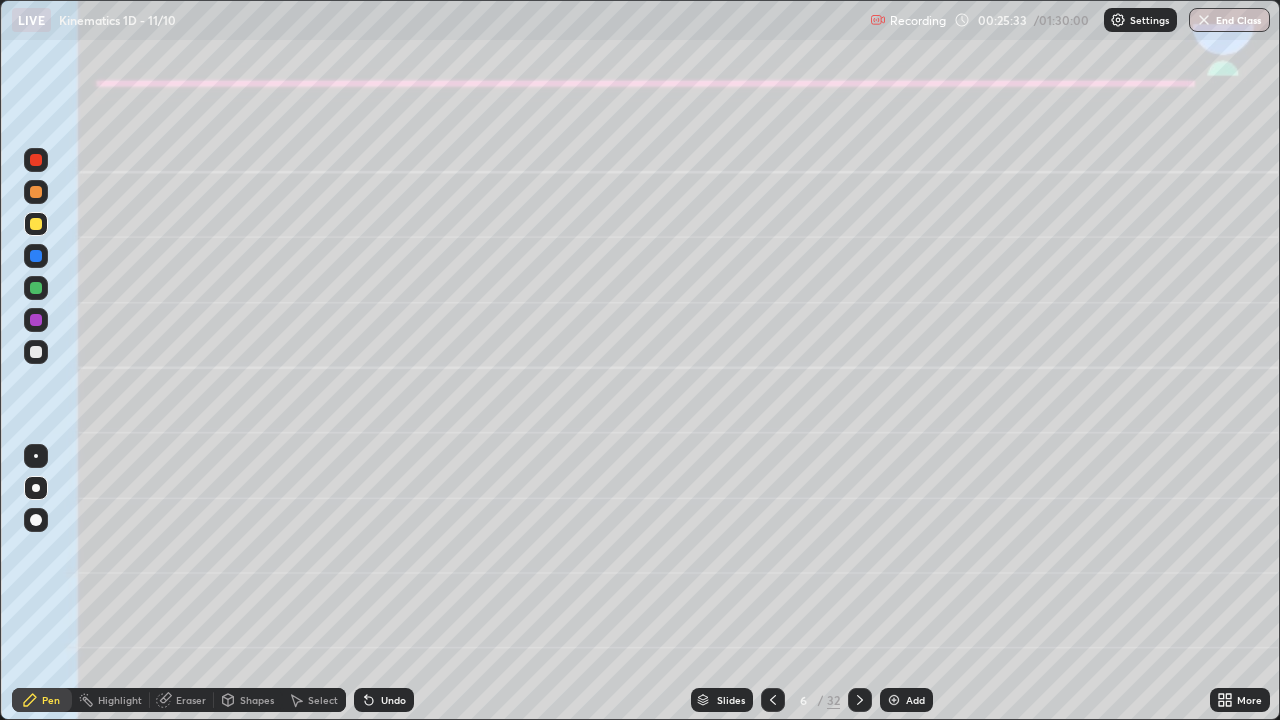 click at bounding box center [36, 352] 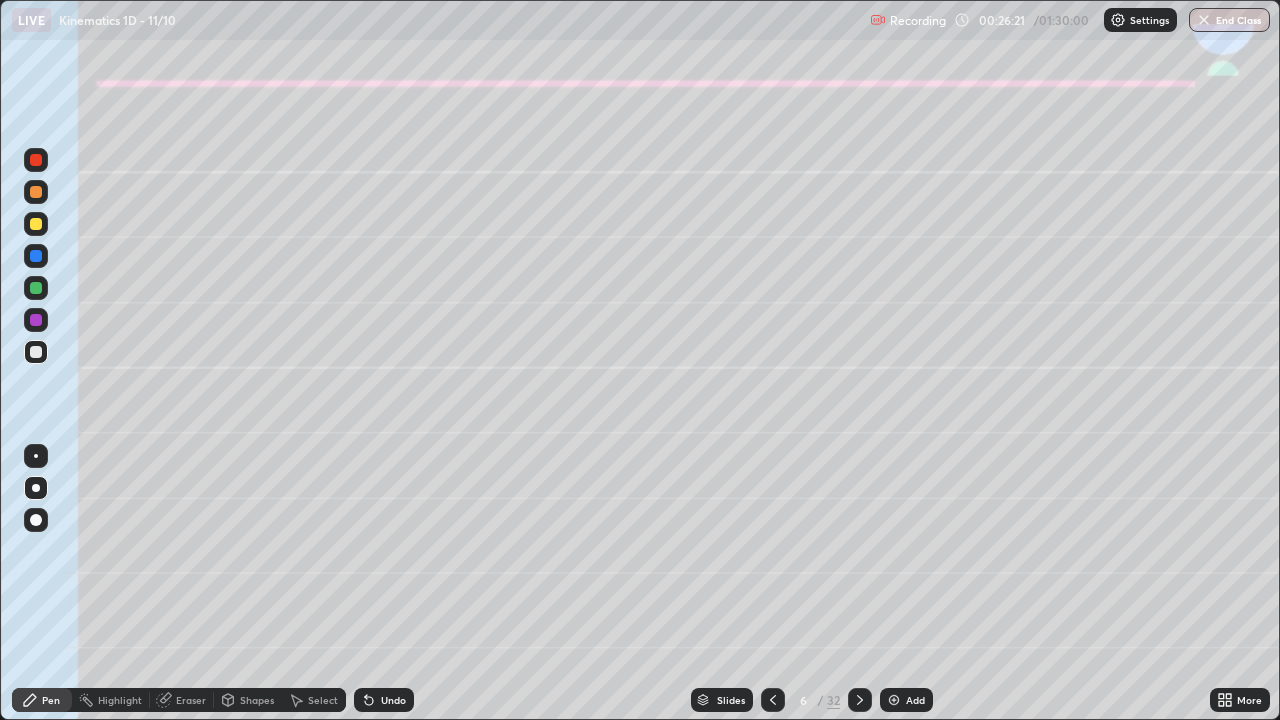 click at bounding box center [36, 288] 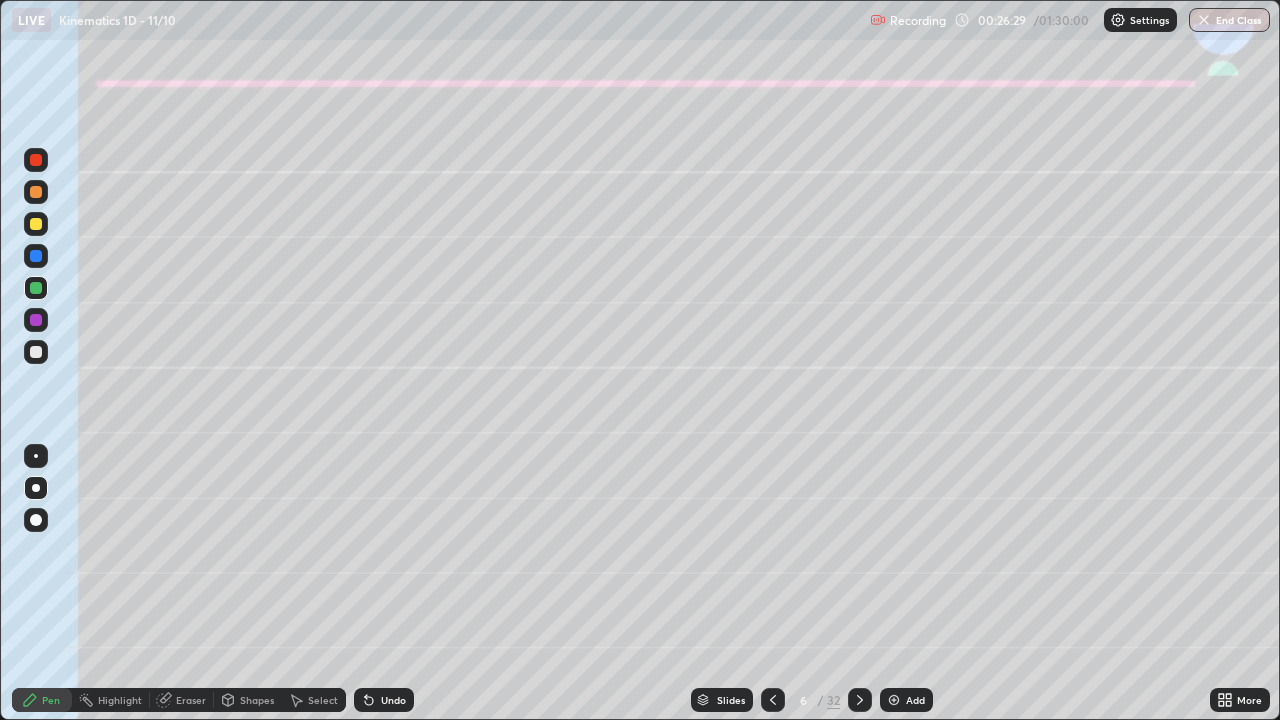 click at bounding box center (36, 352) 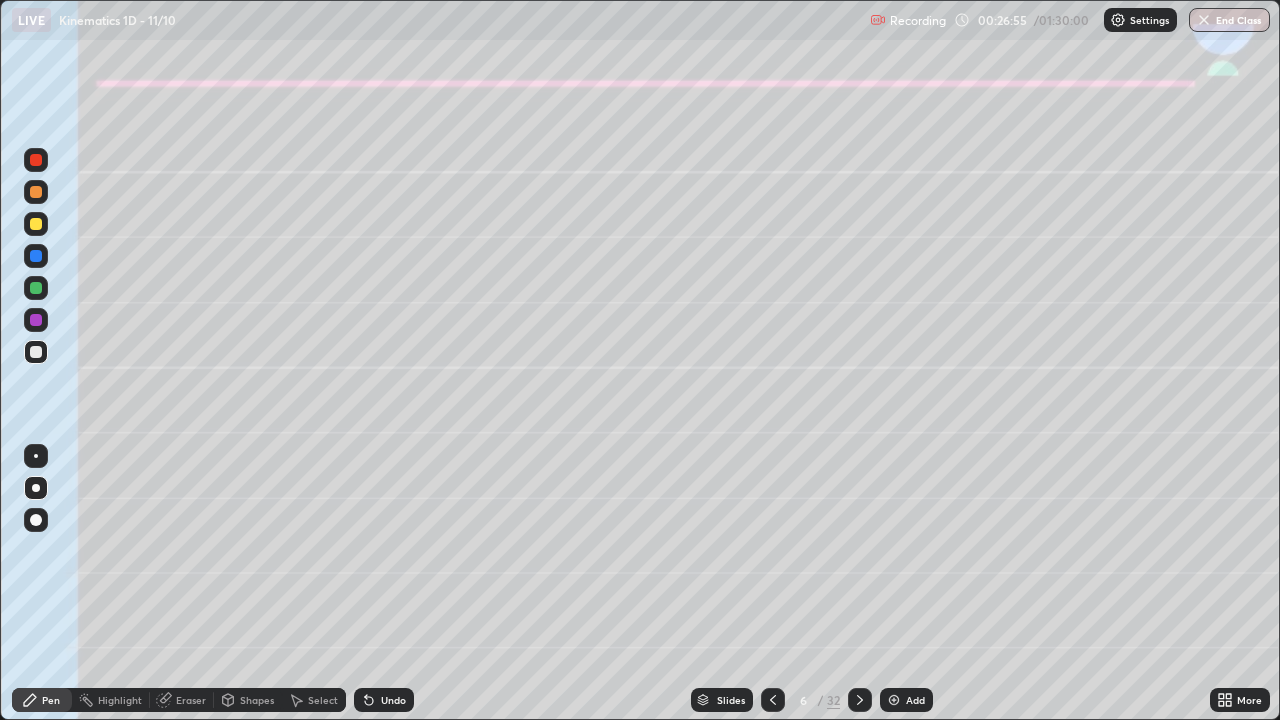 click 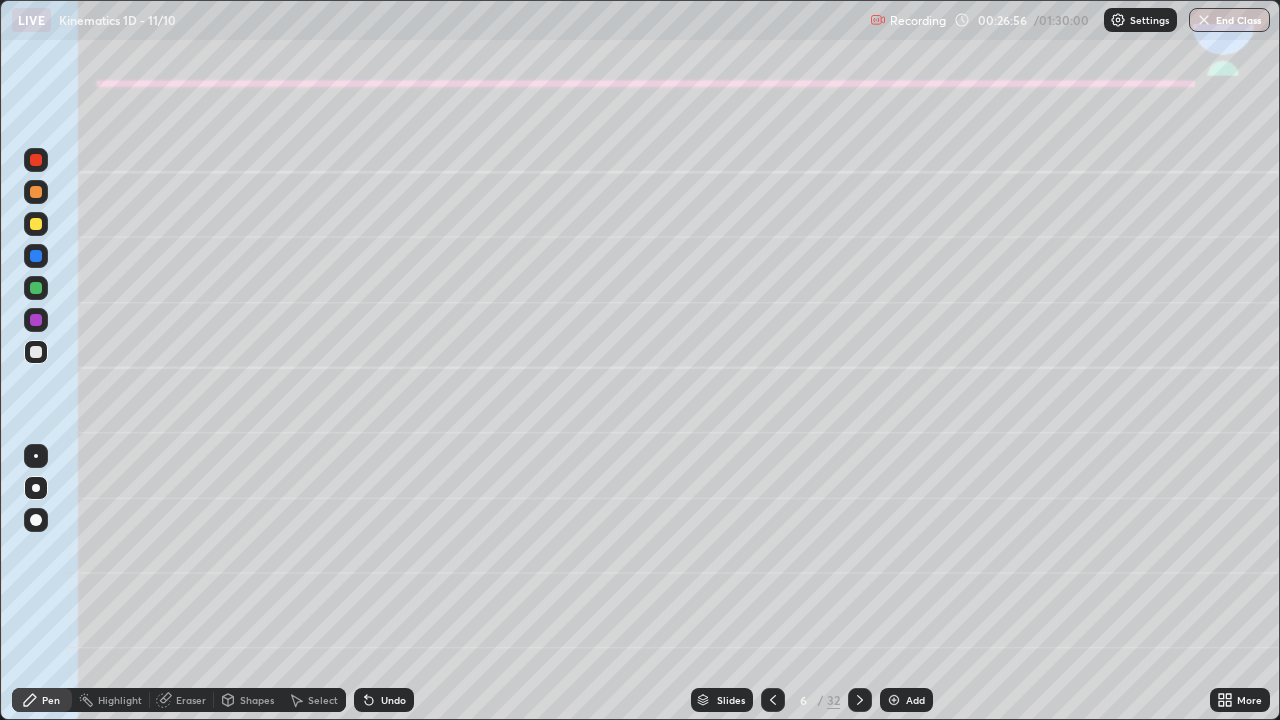 click 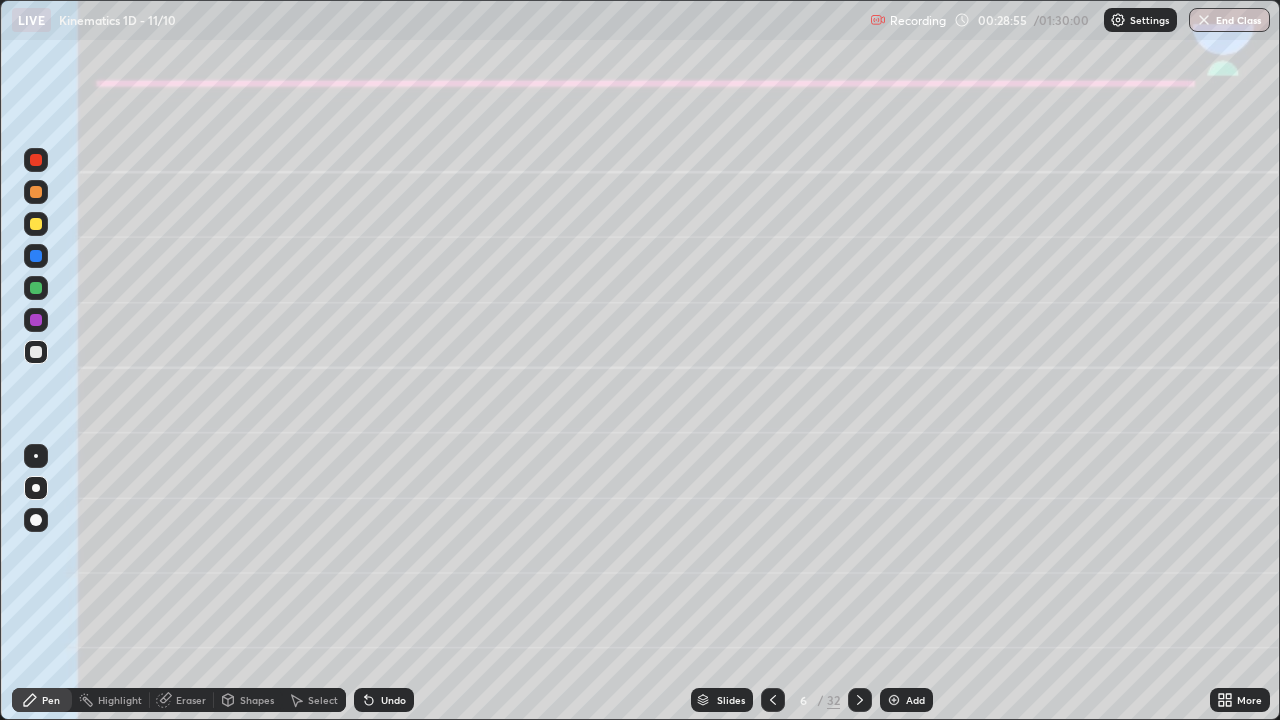 click 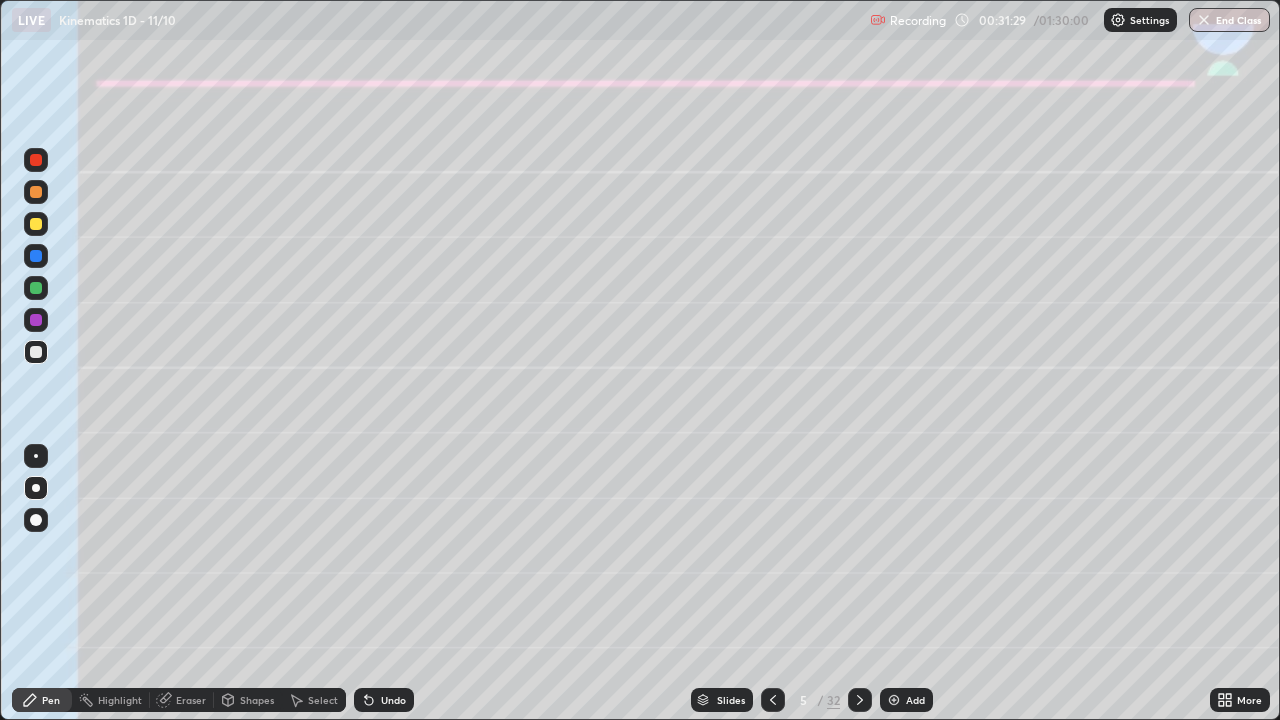 click 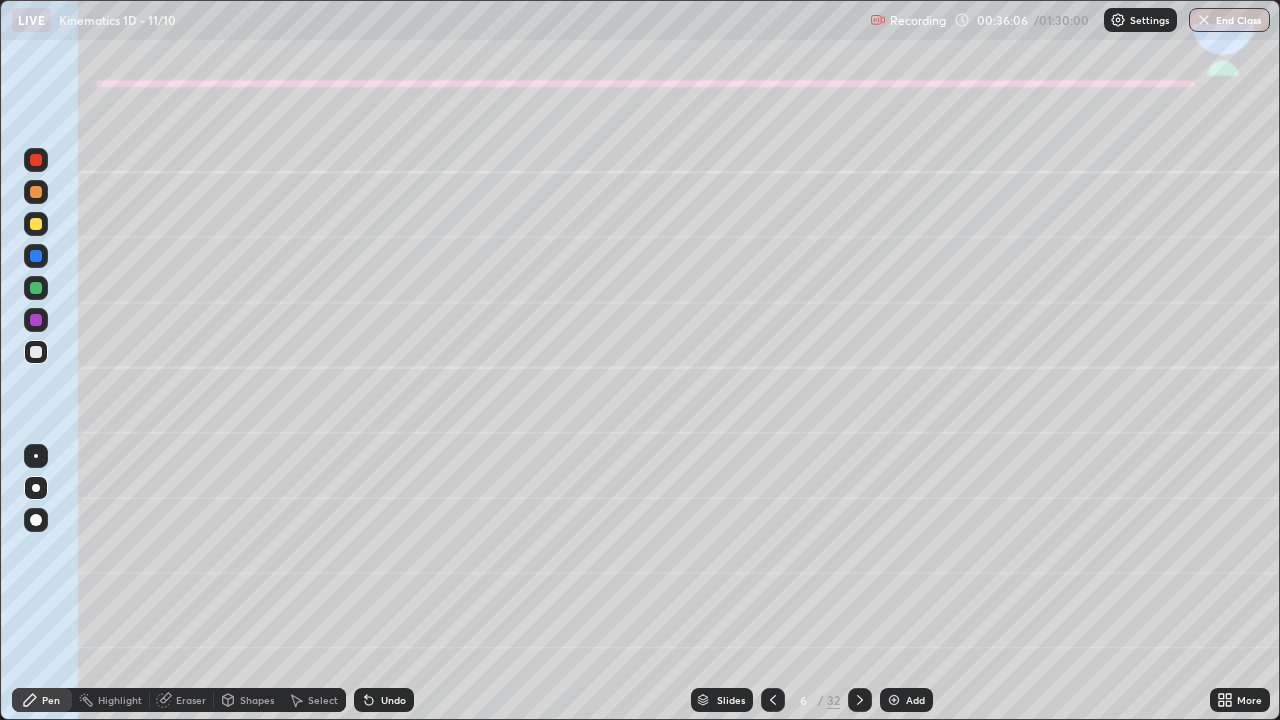 click 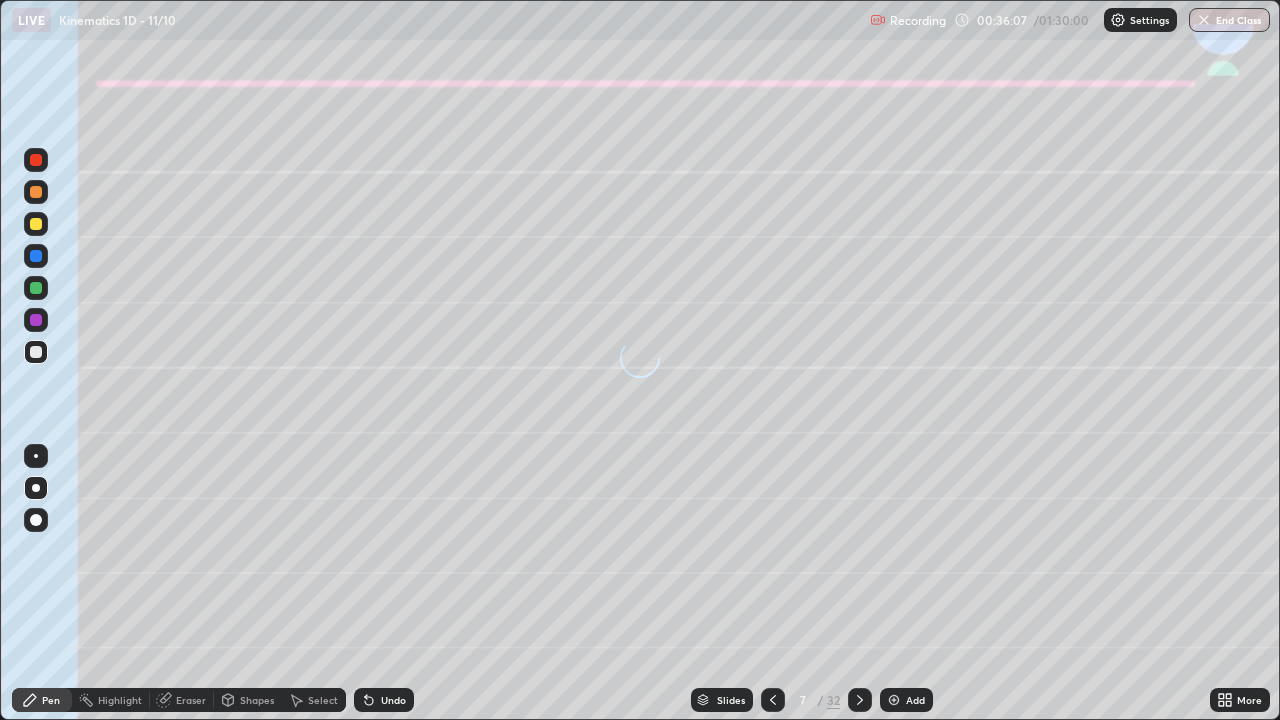 click 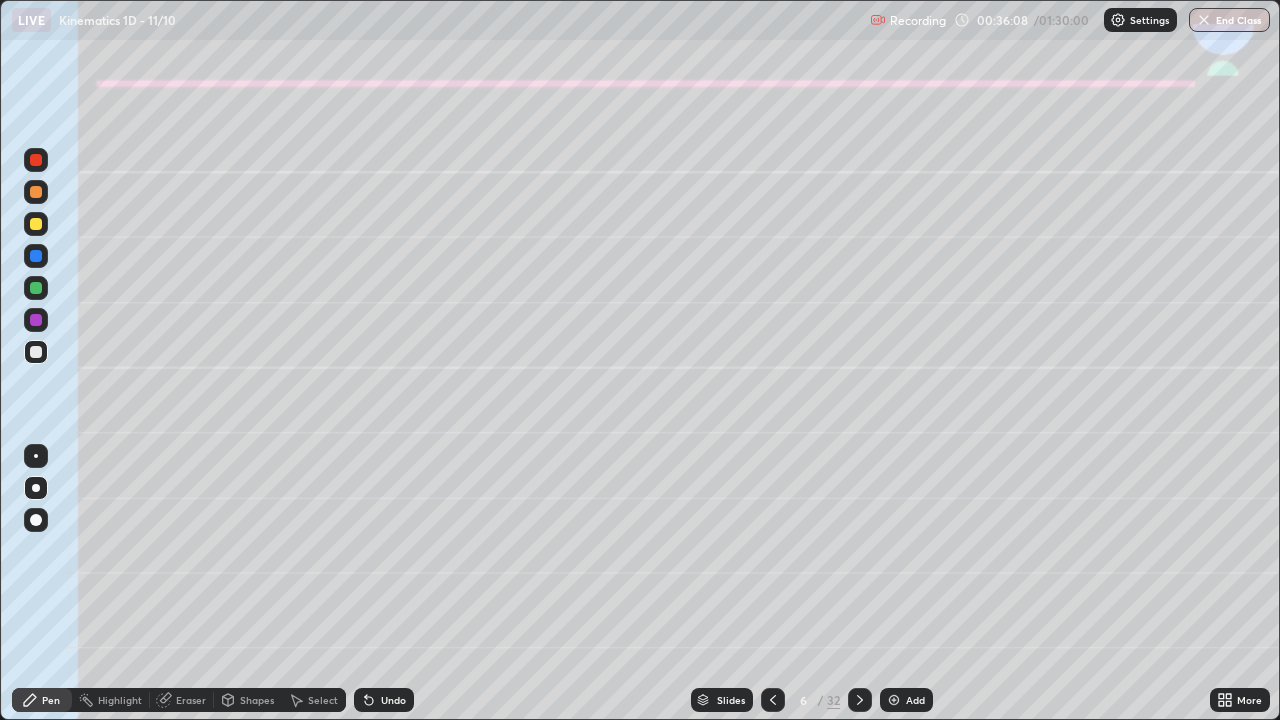 click at bounding box center [860, 700] 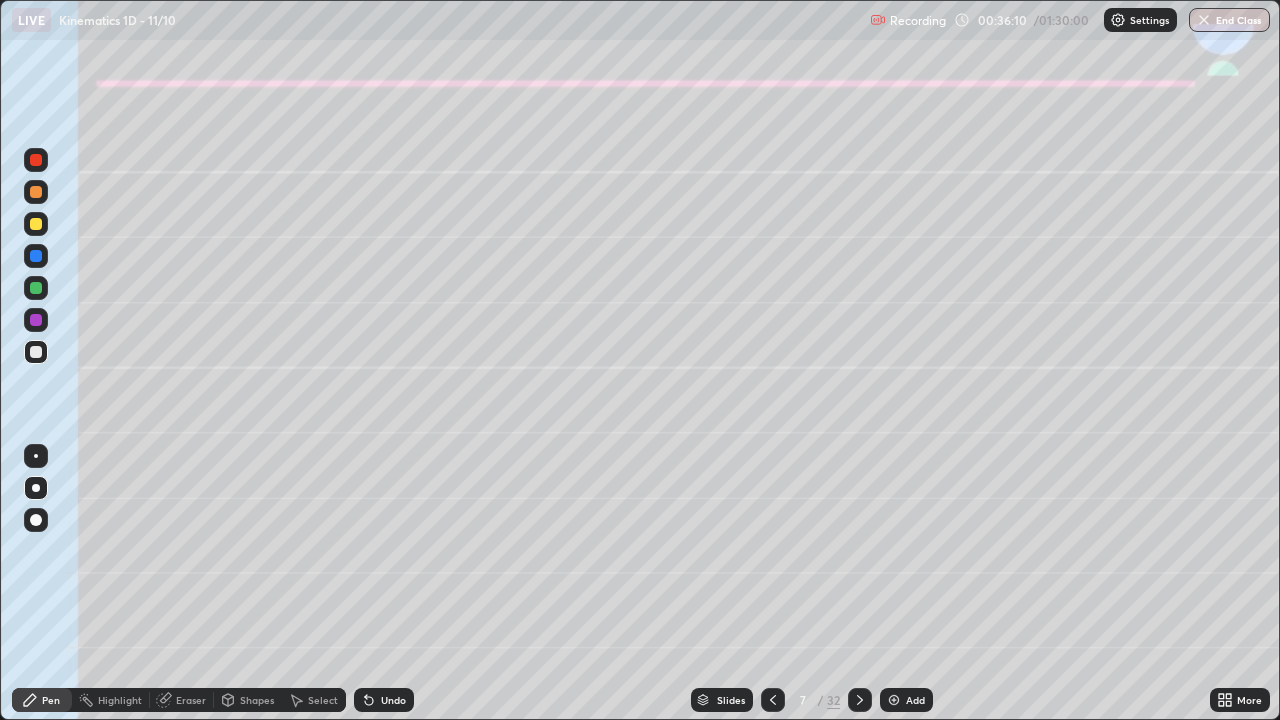 click at bounding box center (36, 224) 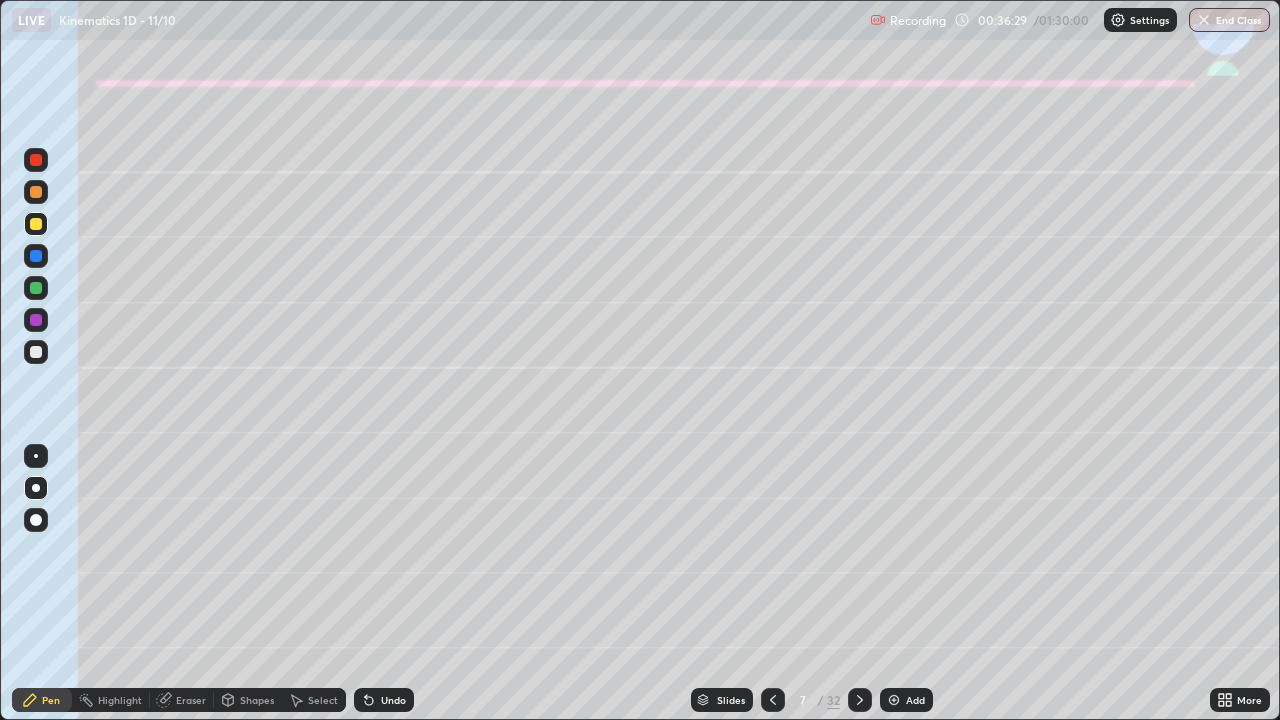 click on "Eraser" at bounding box center [182, 700] 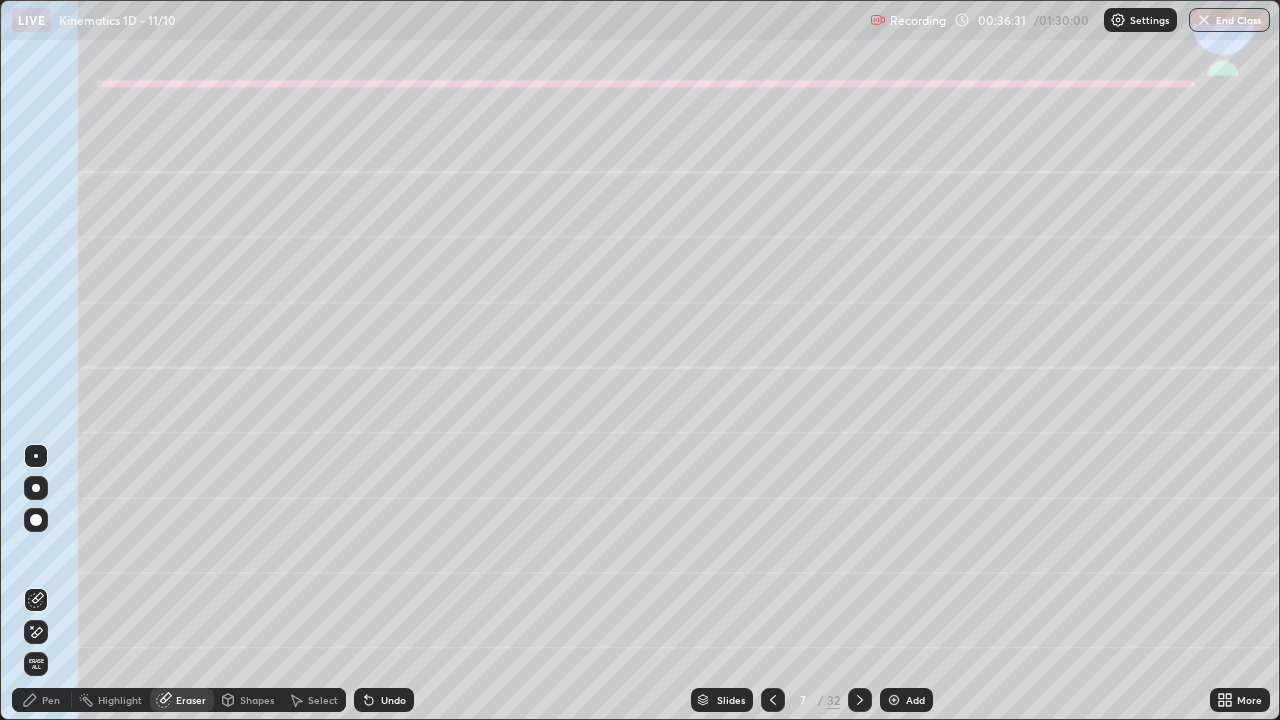click 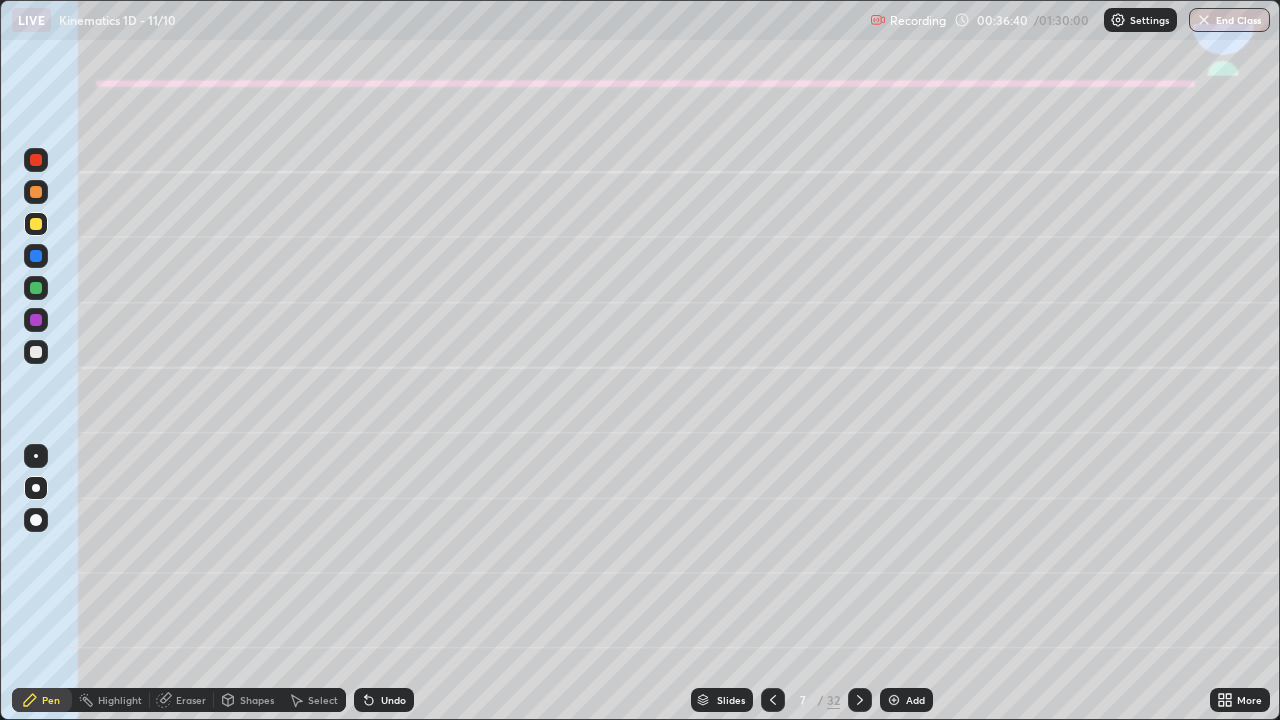 click at bounding box center [36, 288] 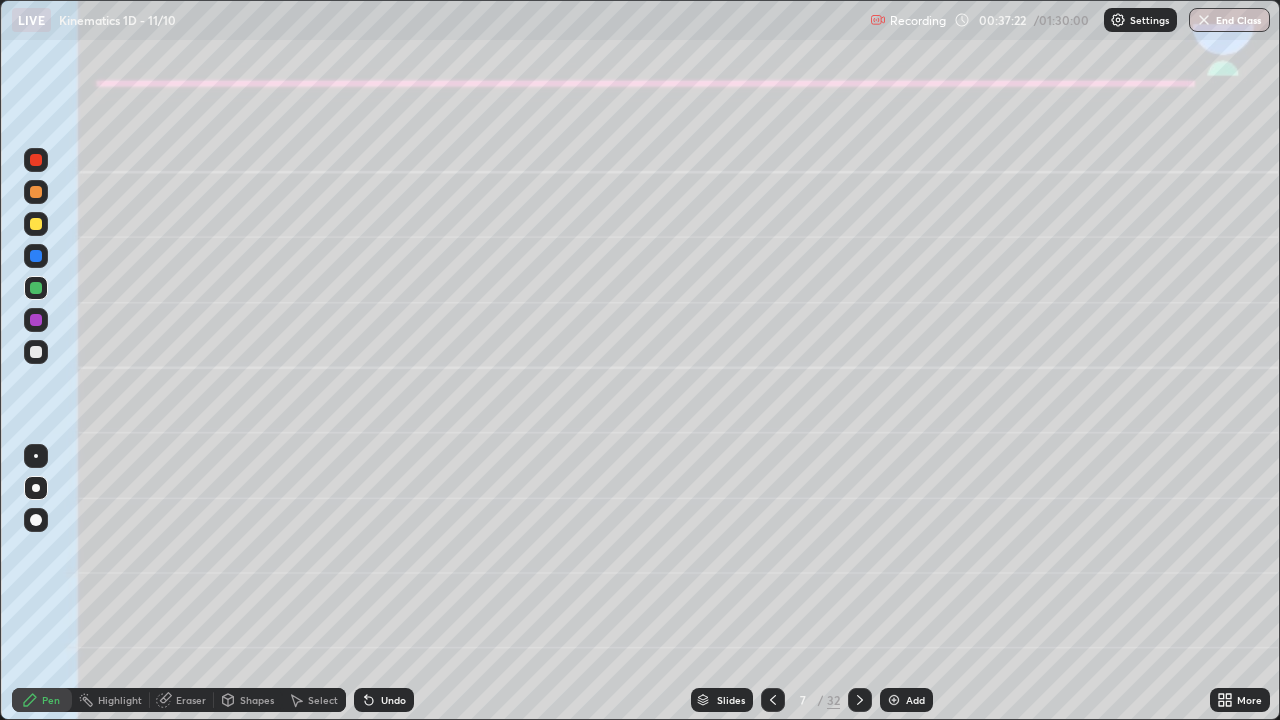 click at bounding box center [36, 224] 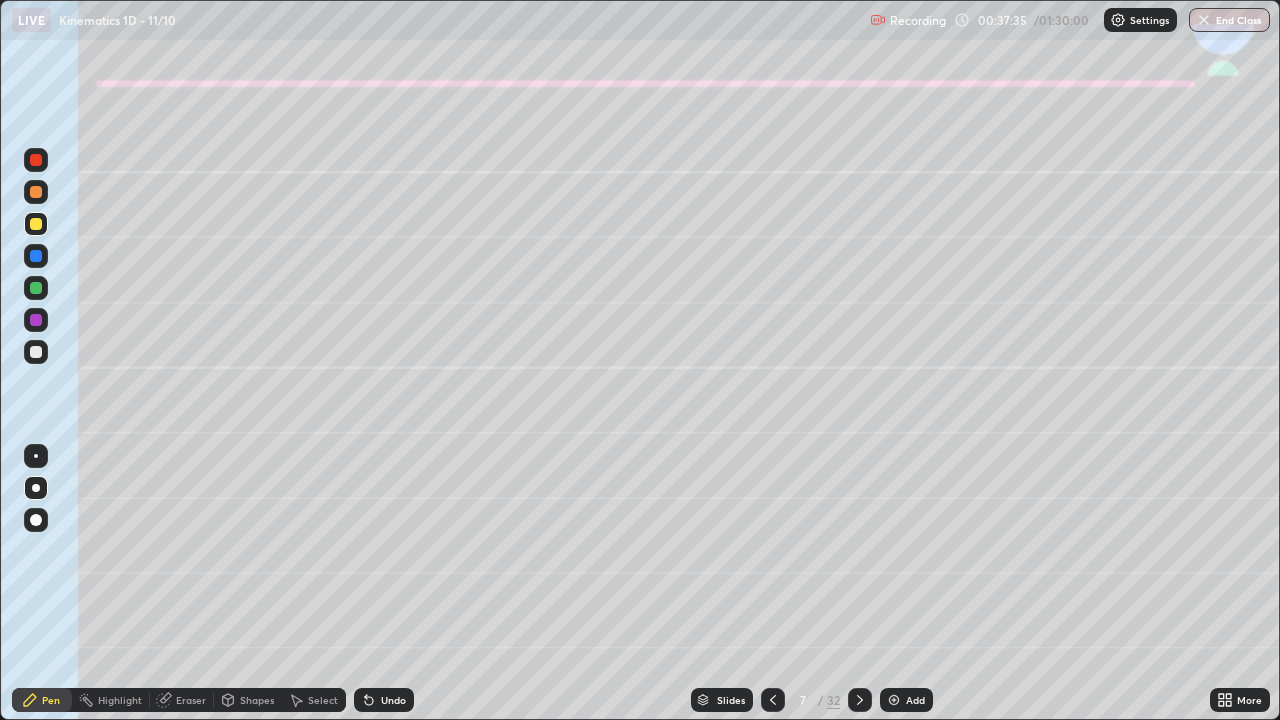 click at bounding box center [36, 288] 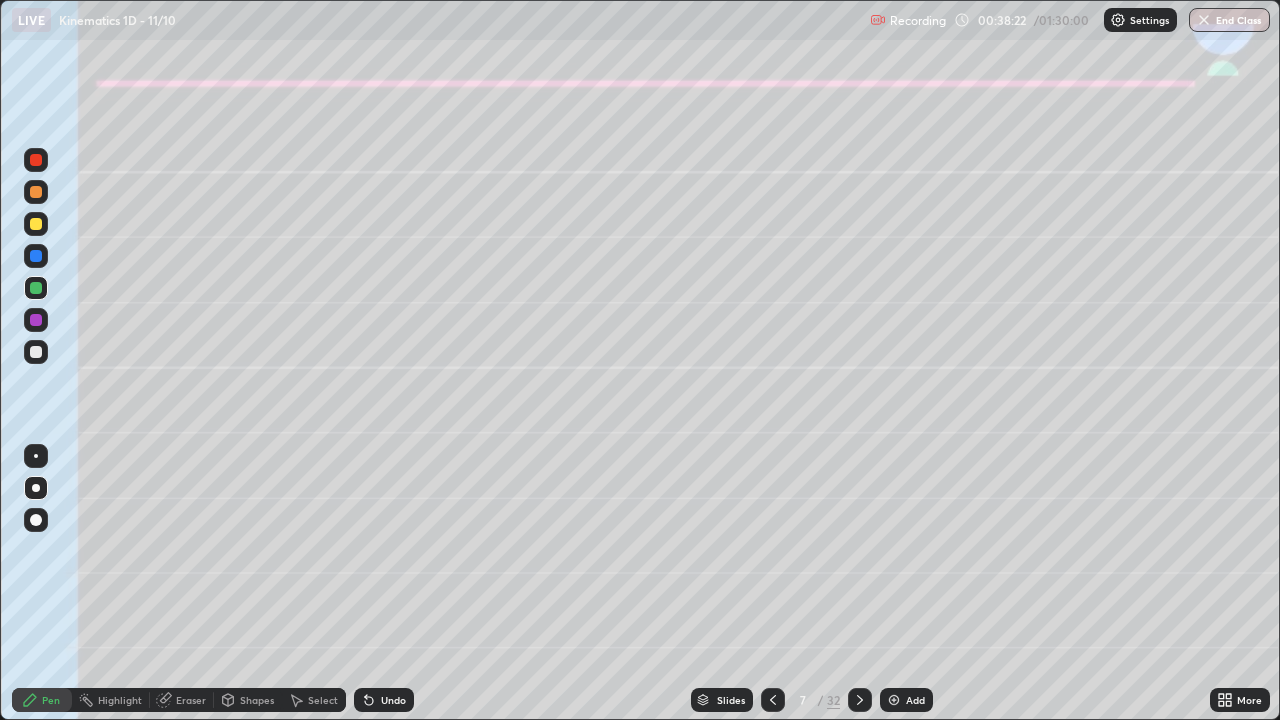 click 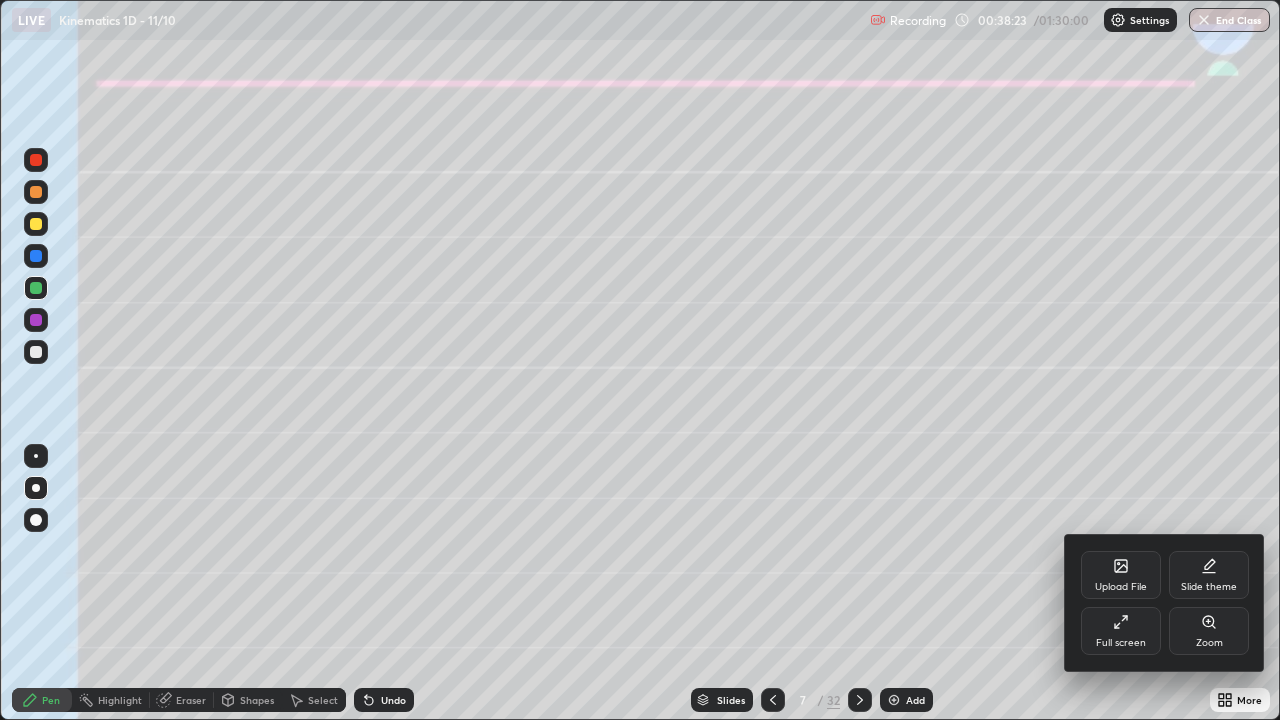 click on "Upload File" at bounding box center (1121, 587) 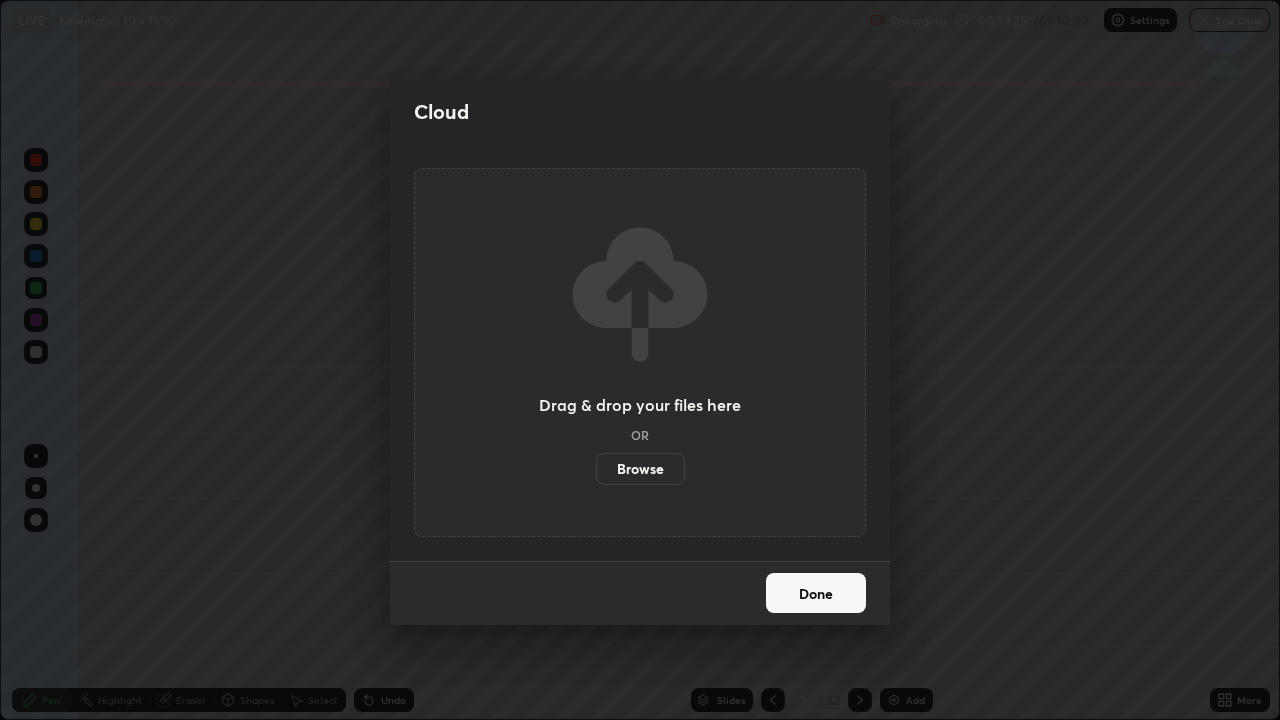 click on "Browse" at bounding box center [640, 469] 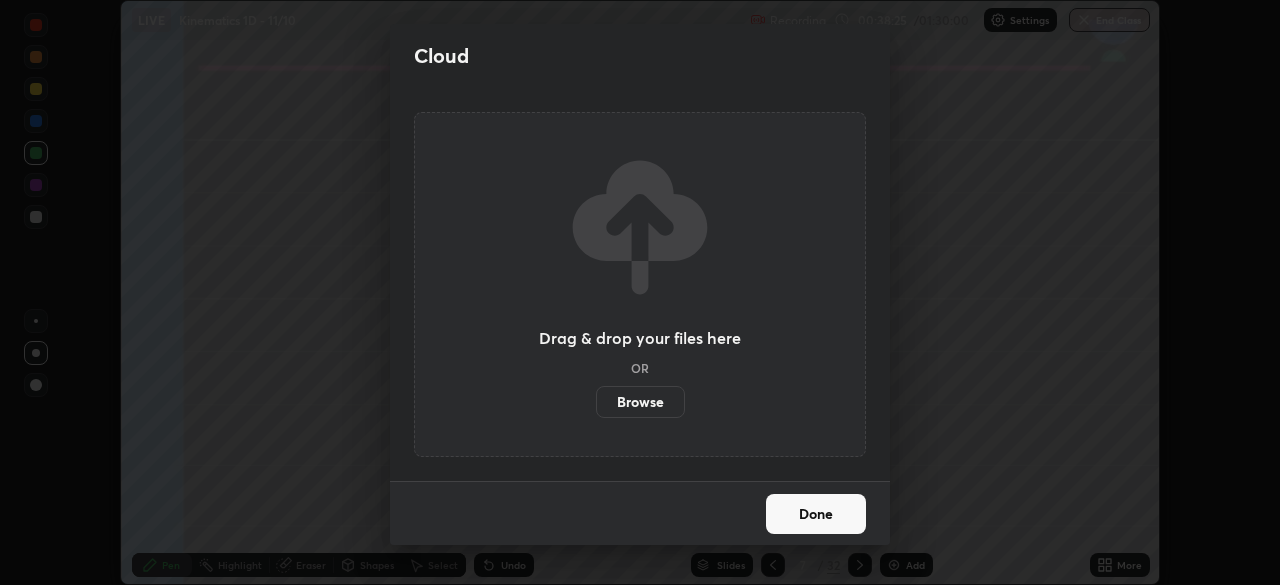 scroll, scrollTop: 585, scrollLeft: 1280, axis: both 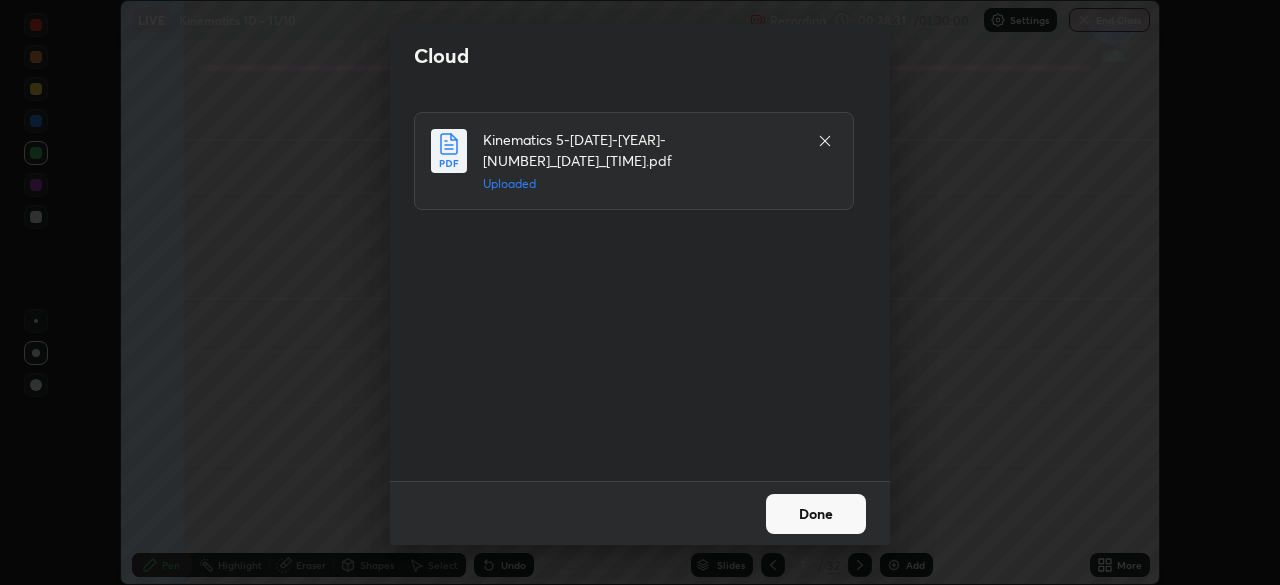 click on "Done" at bounding box center [816, 514] 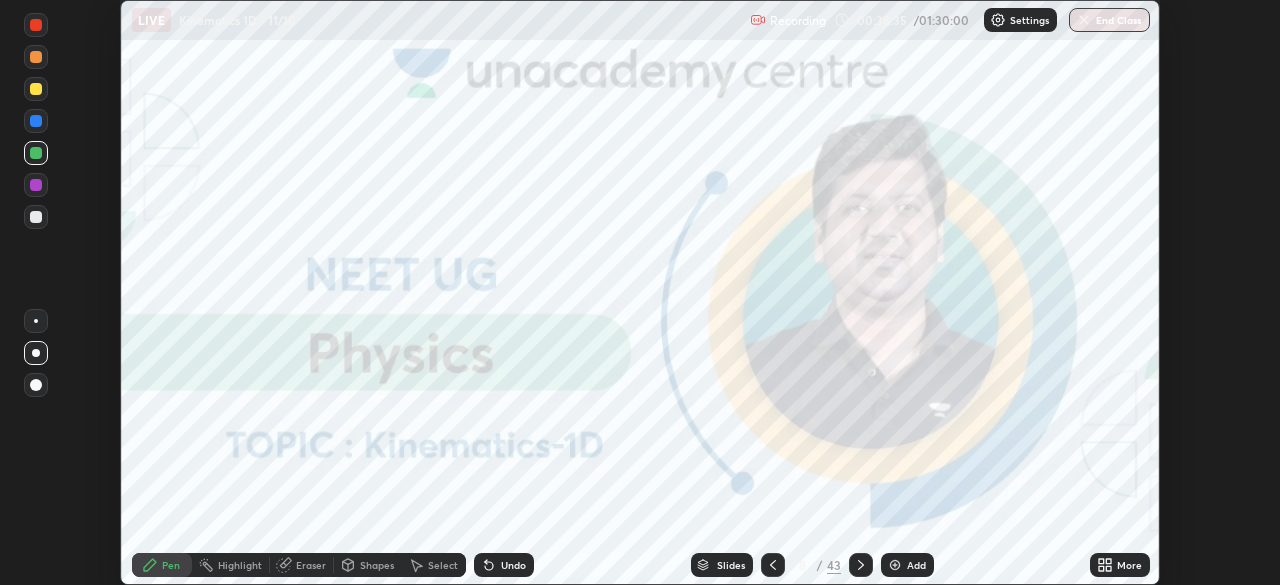 click 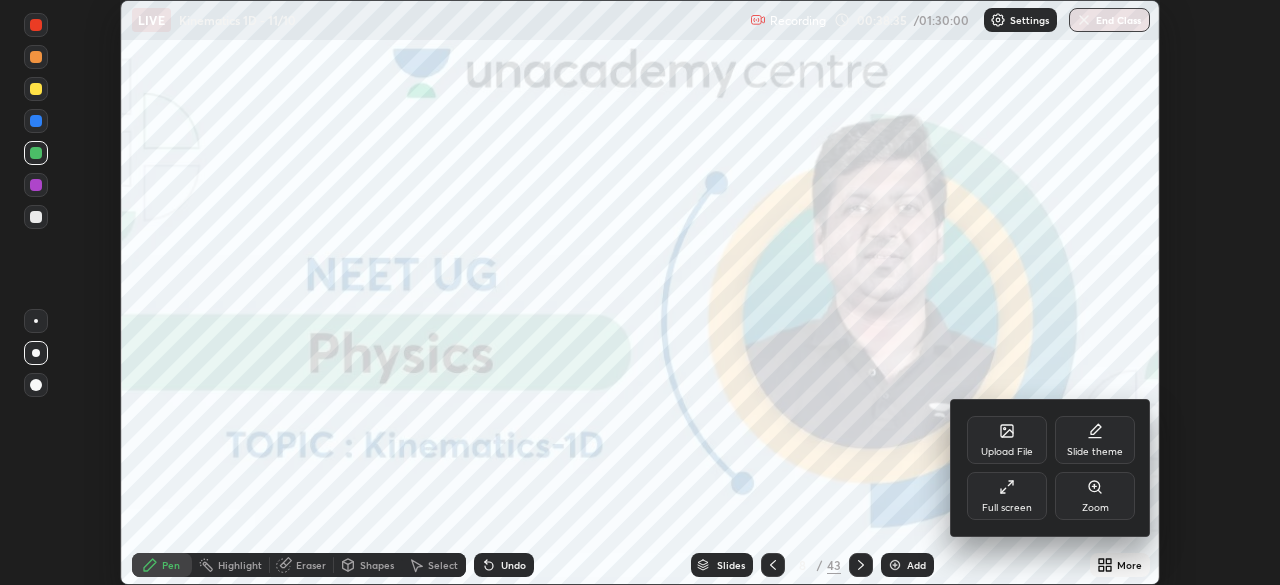 click on "Full screen" at bounding box center (1007, 496) 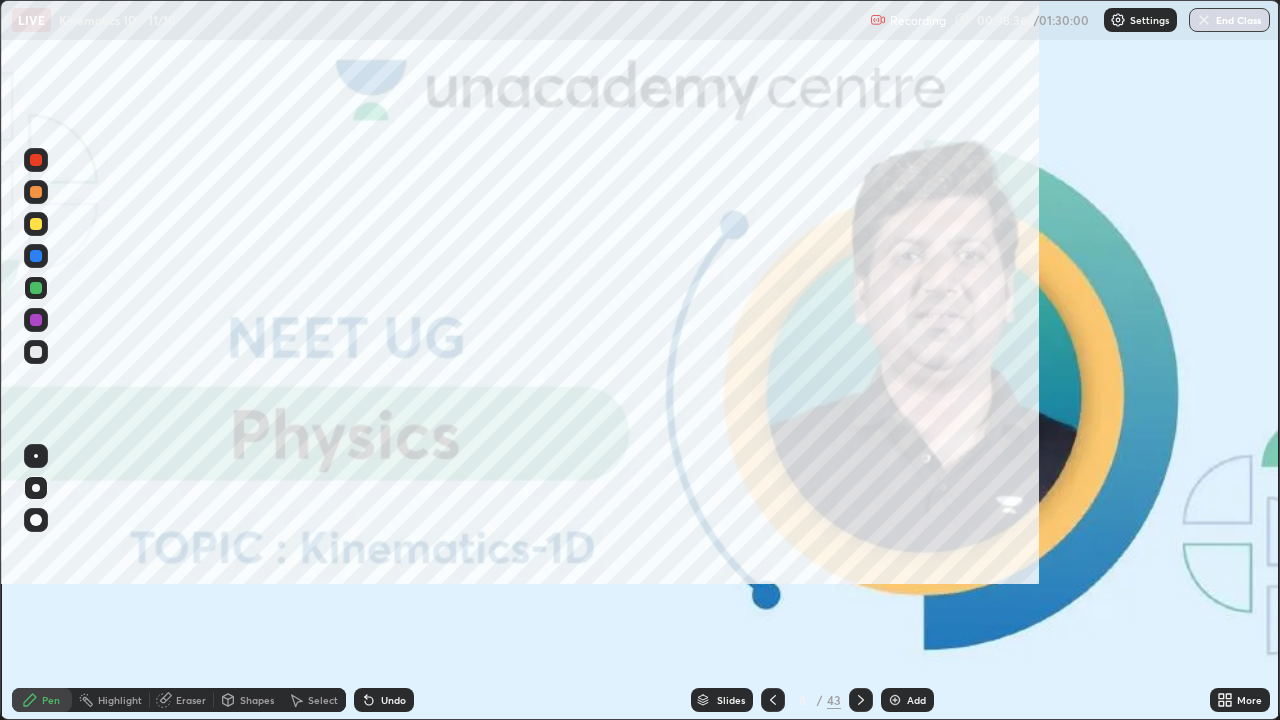 scroll, scrollTop: 99280, scrollLeft: 98720, axis: both 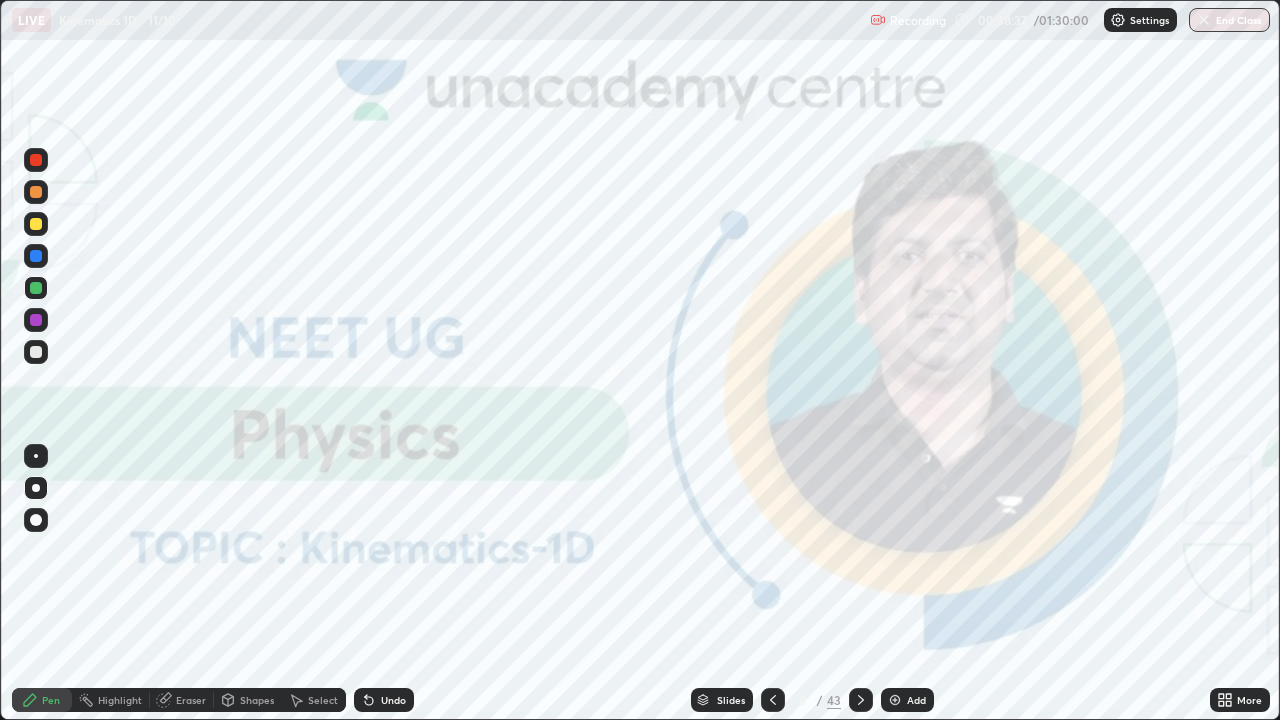 click 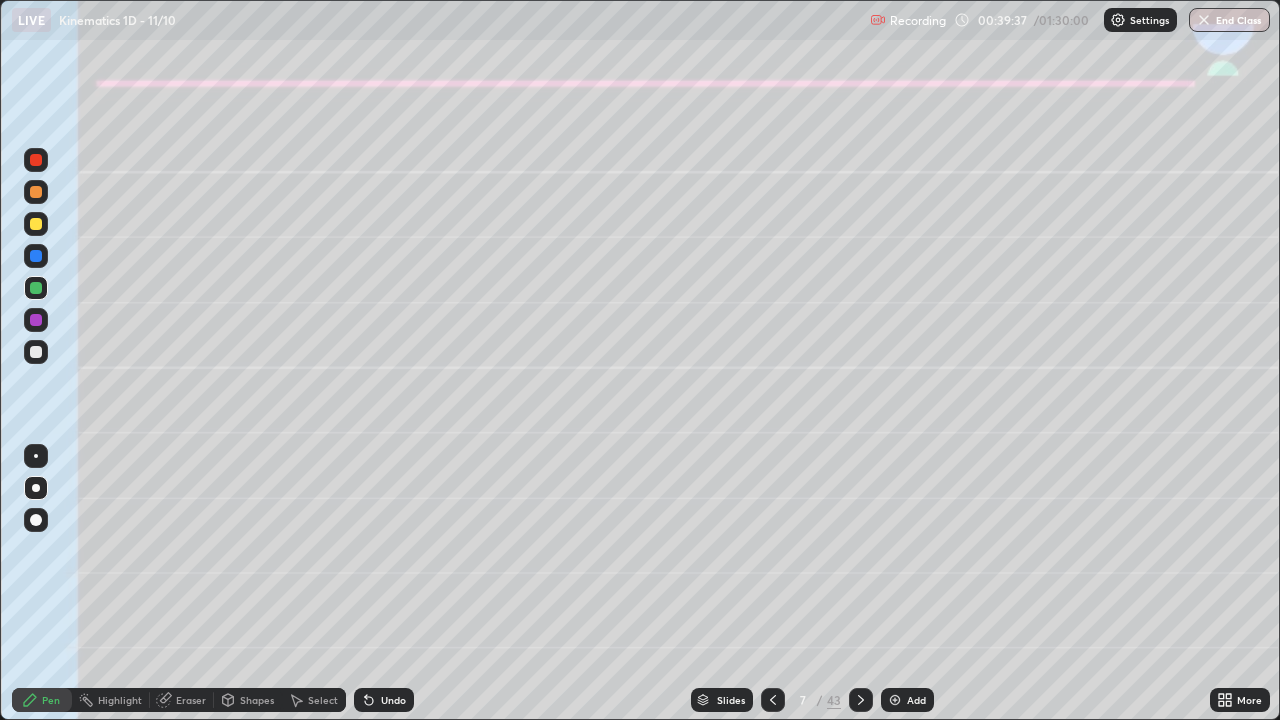 click 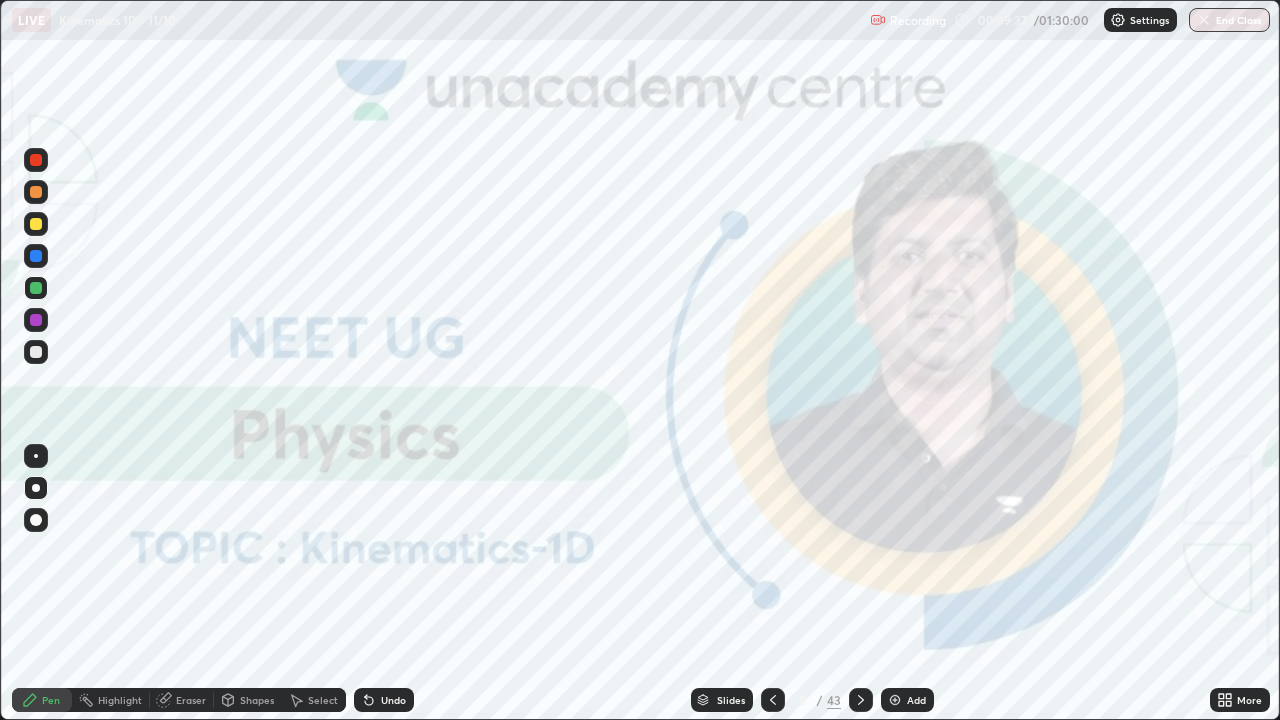 click 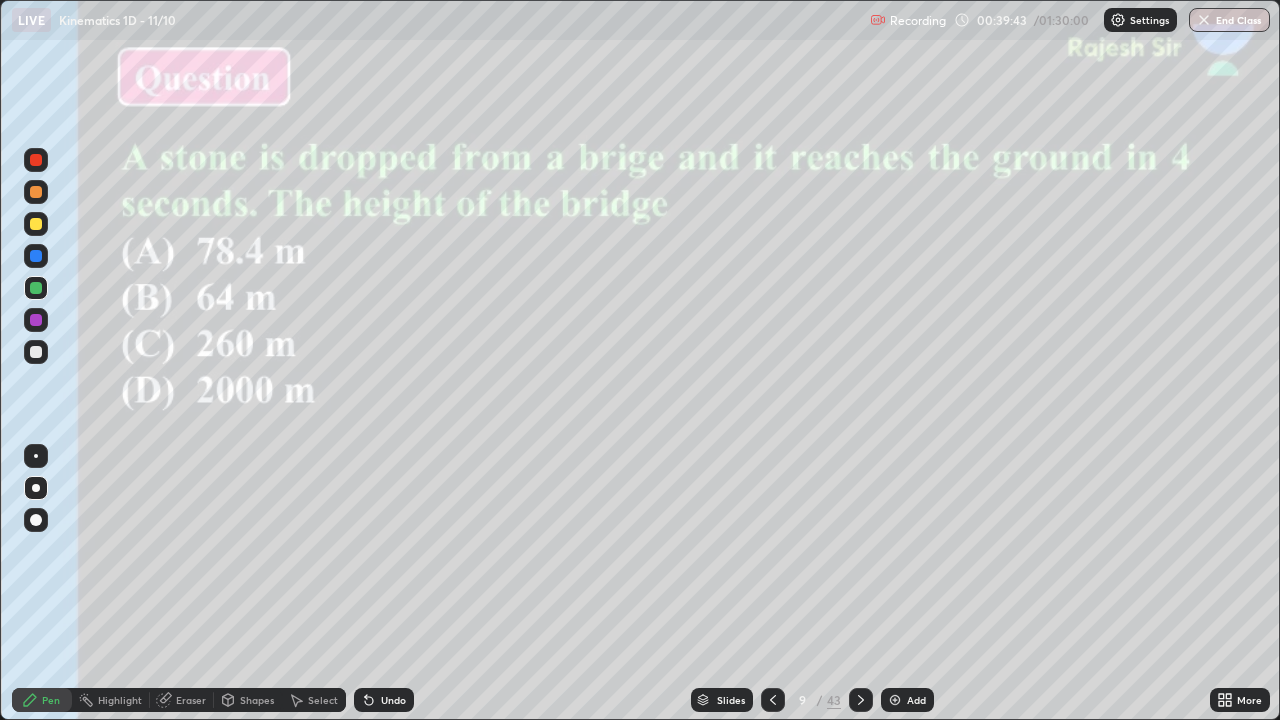 click on "Highlight" at bounding box center (120, 700) 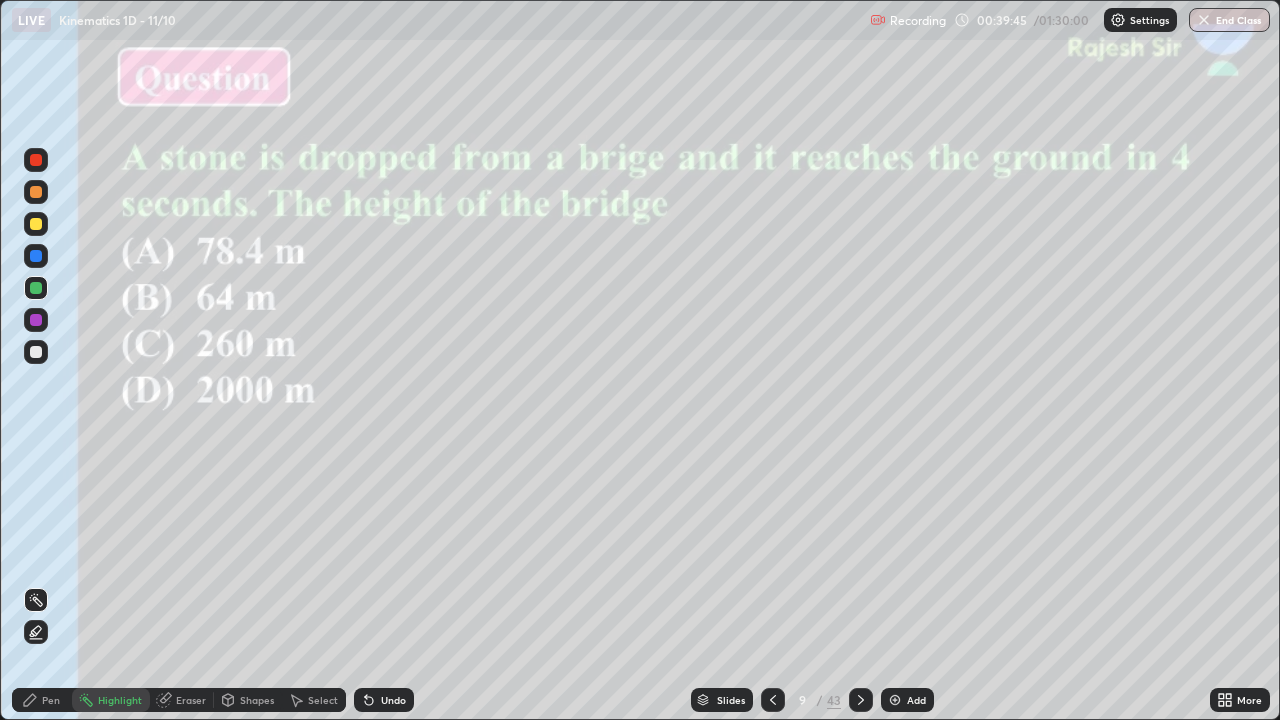 click at bounding box center (36, 320) 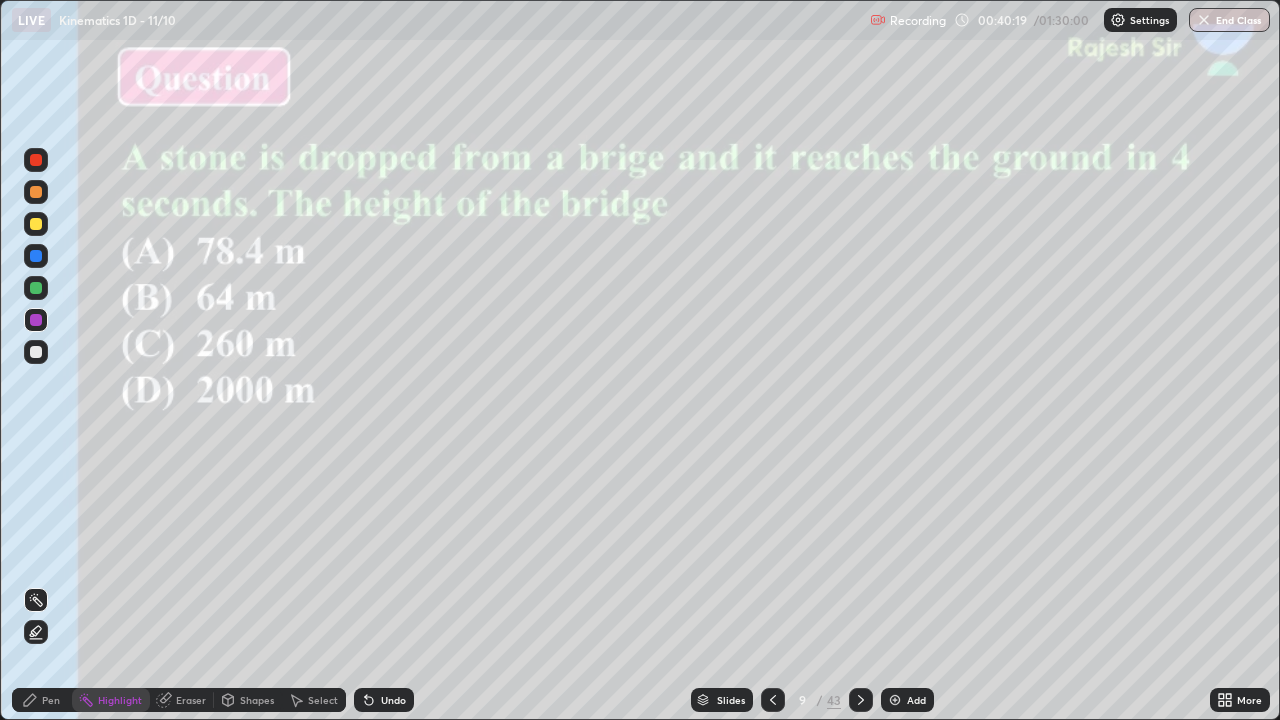 click on "Pen" at bounding box center [51, 700] 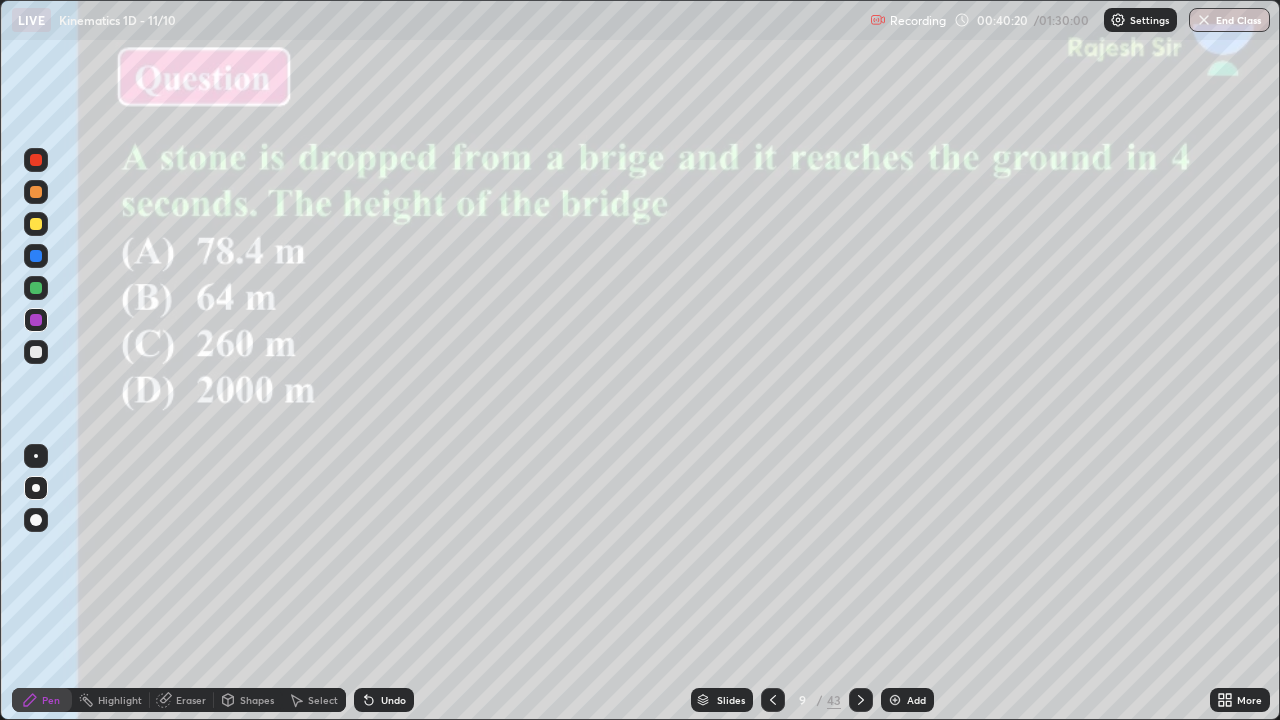 click at bounding box center [36, 352] 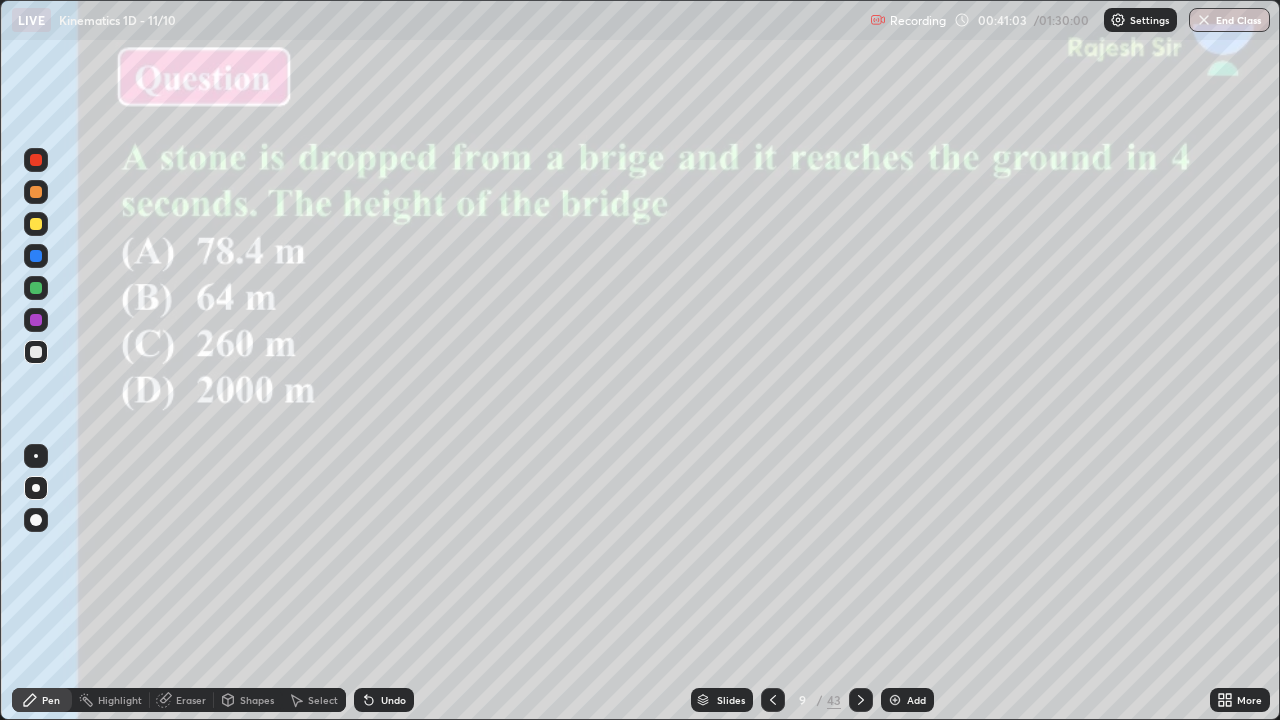 click at bounding box center [36, 256] 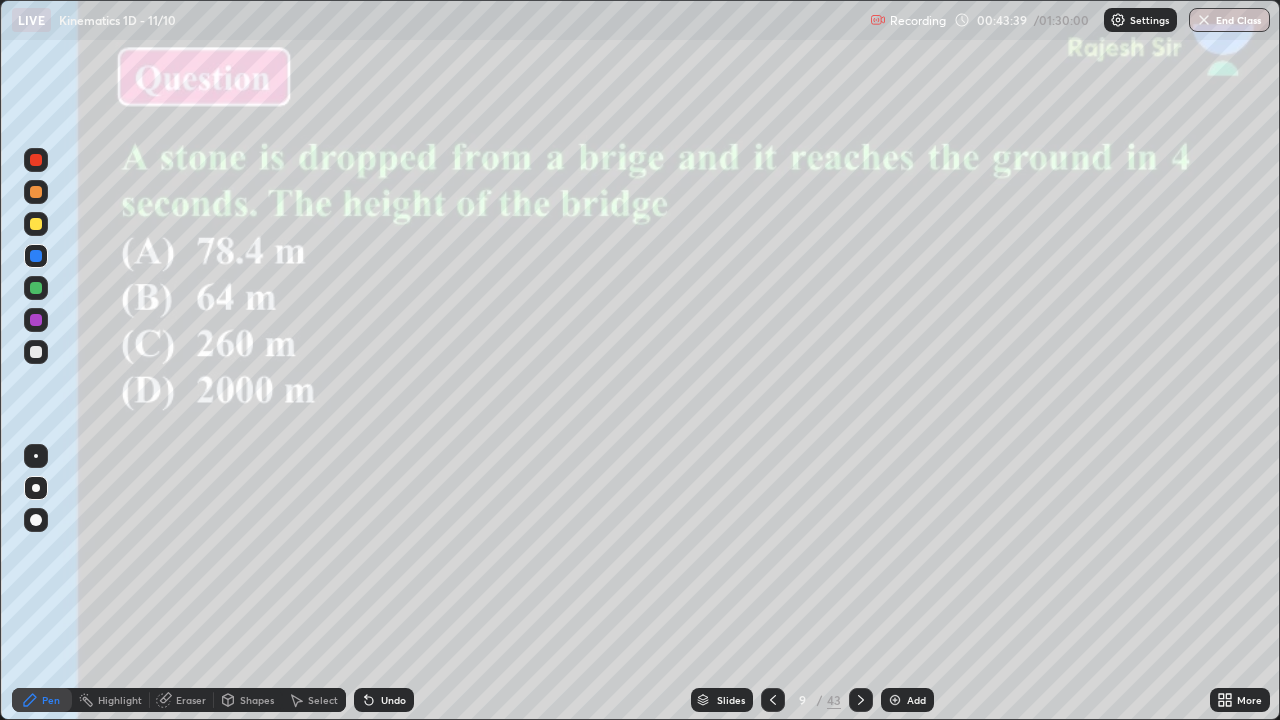 click 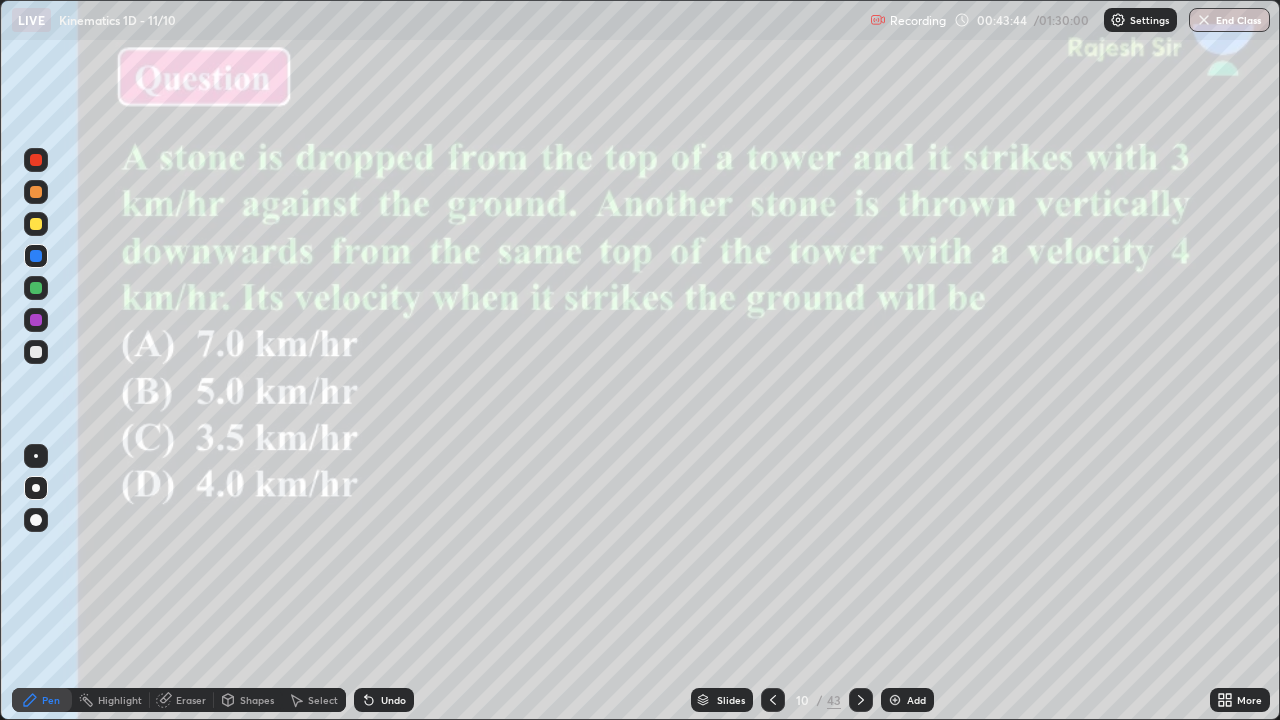 click at bounding box center [36, 224] 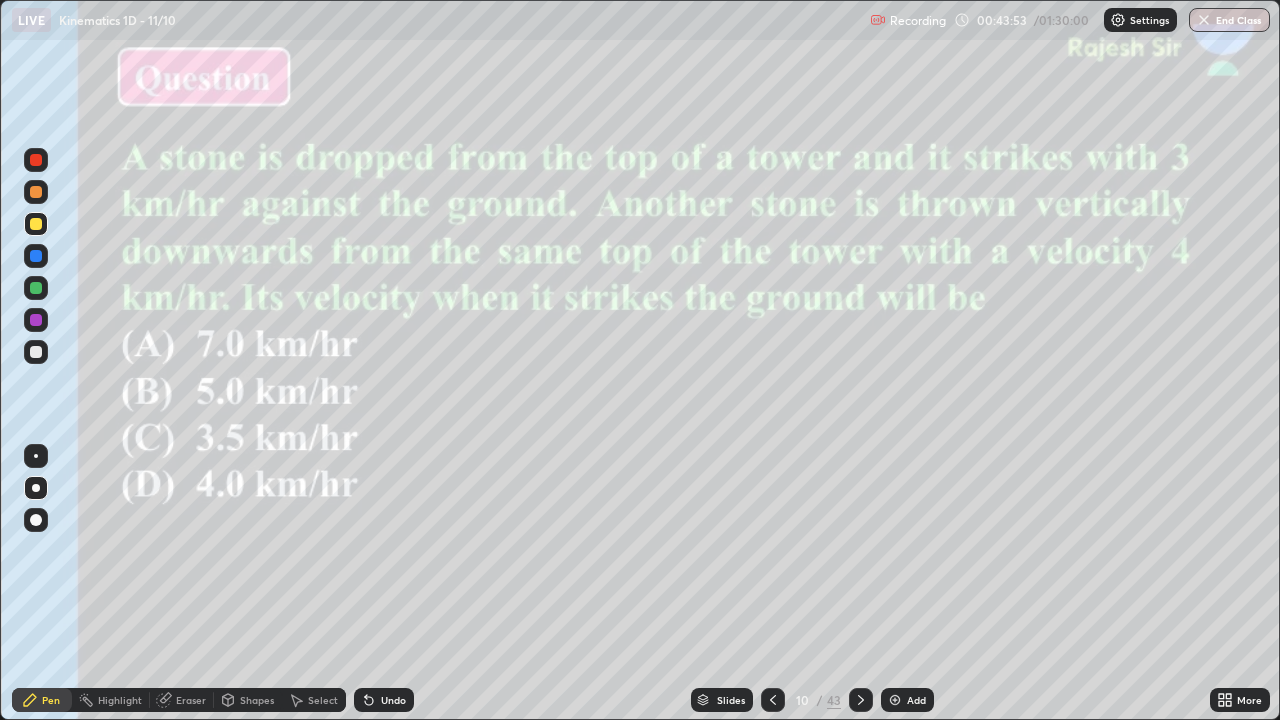 click on "Shapes" at bounding box center [248, 700] 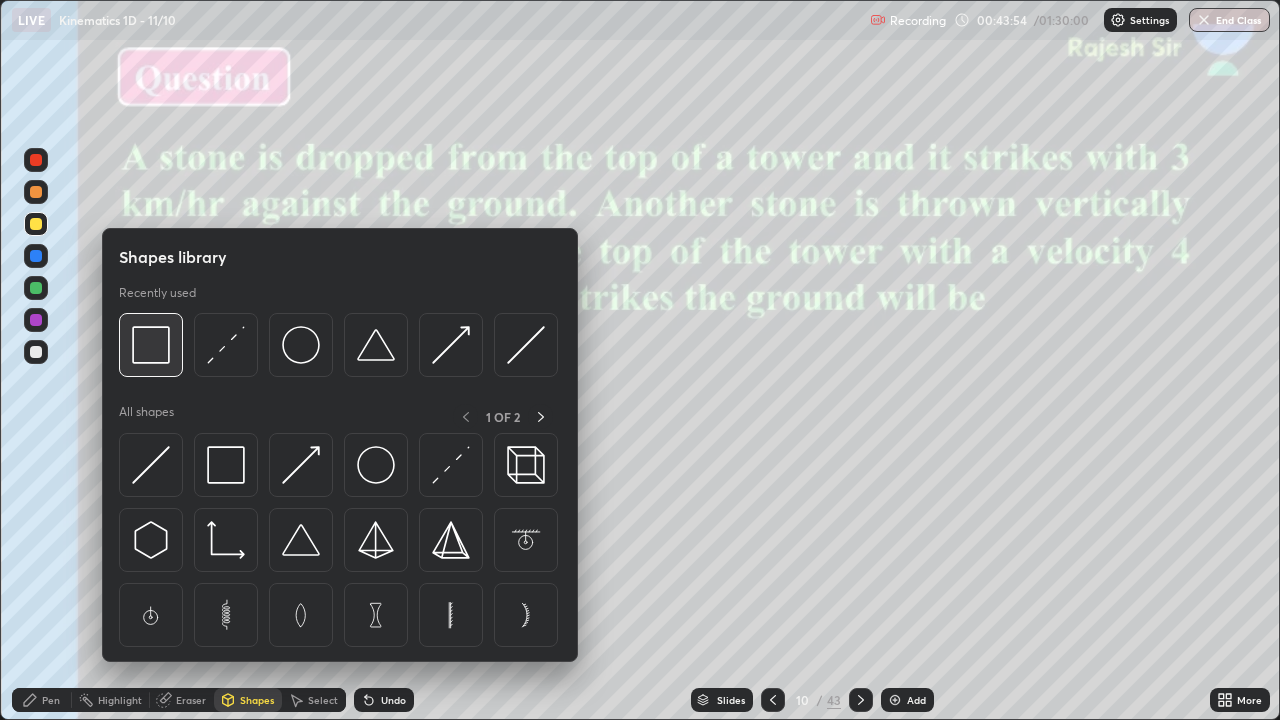 click at bounding box center (151, 345) 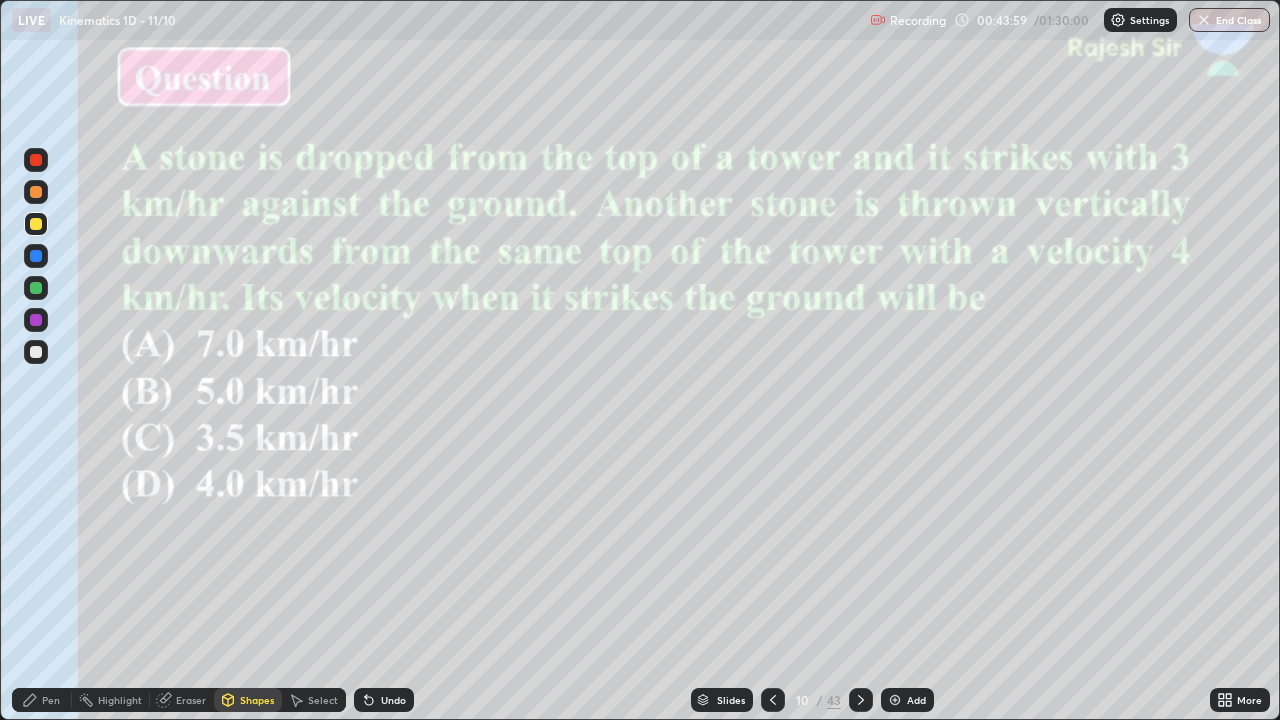 click 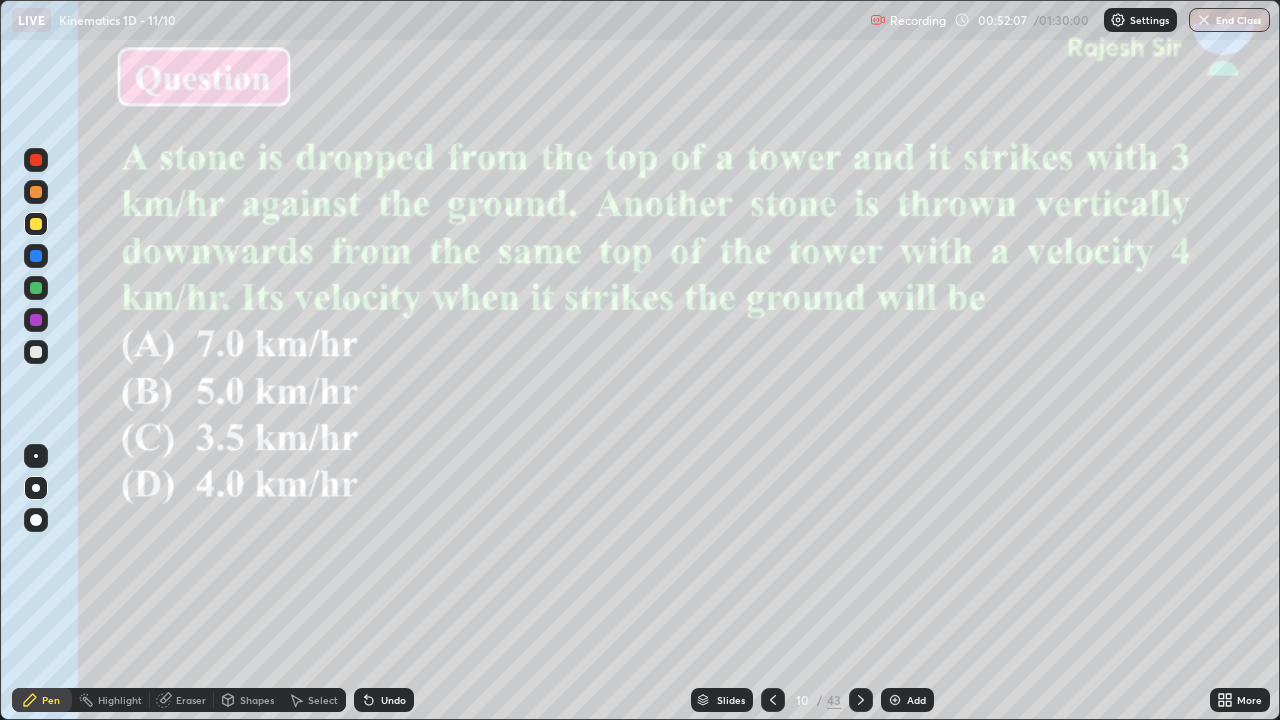 click at bounding box center [36, 352] 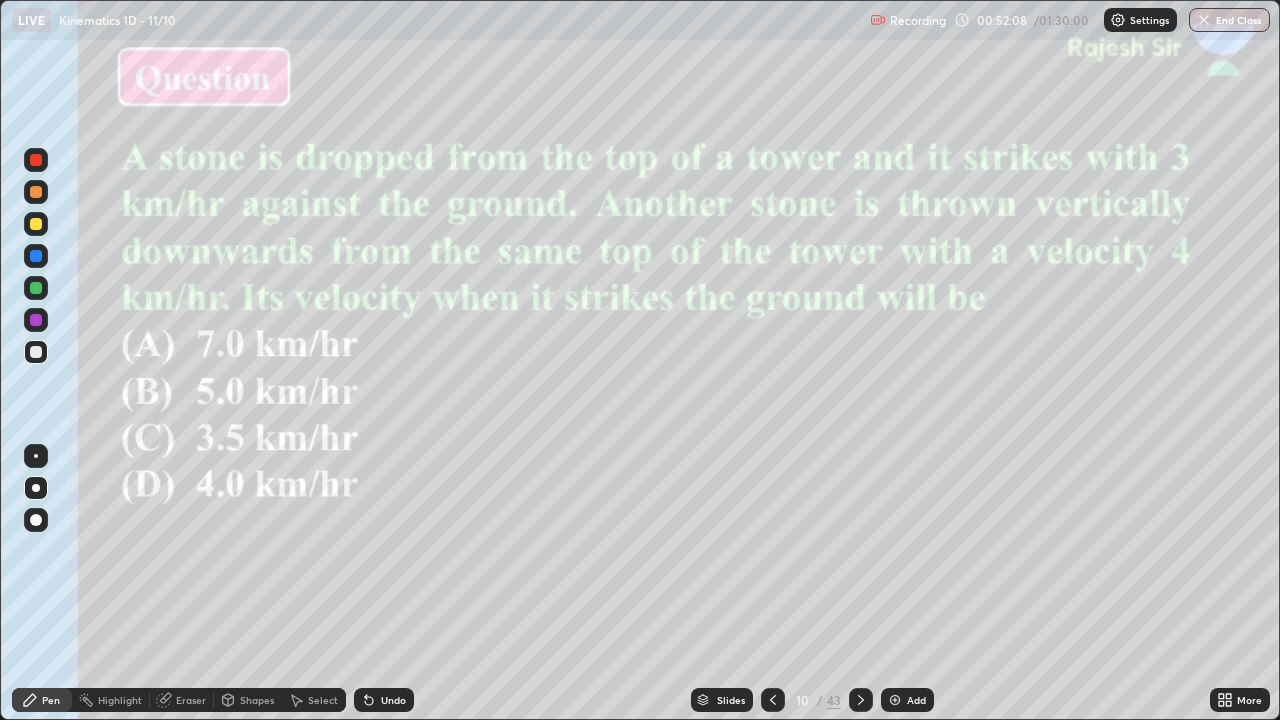 click at bounding box center (36, 288) 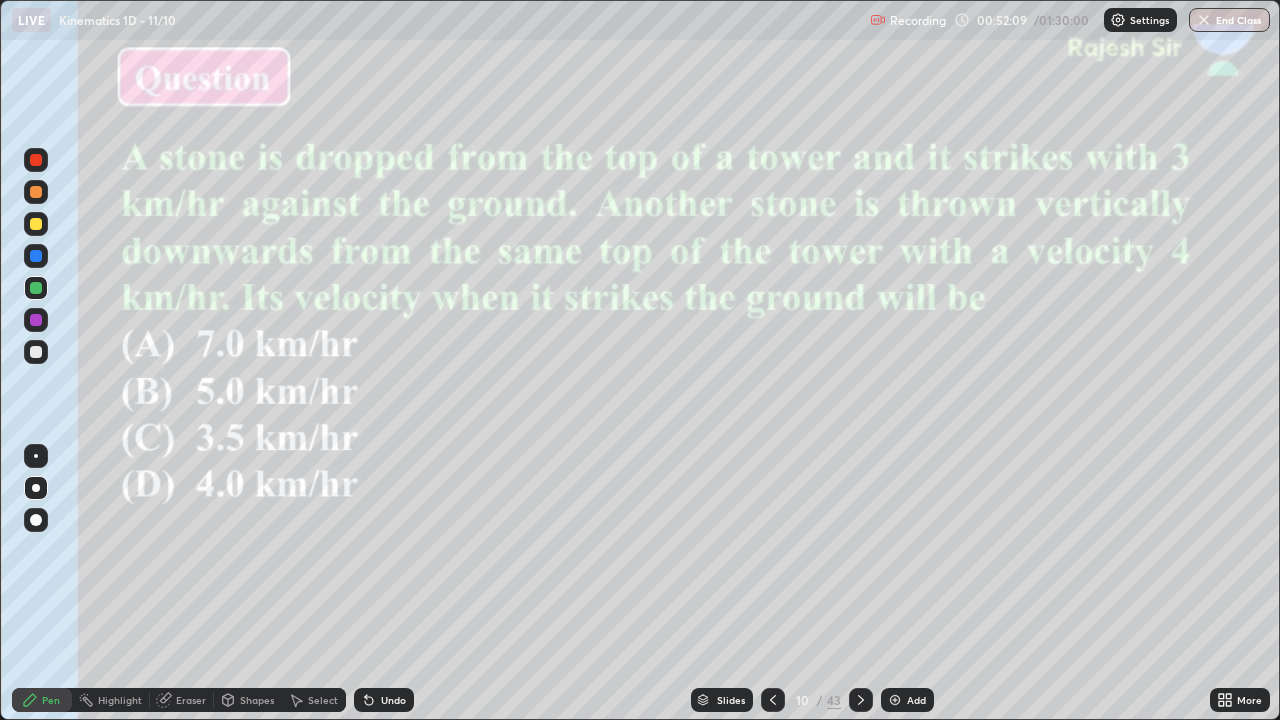 click at bounding box center [36, 224] 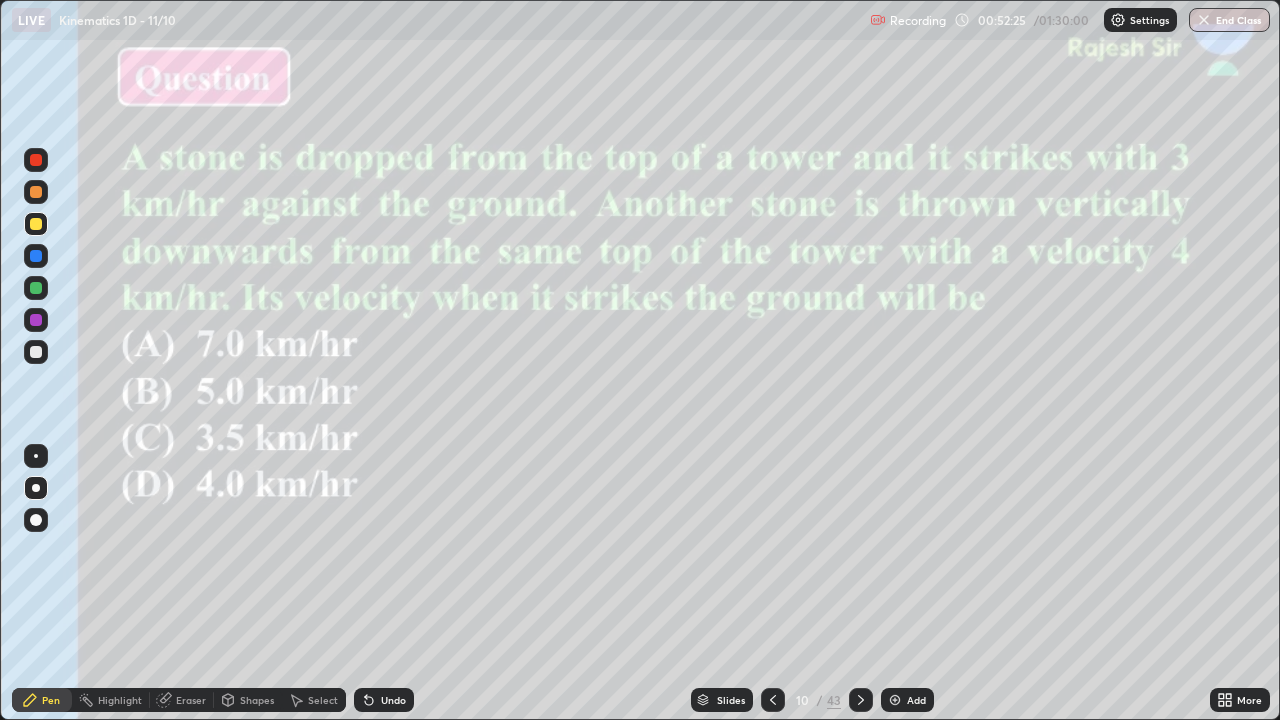 click at bounding box center [36, 352] 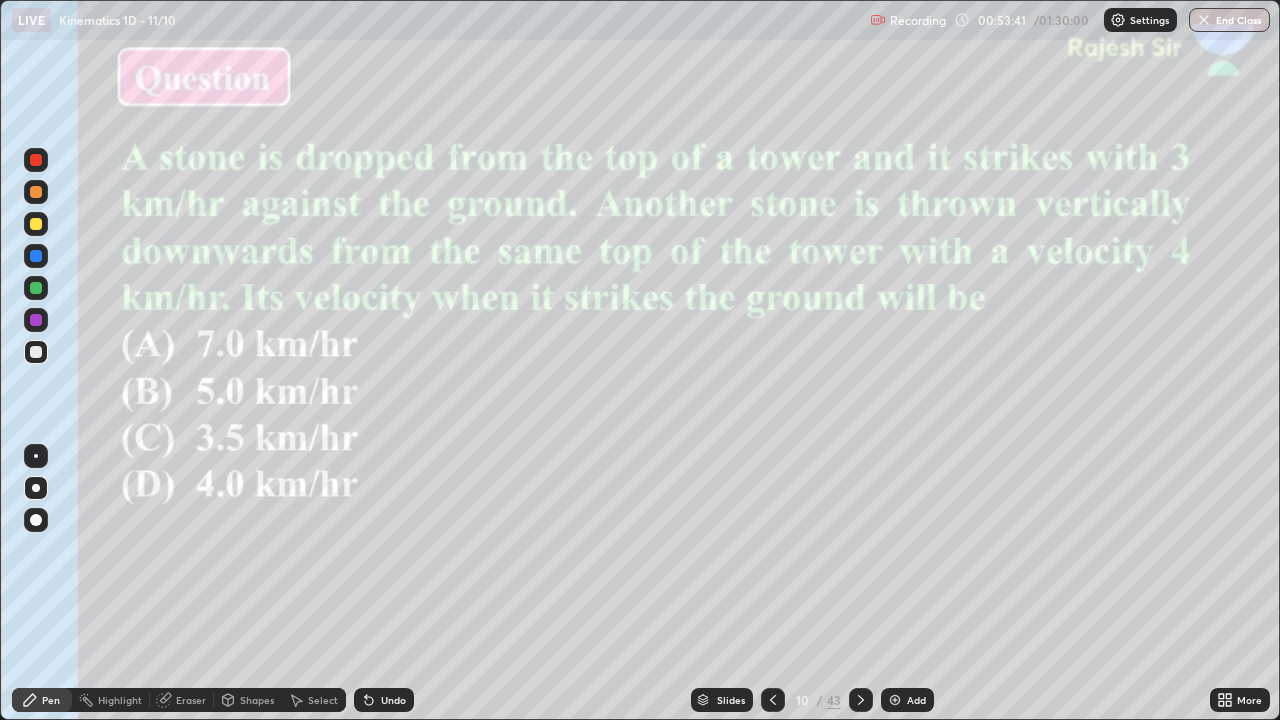 click at bounding box center (36, 288) 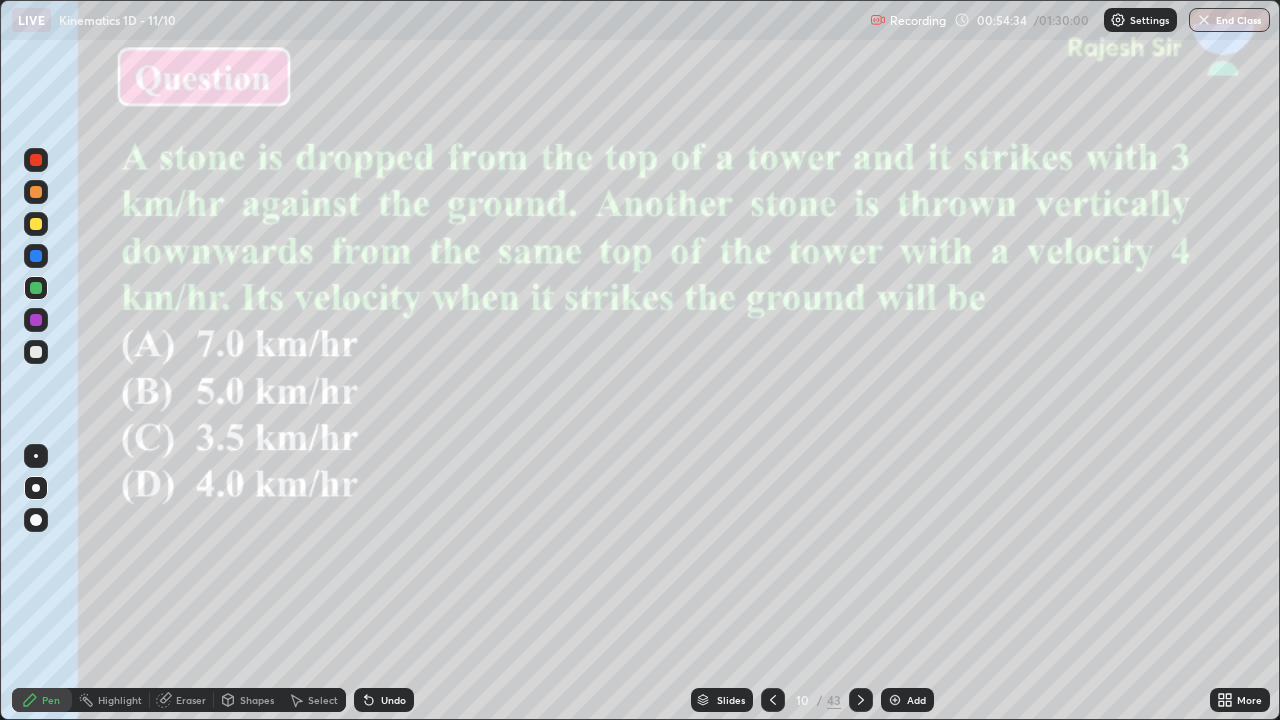 click on "Undo" at bounding box center (393, 700) 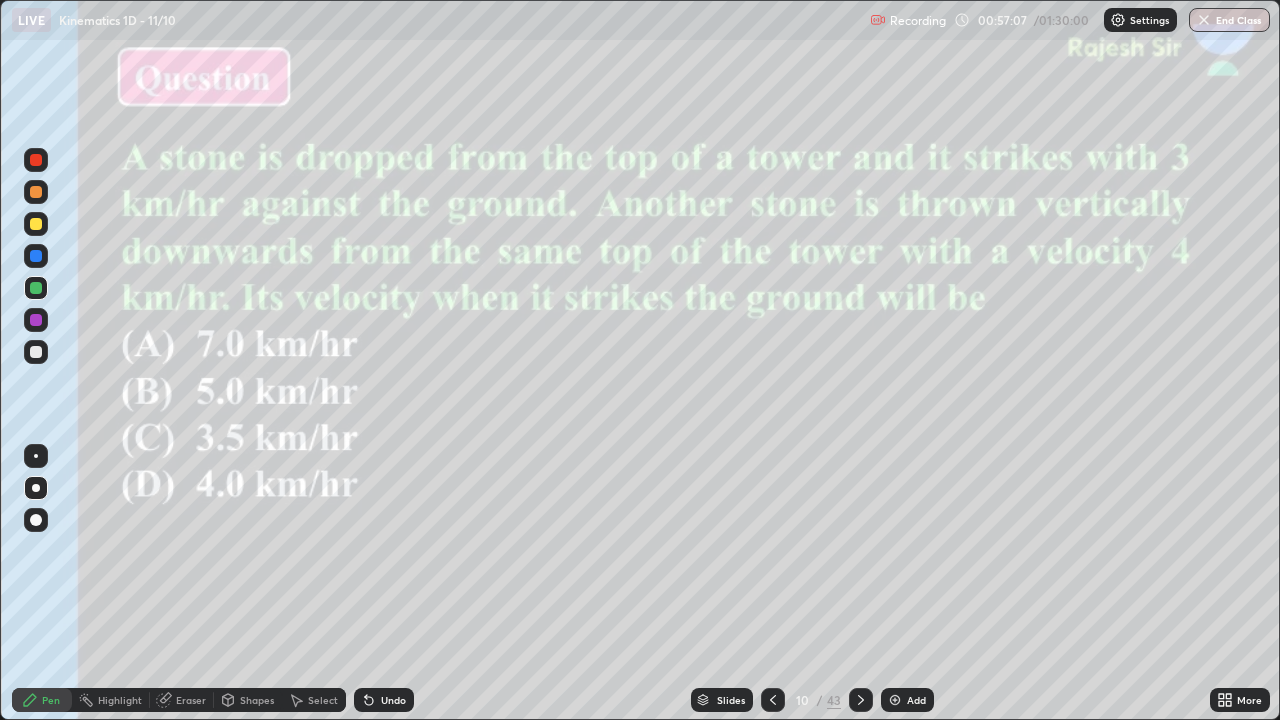 click 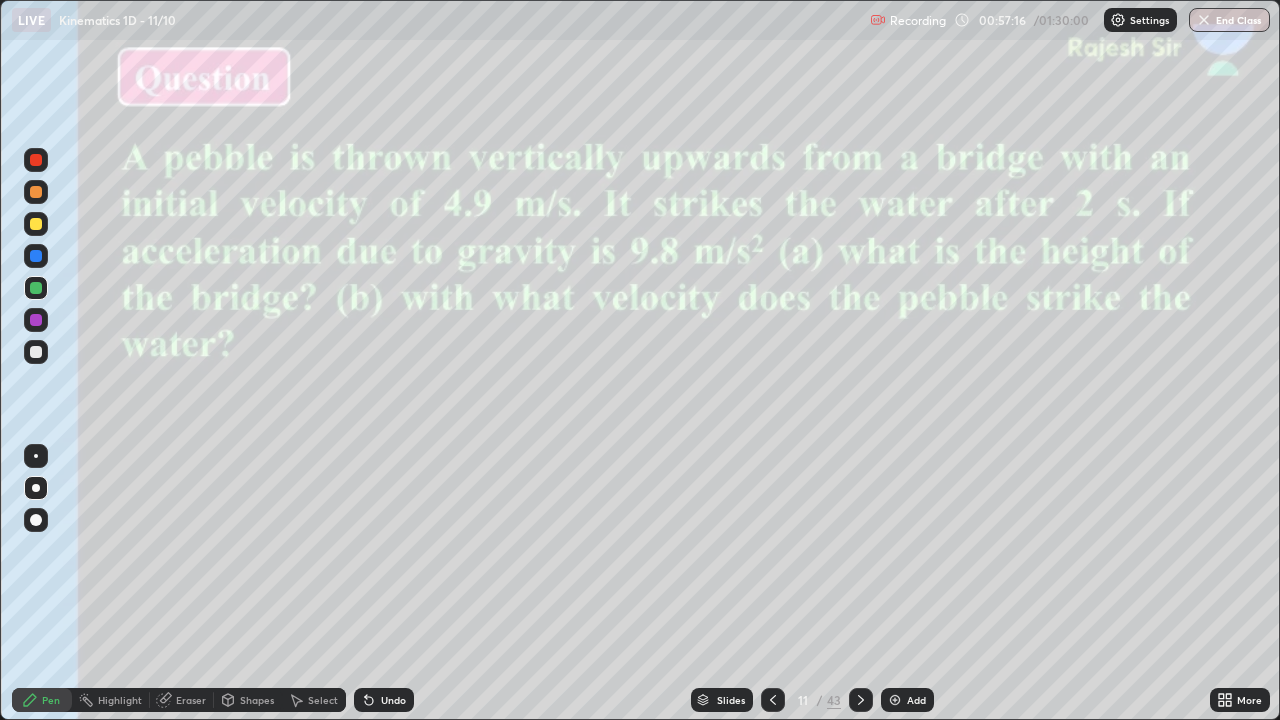 click at bounding box center [36, 256] 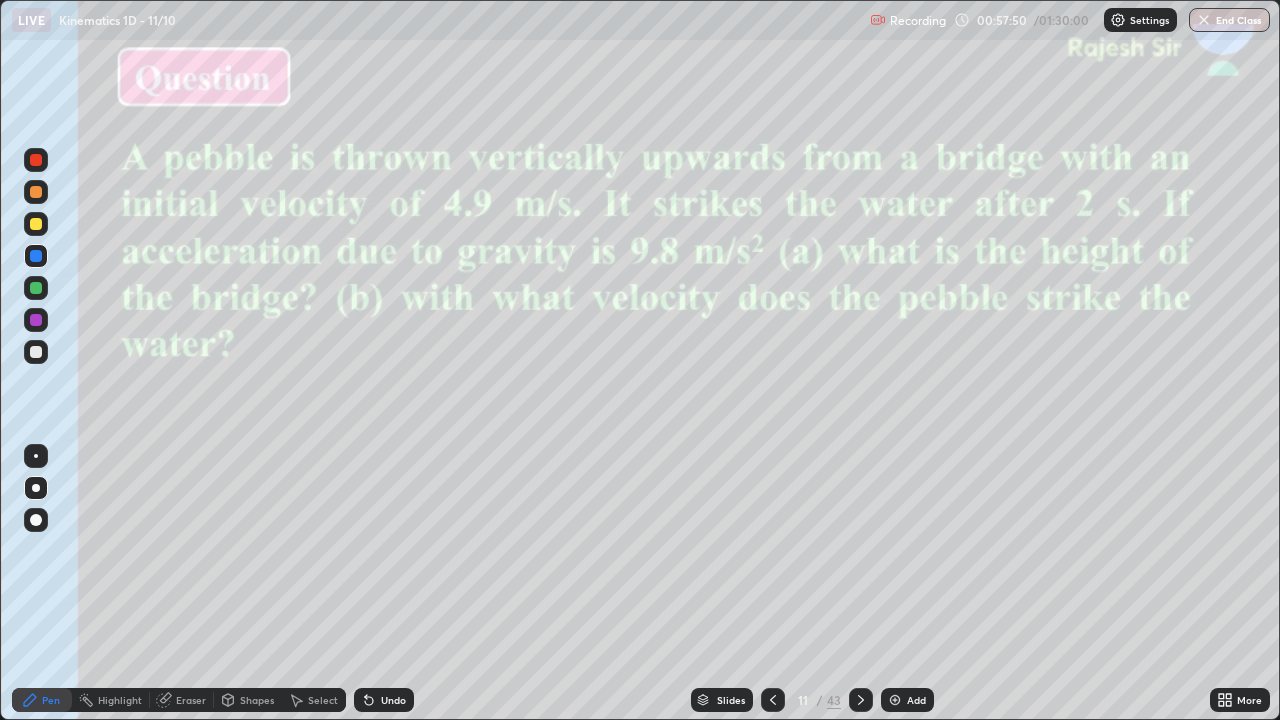 click at bounding box center [36, 488] 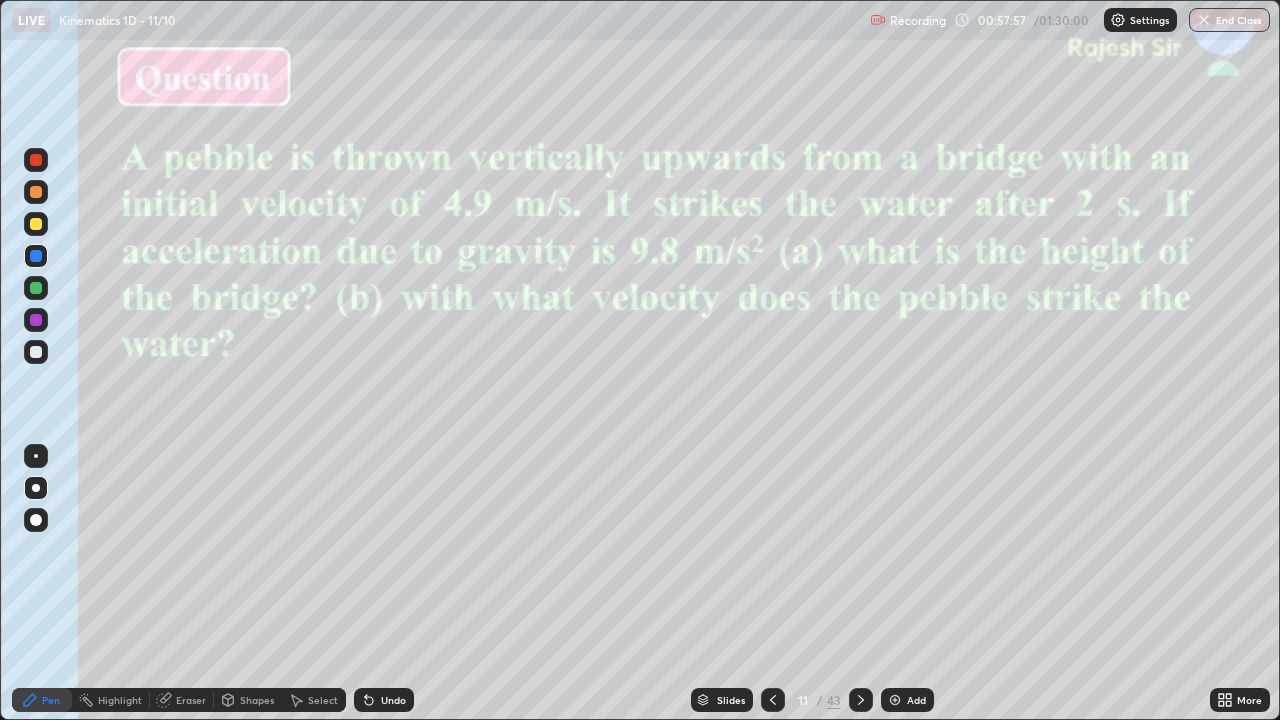 click at bounding box center [36, 352] 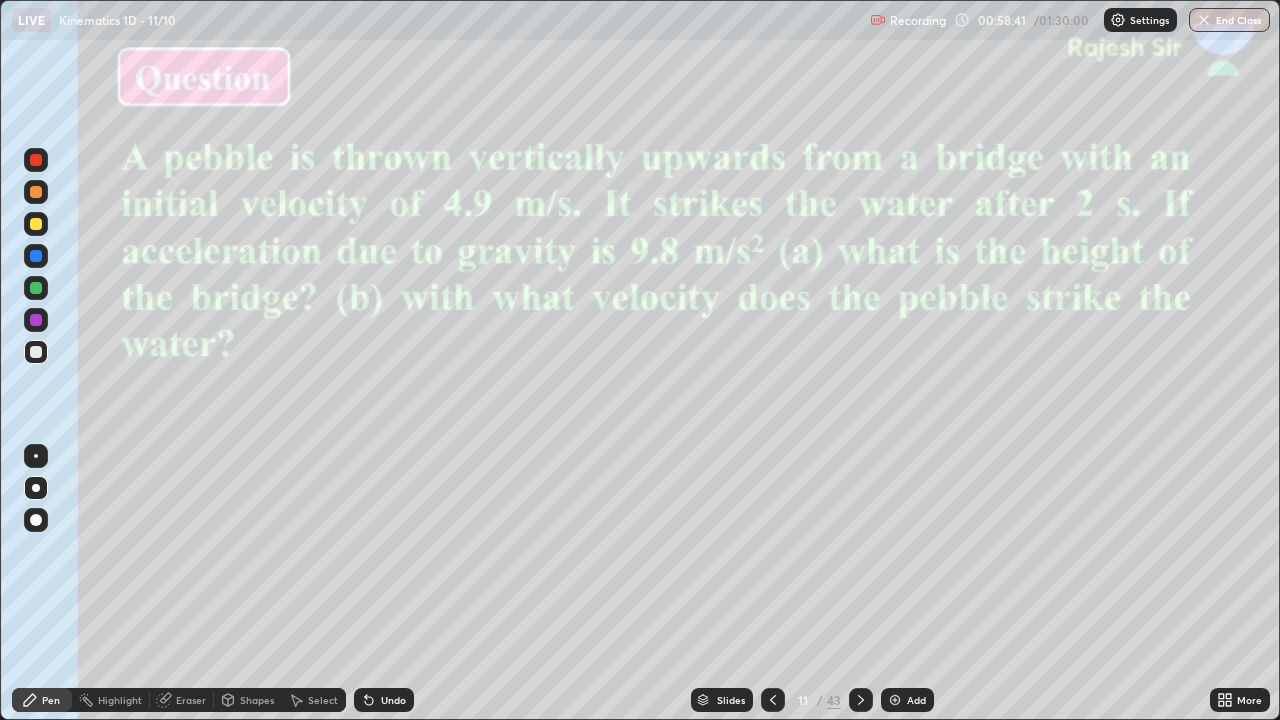click at bounding box center [36, 320] 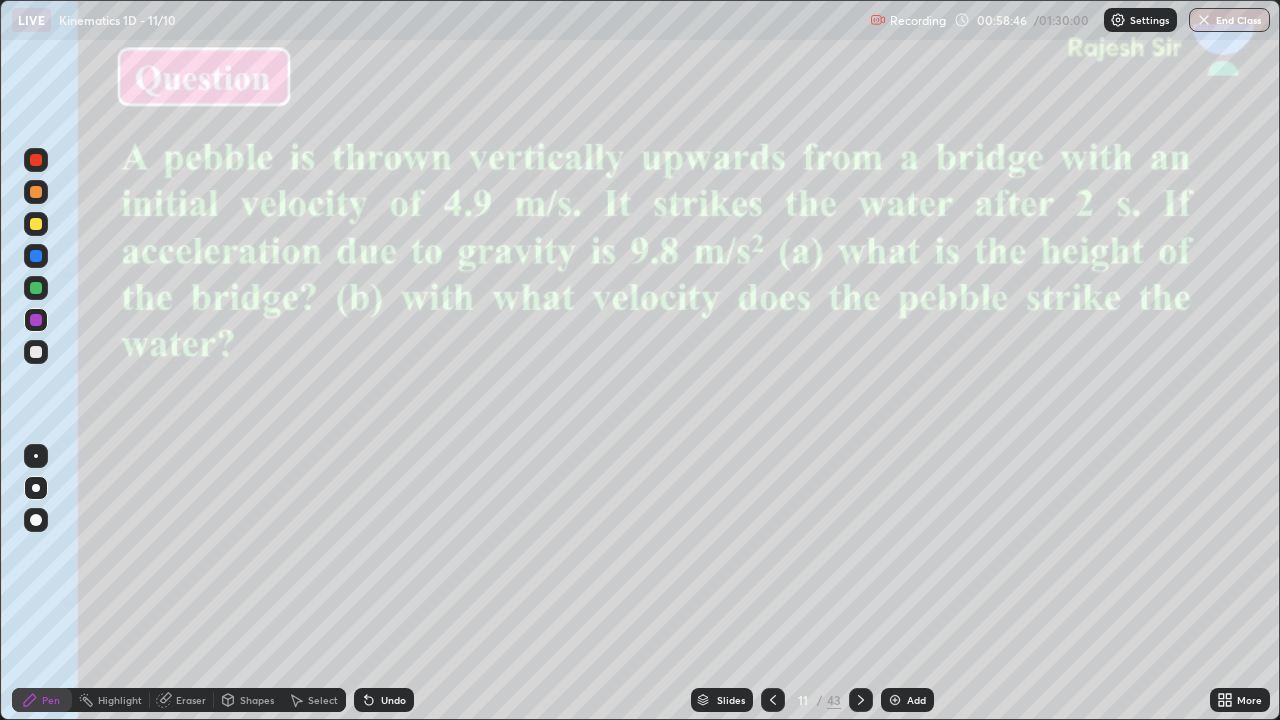 click at bounding box center (36, 352) 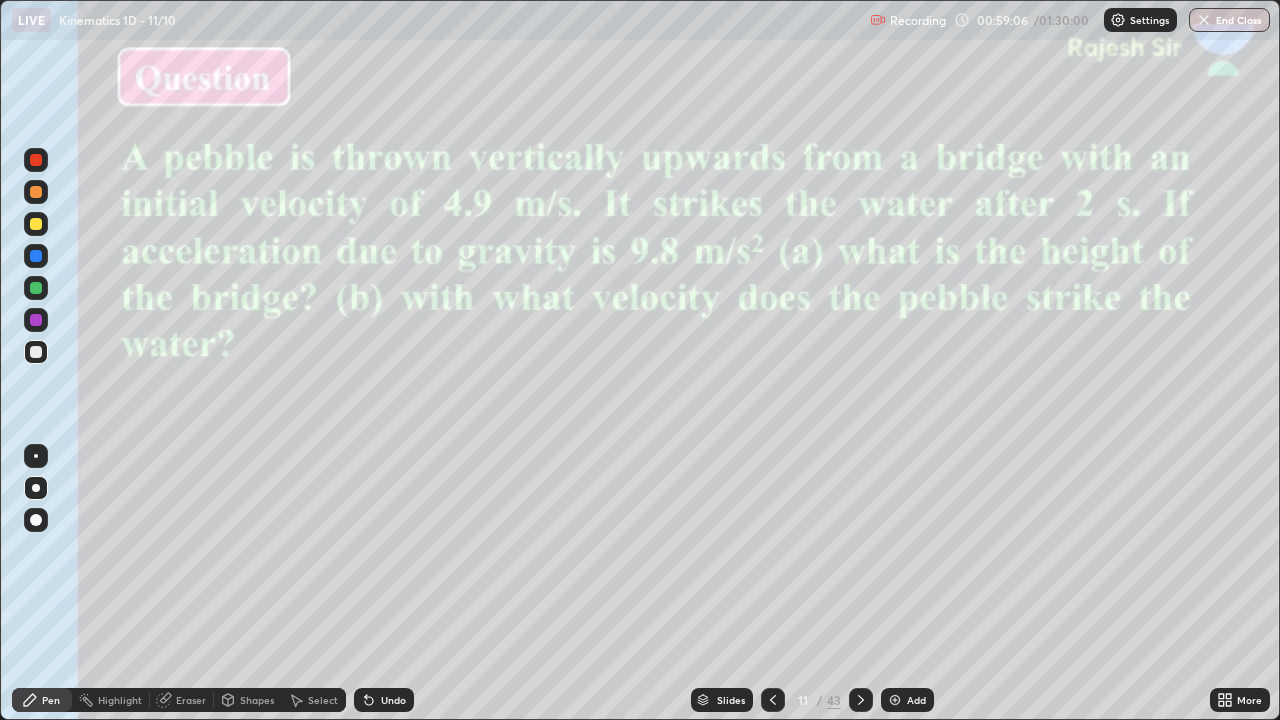click on "Eraser" at bounding box center [191, 700] 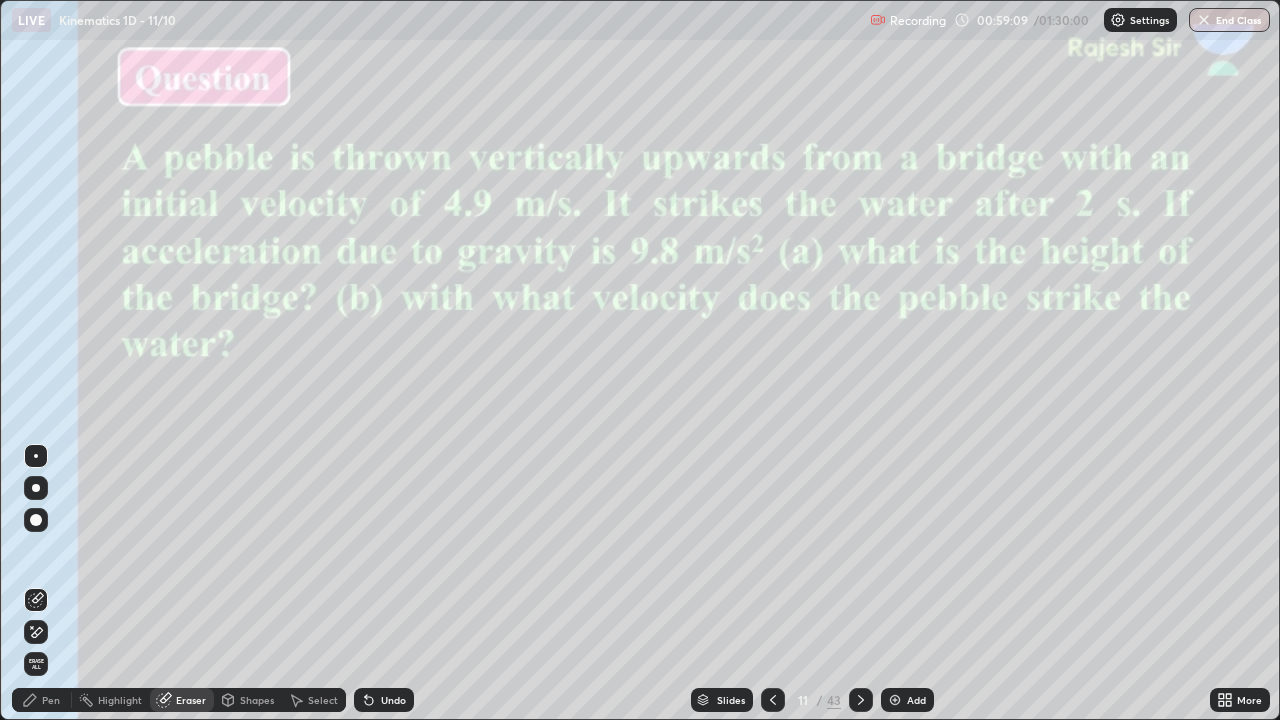 click on "Pen" at bounding box center (51, 700) 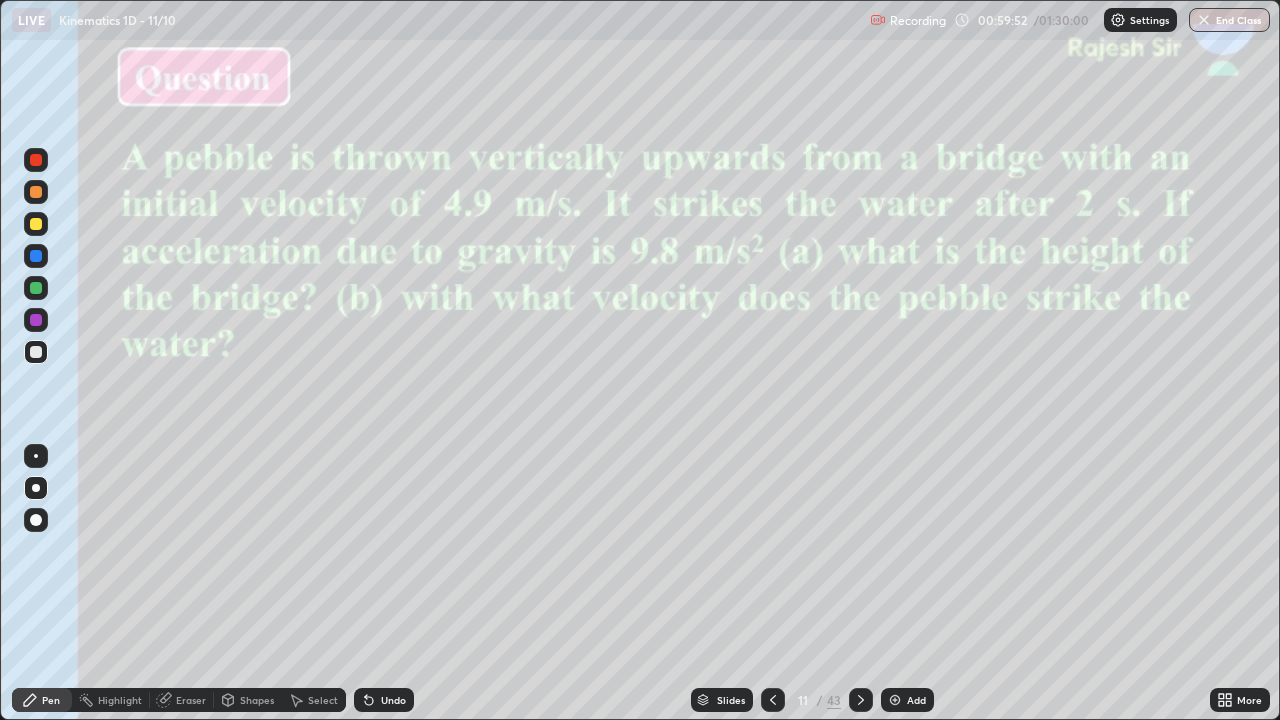 click on "Shapes" at bounding box center [257, 700] 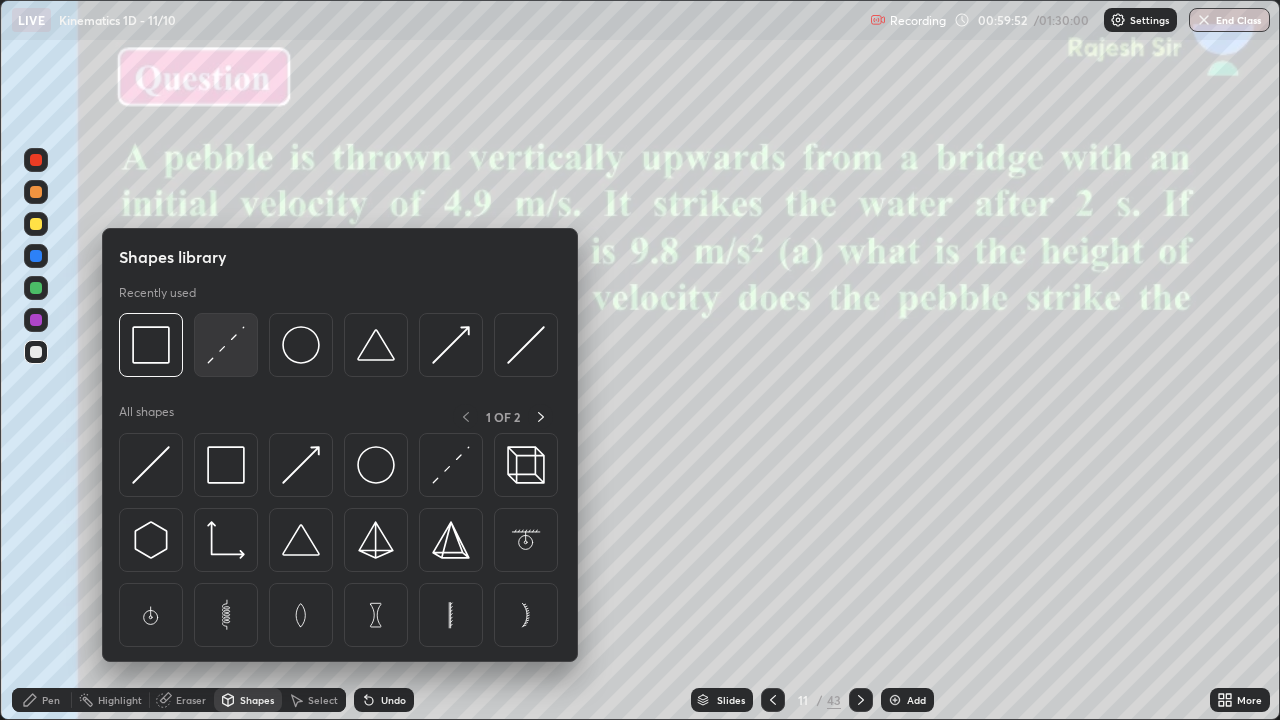 click at bounding box center (226, 345) 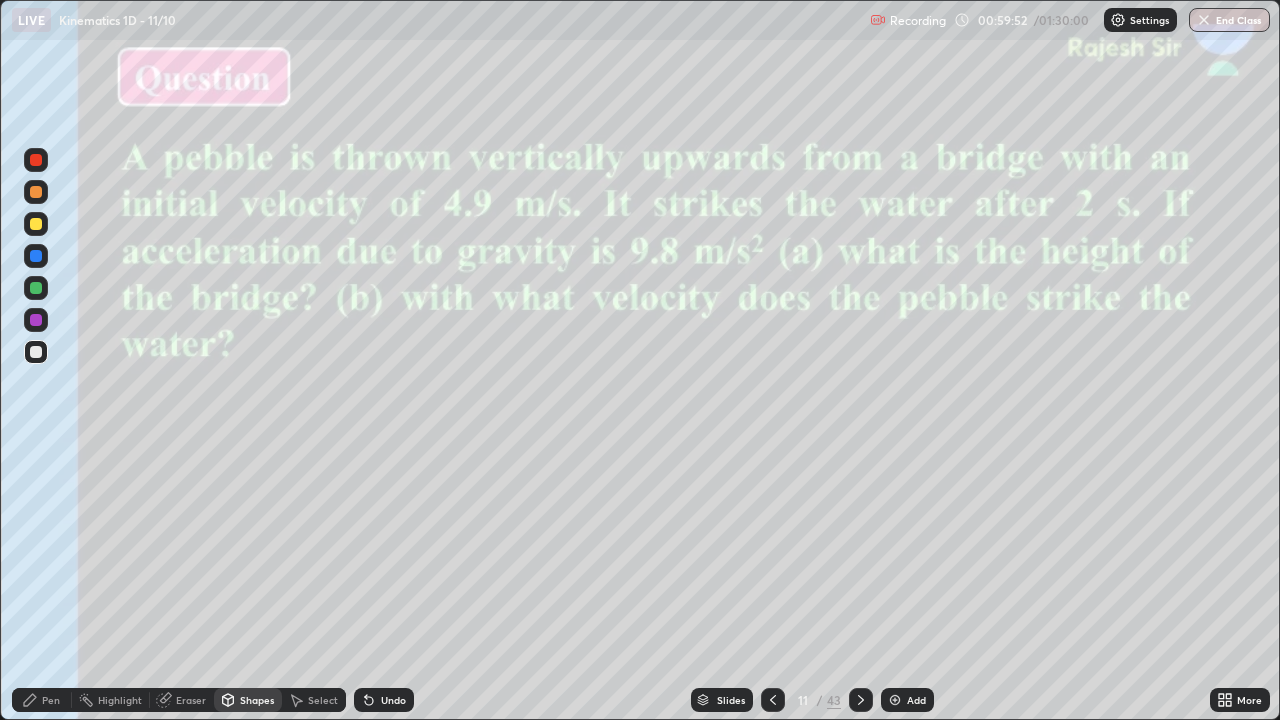 click at bounding box center [36, 320] 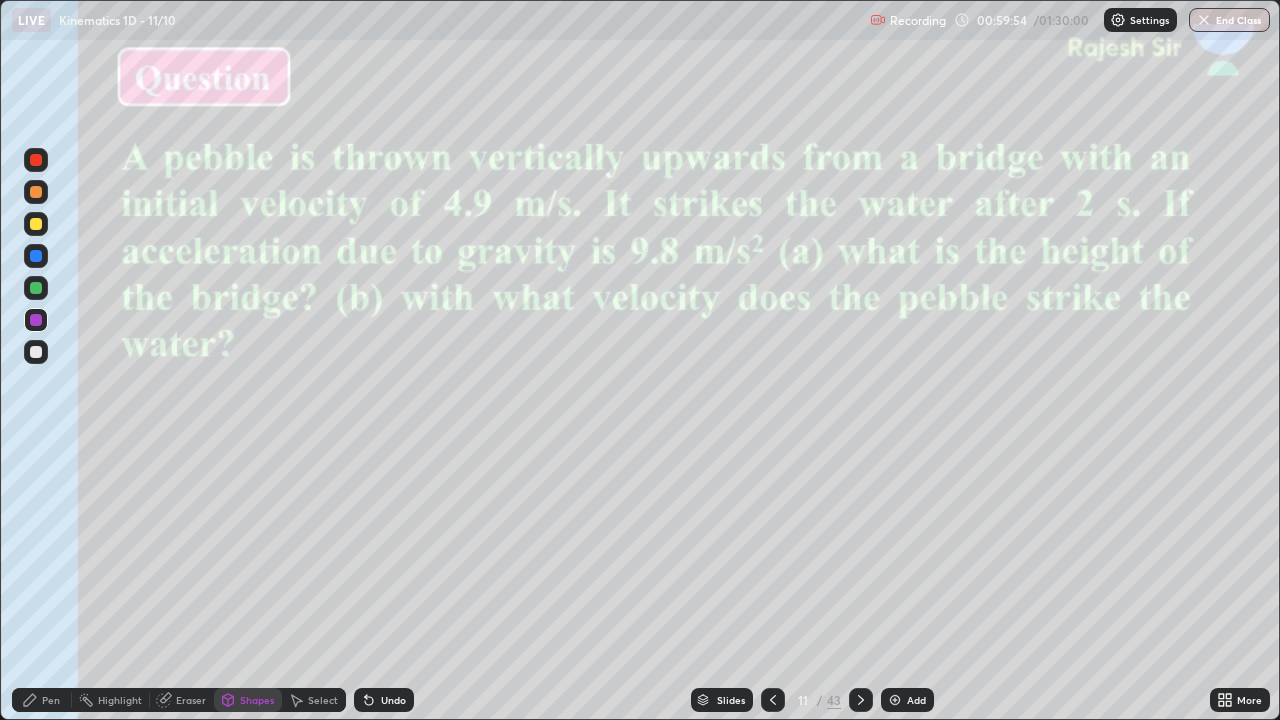 click on "Pen" at bounding box center [51, 700] 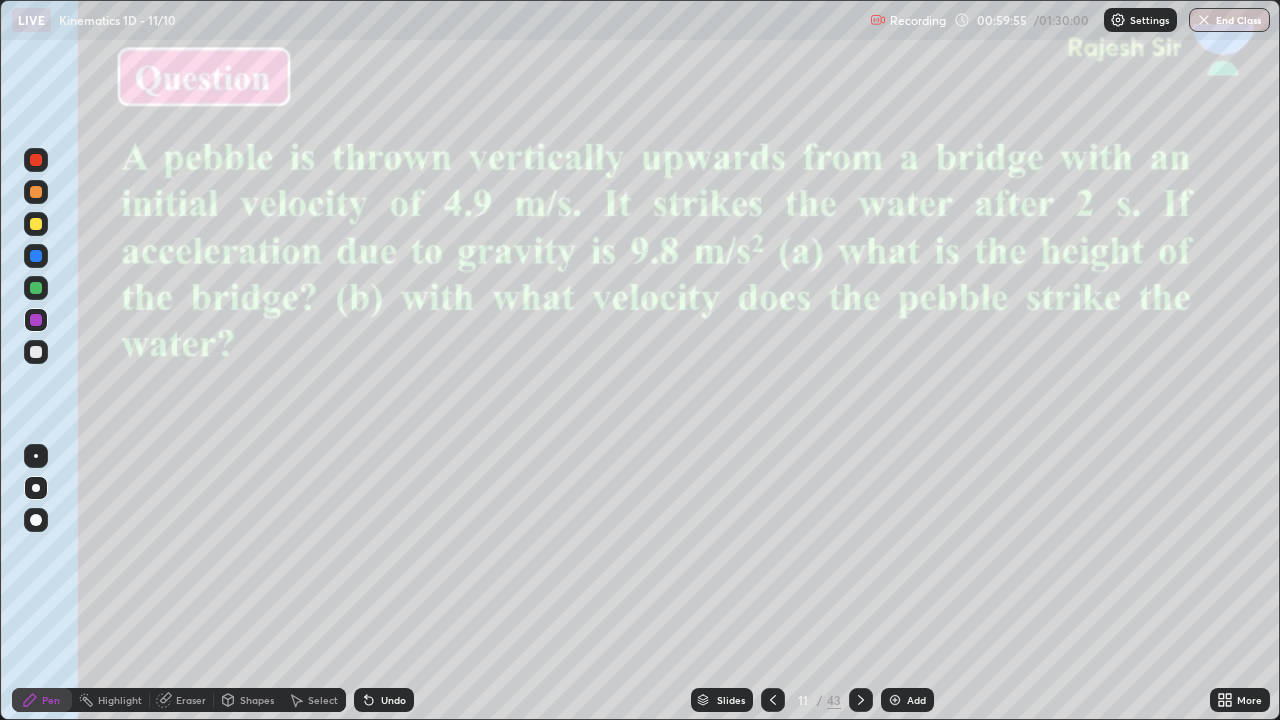 click at bounding box center (36, 352) 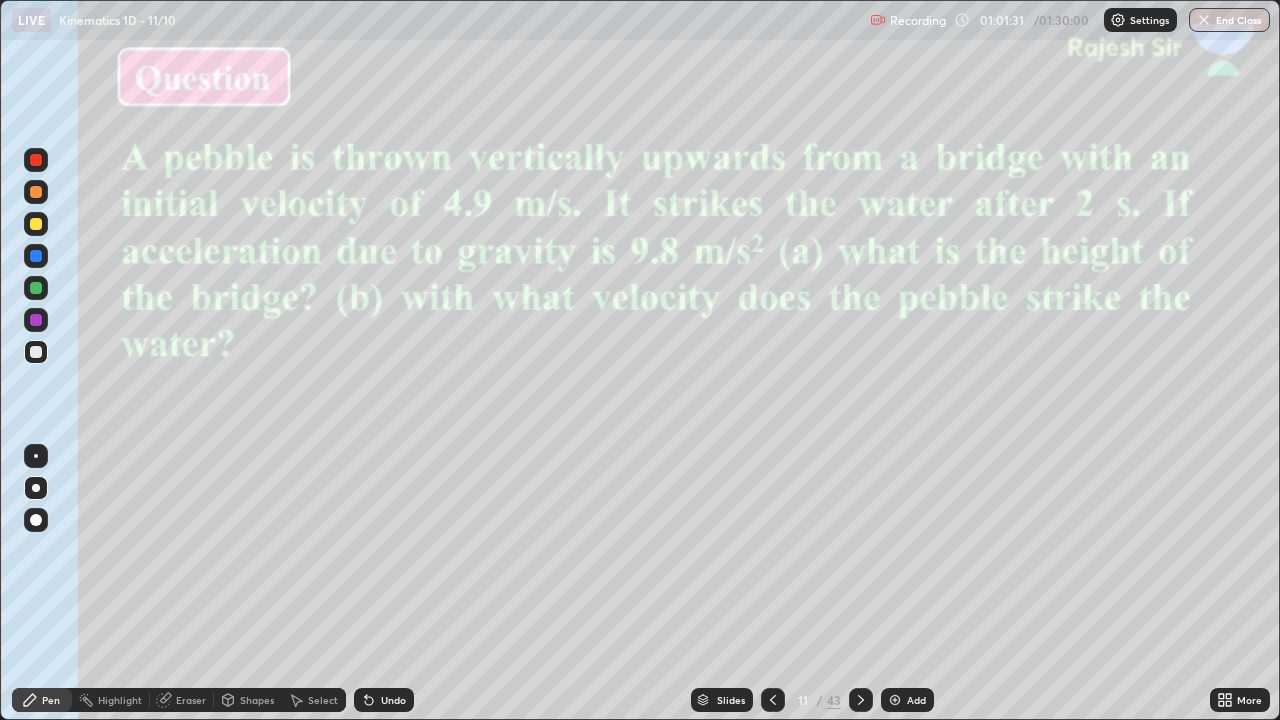 click at bounding box center [36, 192] 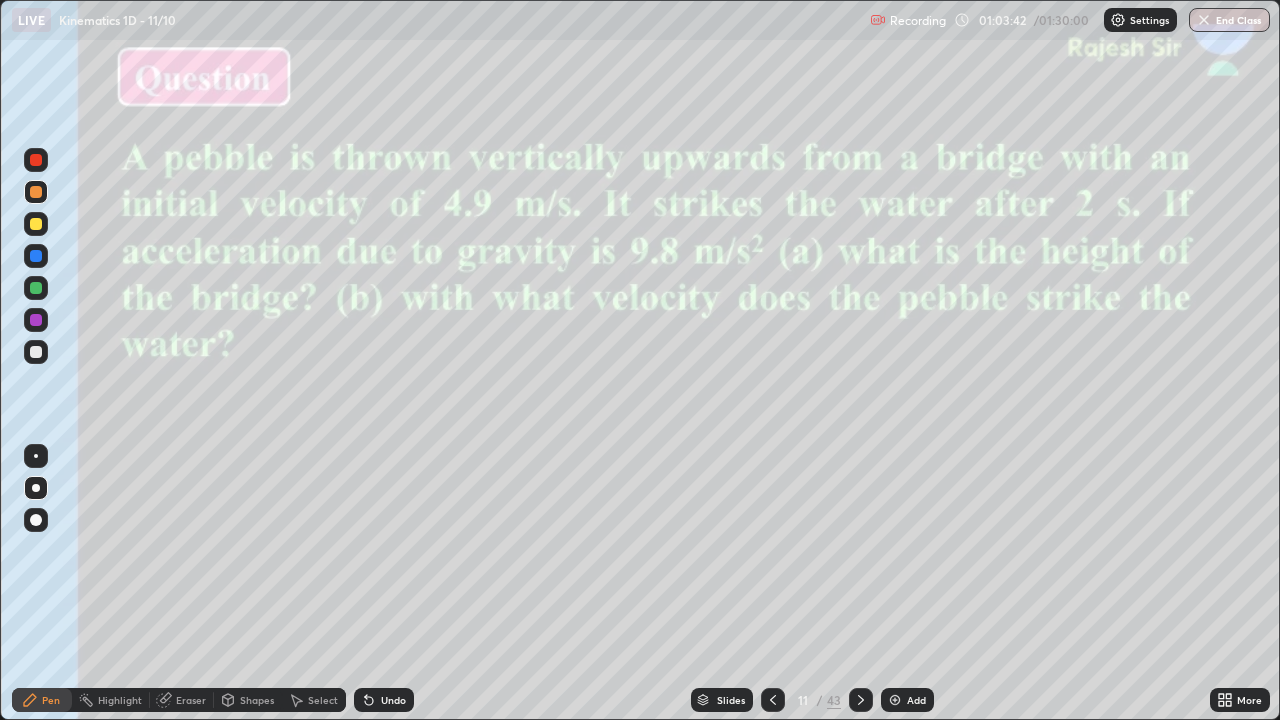 click 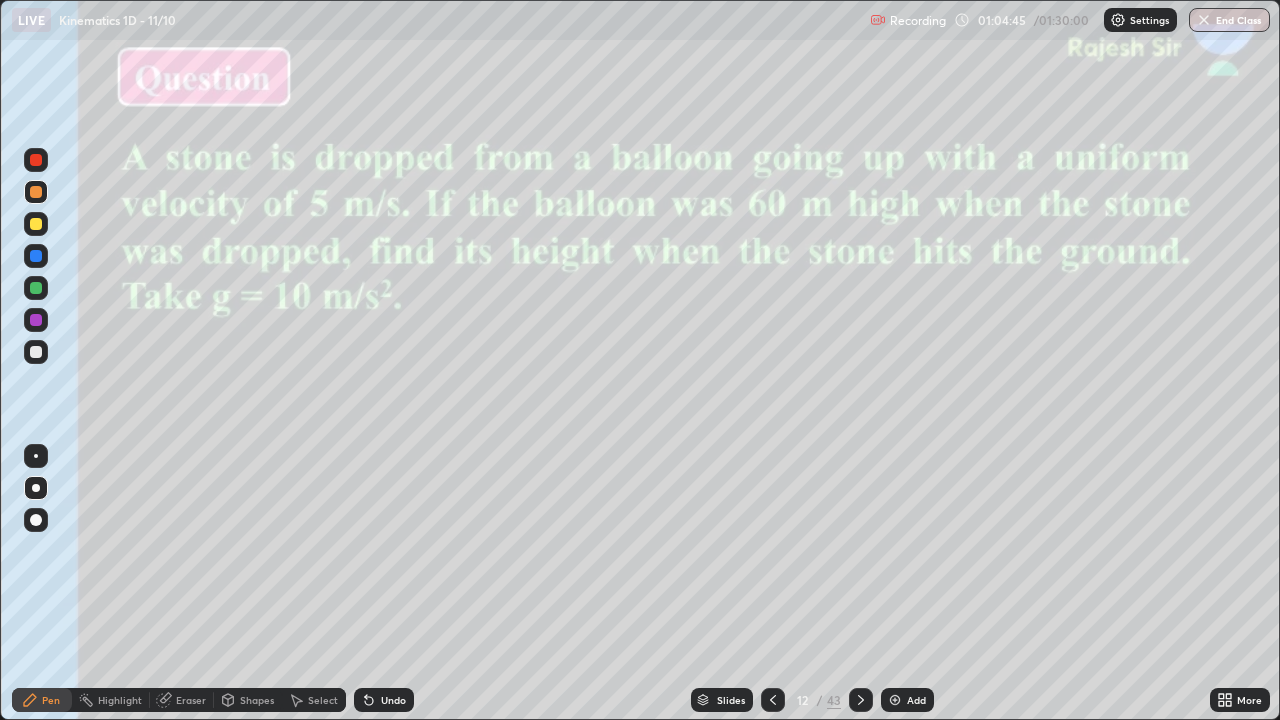 click at bounding box center (36, 352) 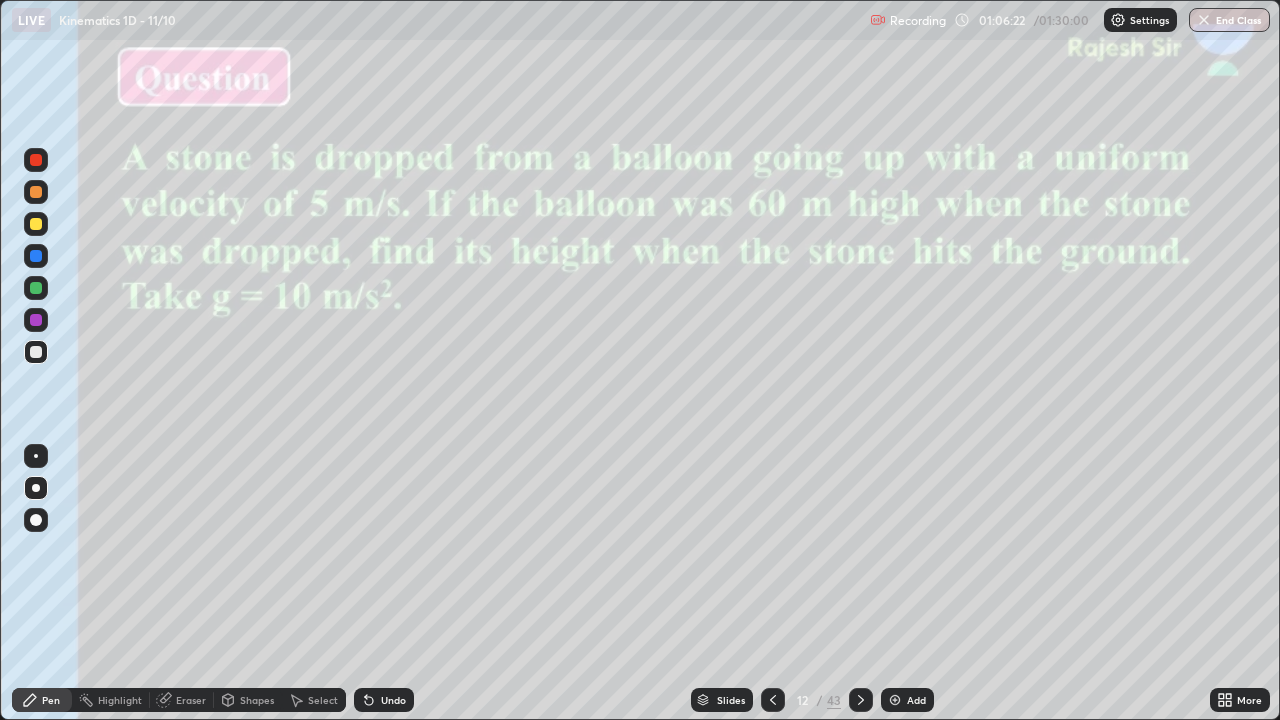 click 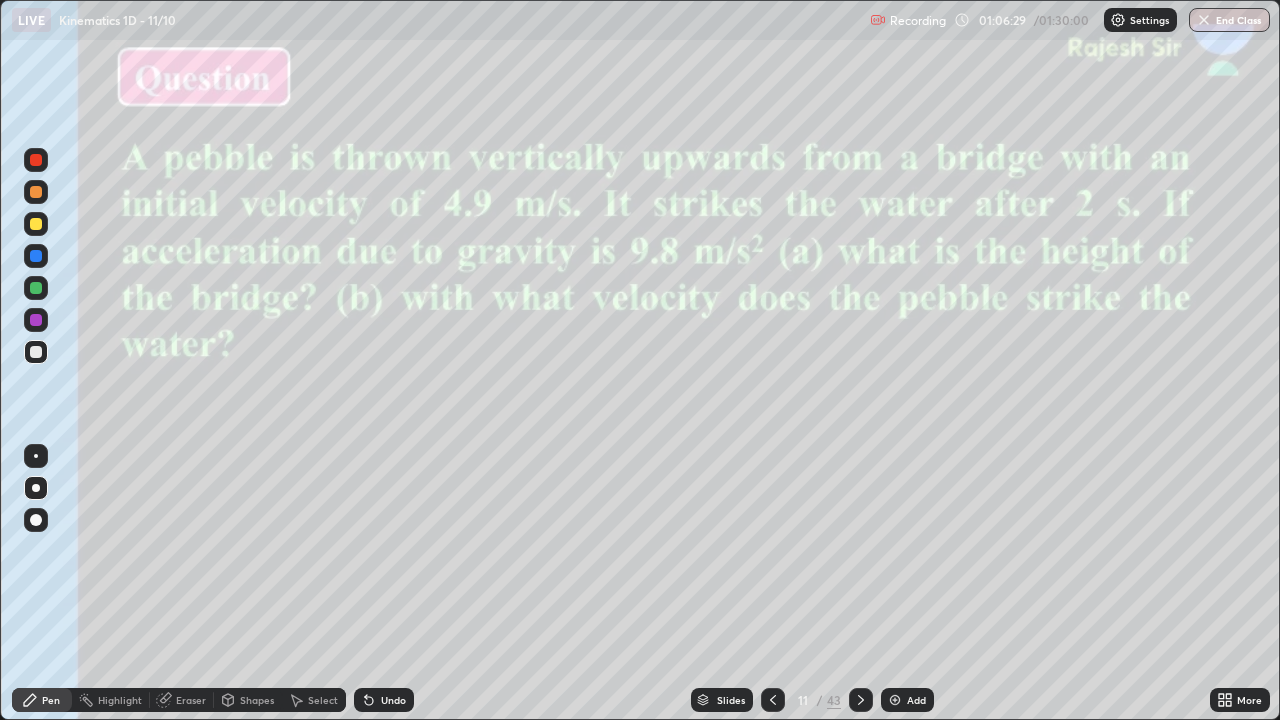 click 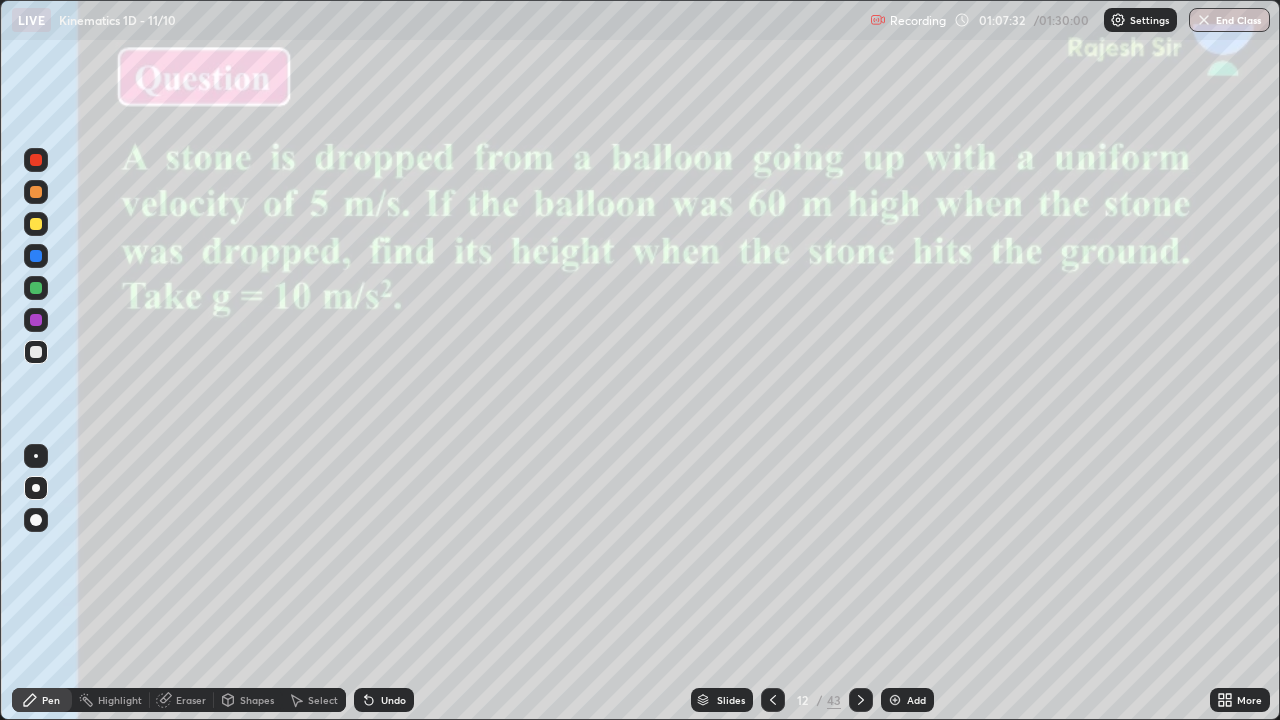 click at bounding box center [36, 288] 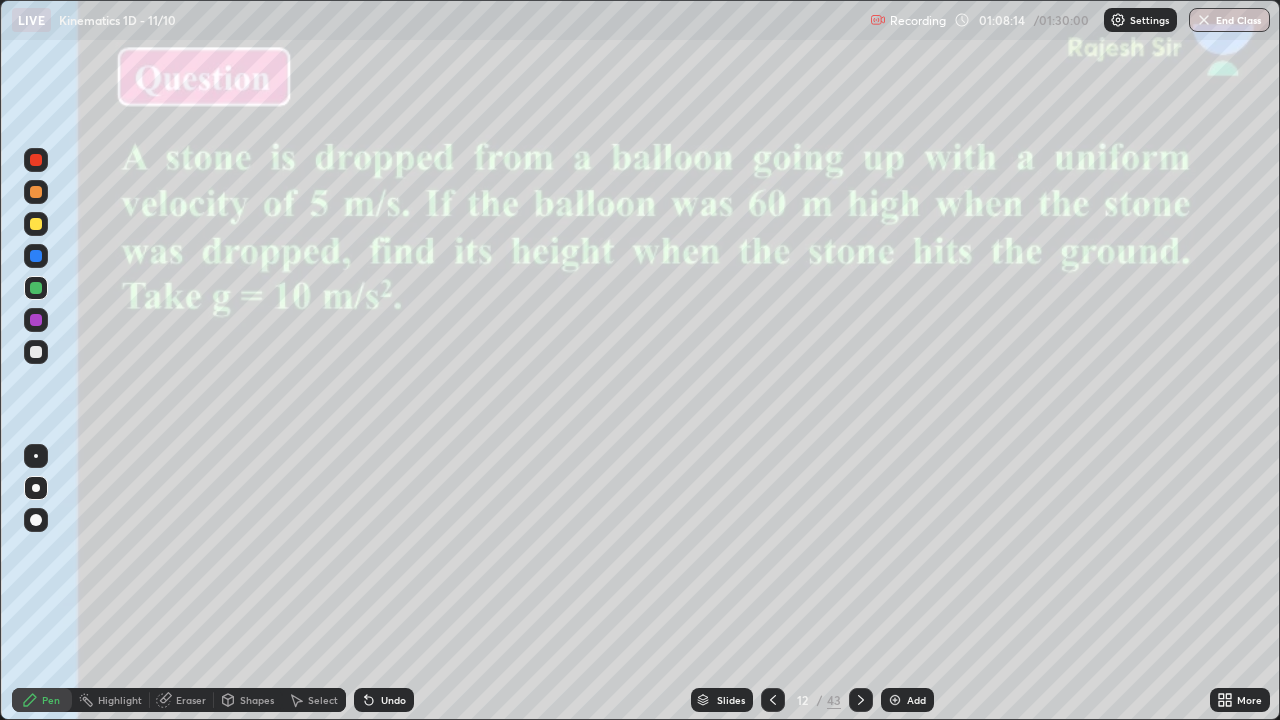 click on "Eraser" at bounding box center [191, 700] 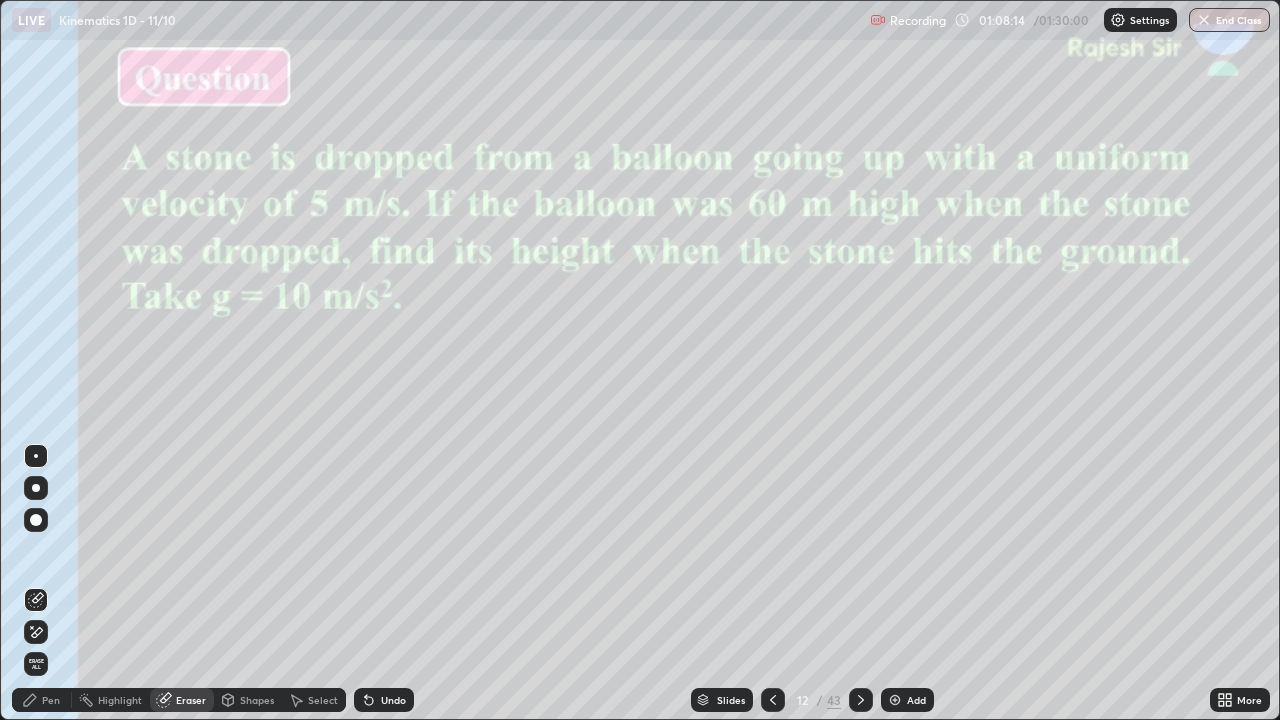 click on "Shapes" at bounding box center (257, 700) 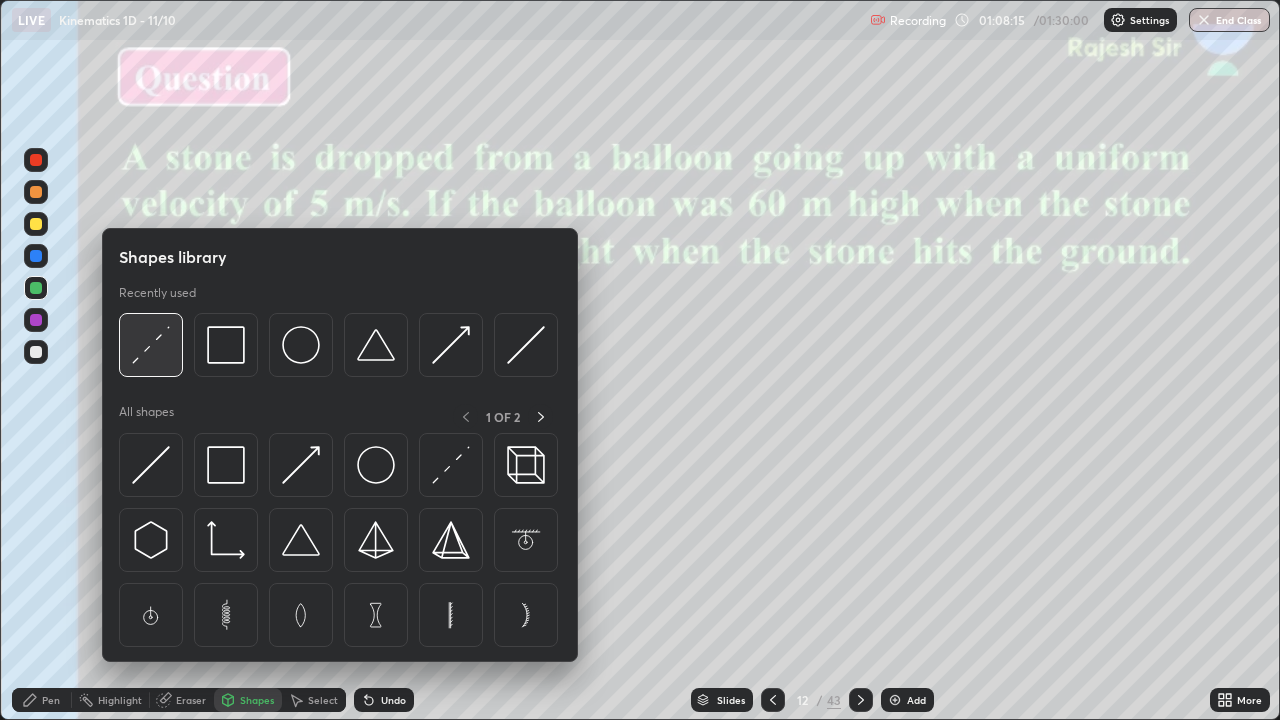 click at bounding box center (151, 345) 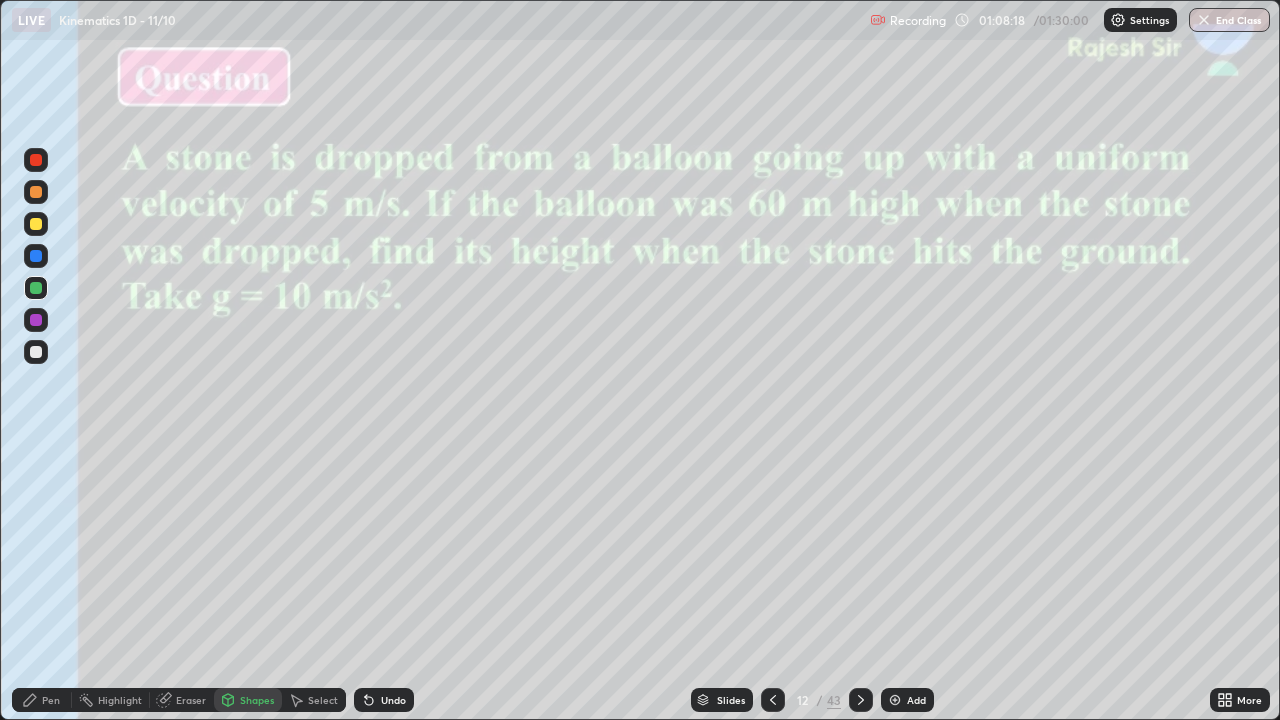 click at bounding box center (36, 352) 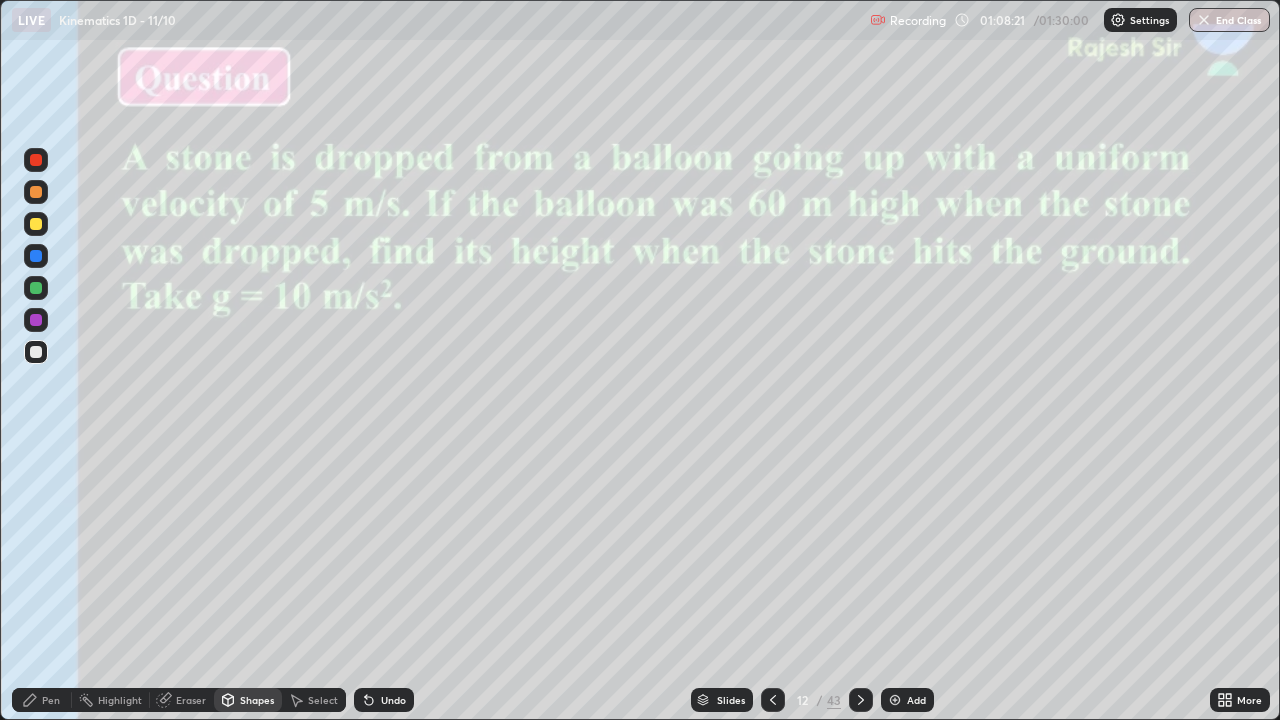 click on "Undo" at bounding box center (393, 700) 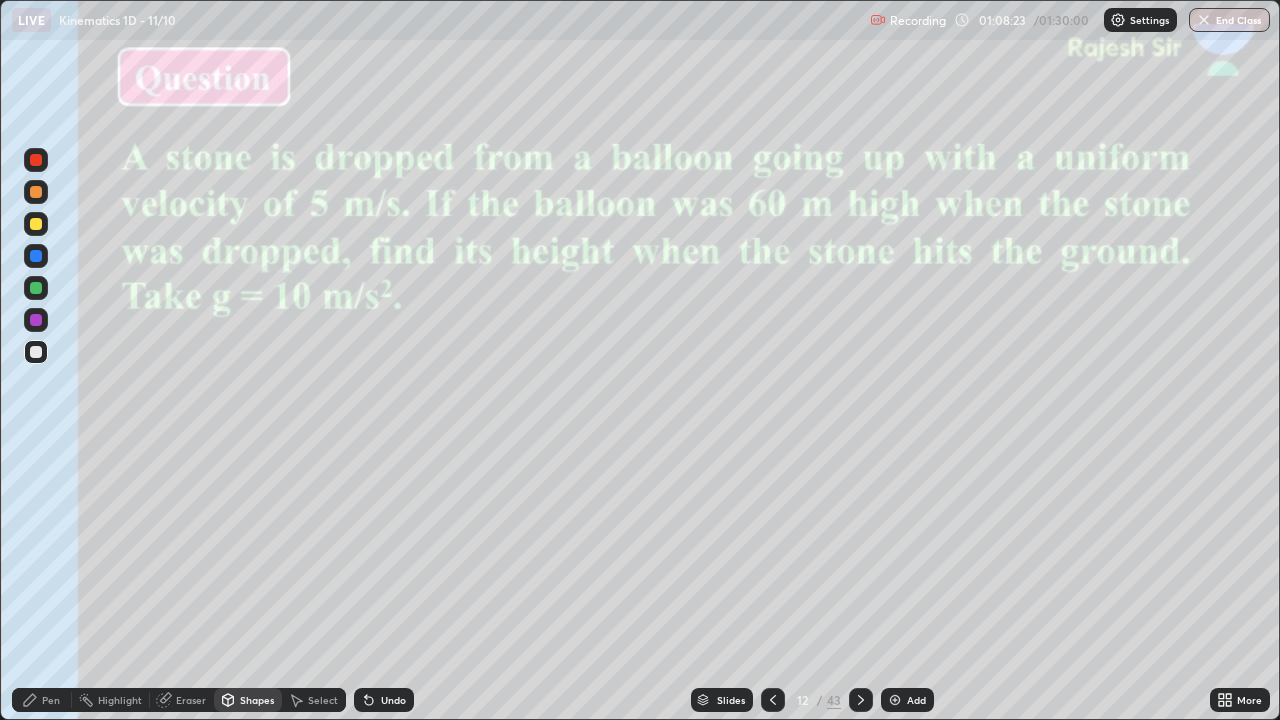 click on "Pen" at bounding box center (51, 700) 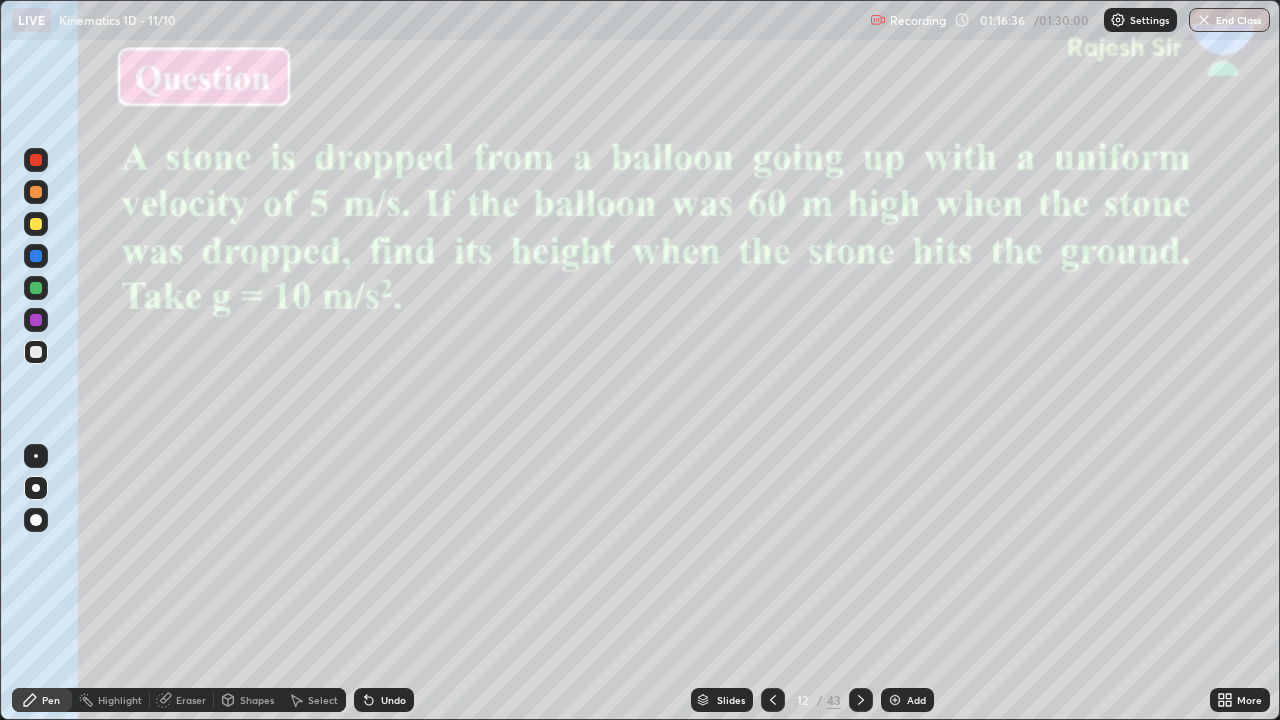 click at bounding box center (861, 700) 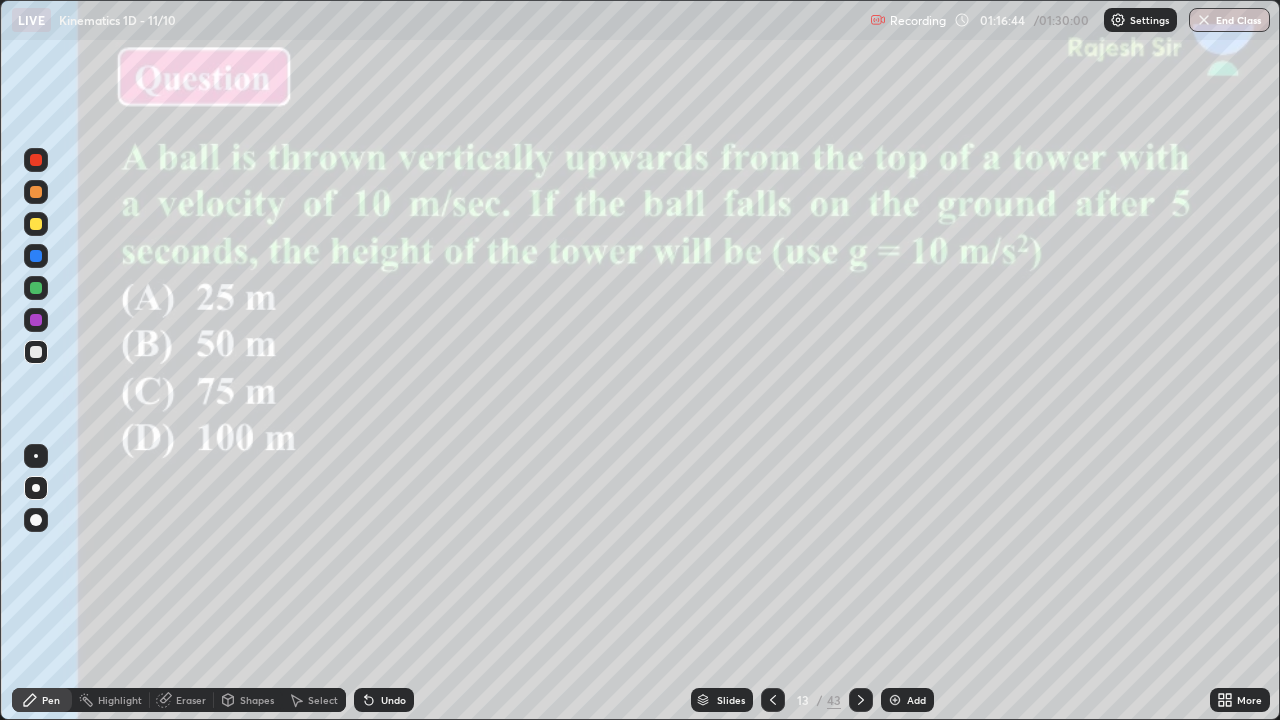 click at bounding box center [36, 488] 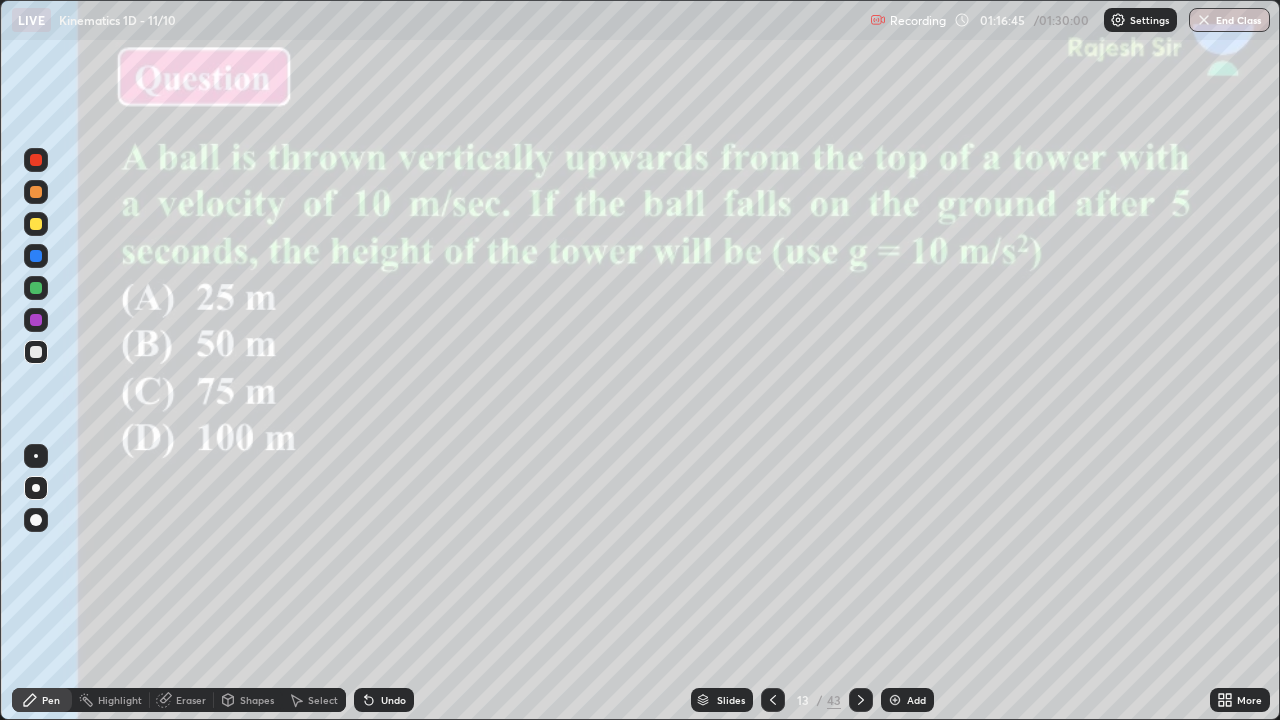 click at bounding box center [36, 320] 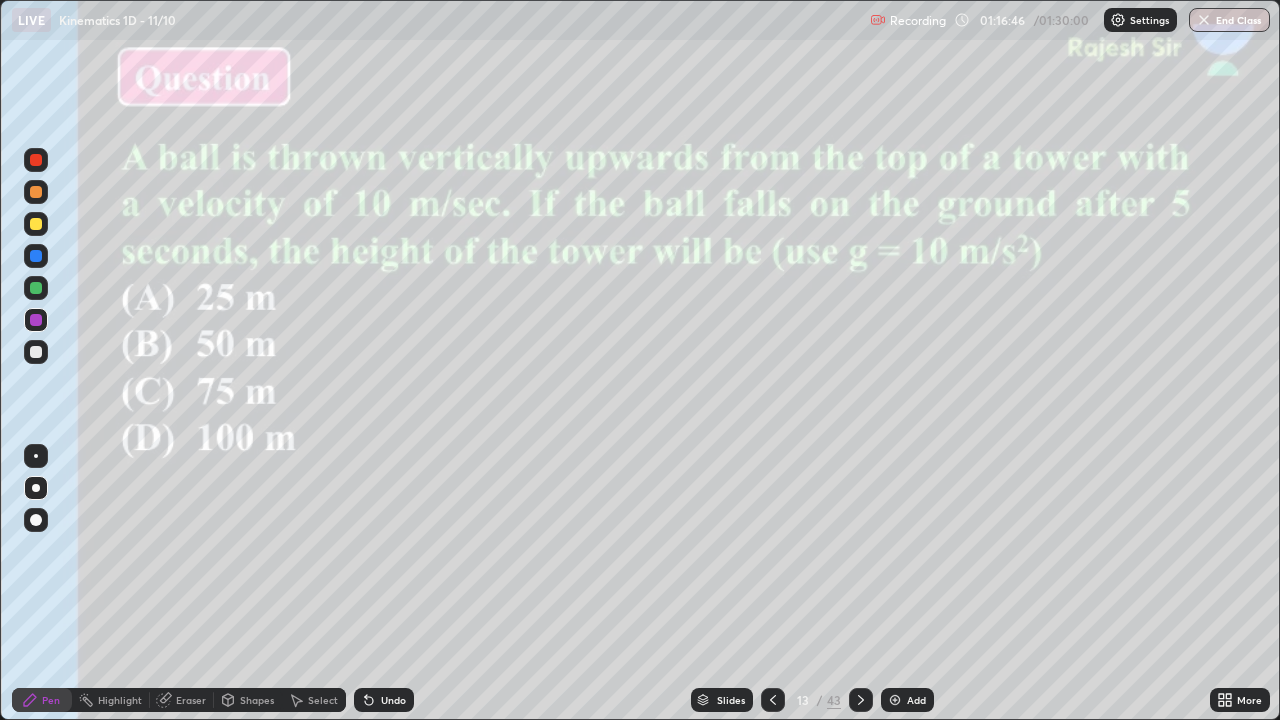 click at bounding box center [36, 352] 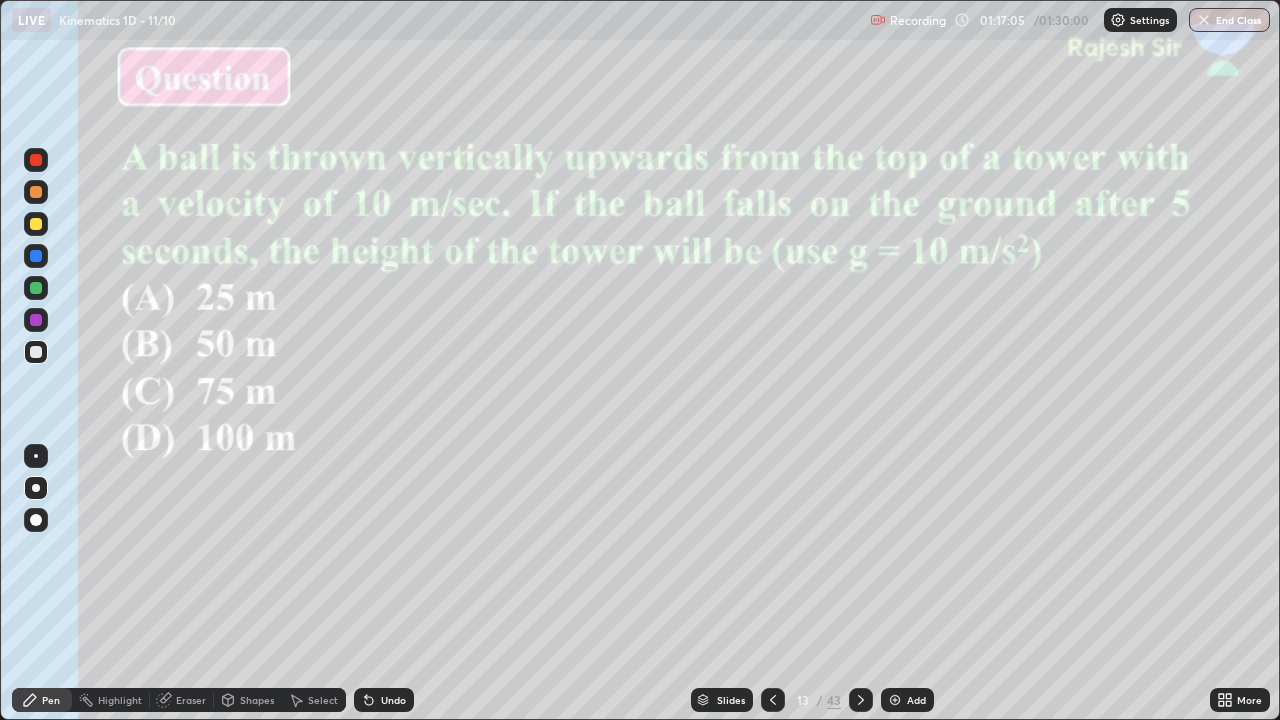 click at bounding box center (36, 224) 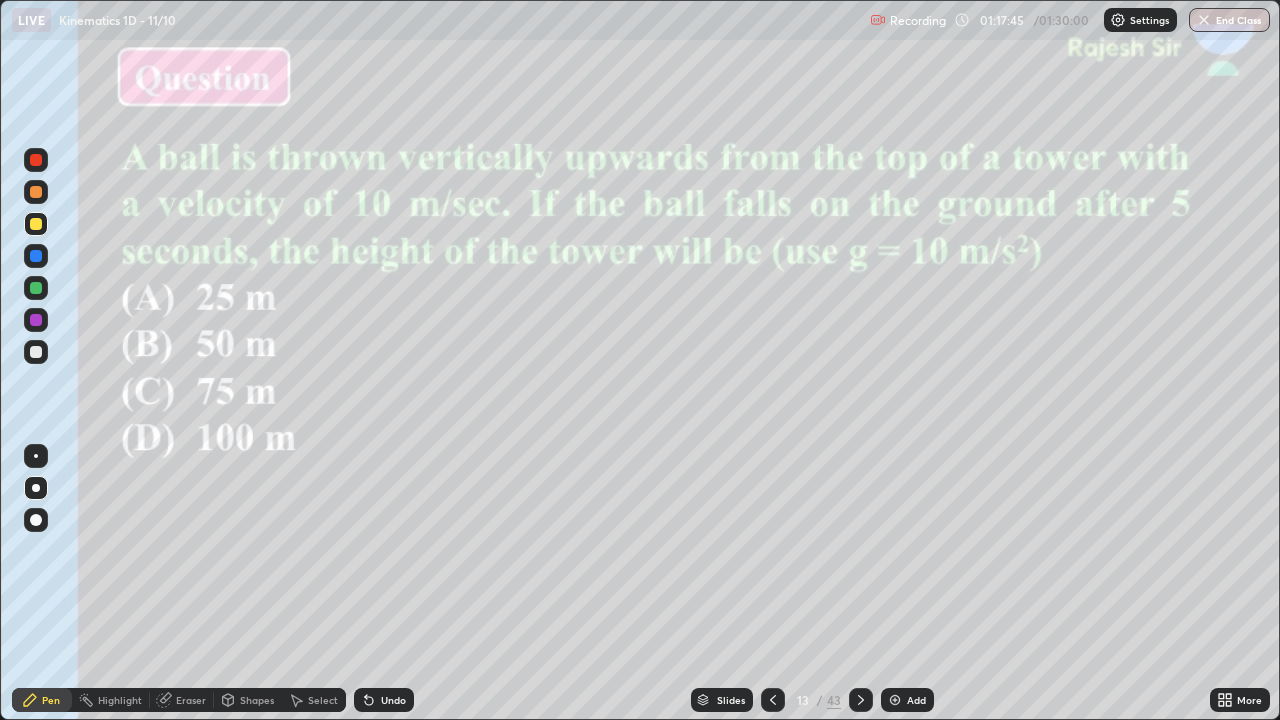 click 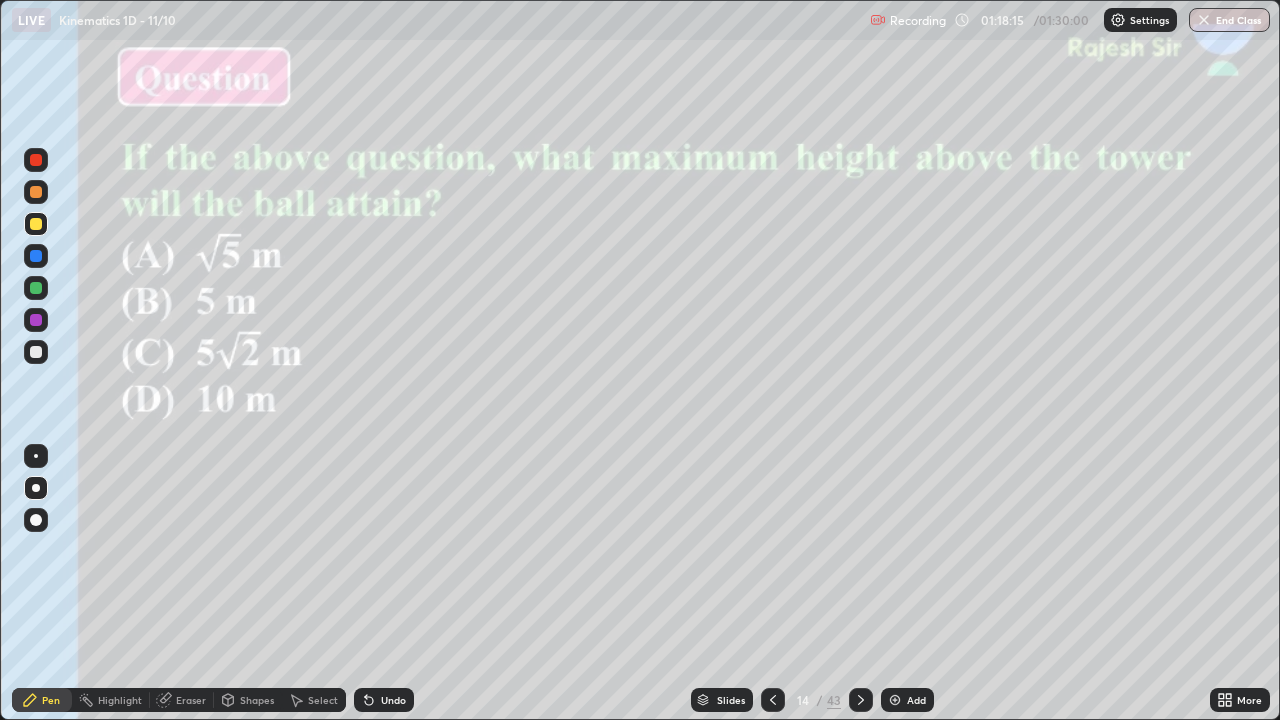 click 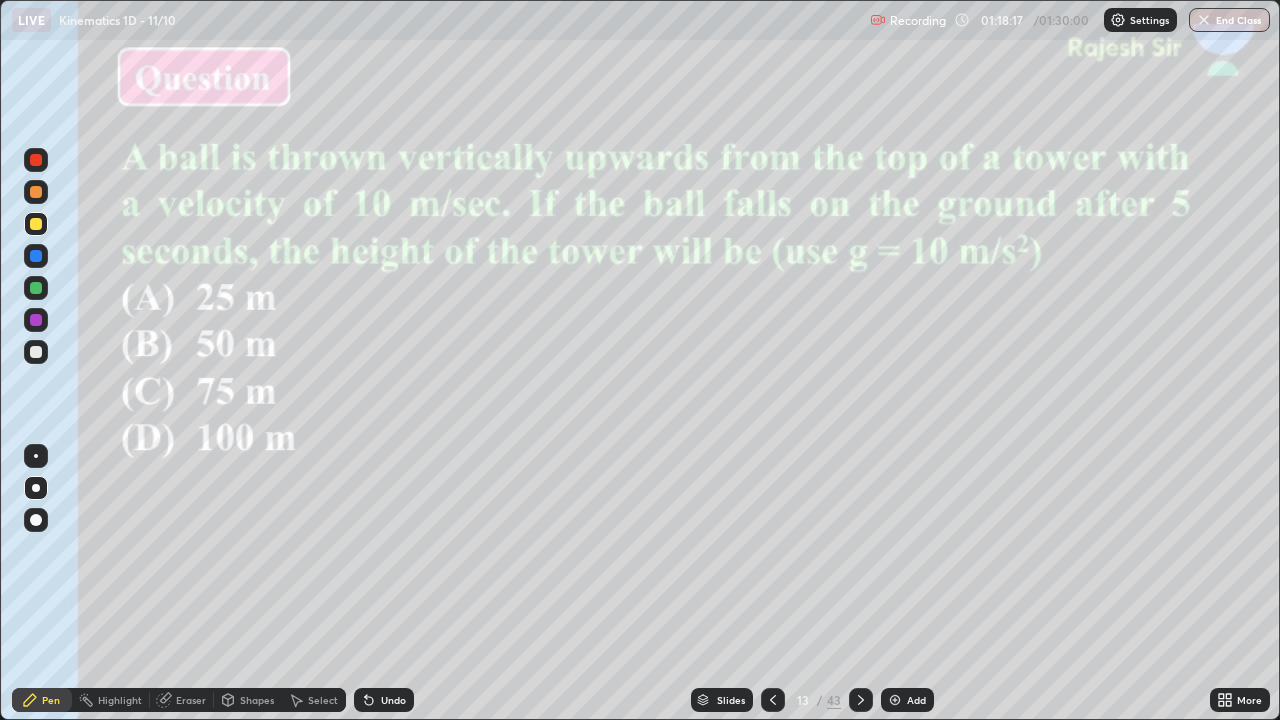 click 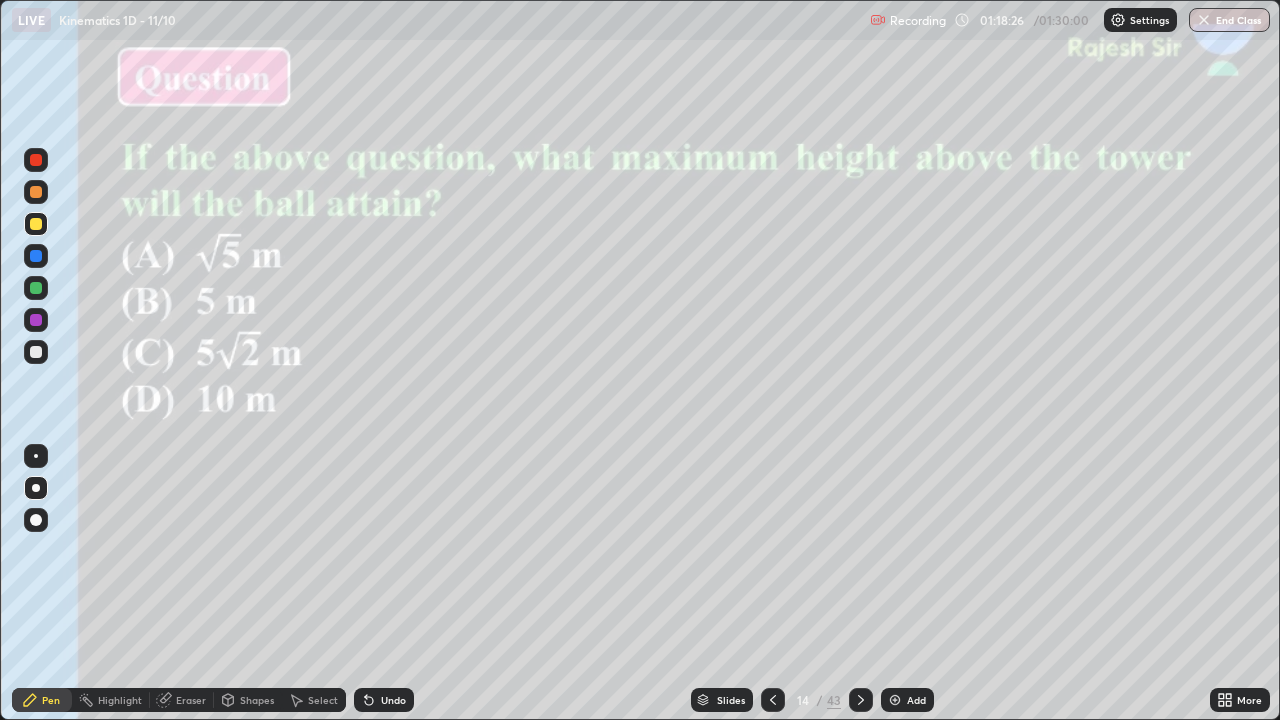 click 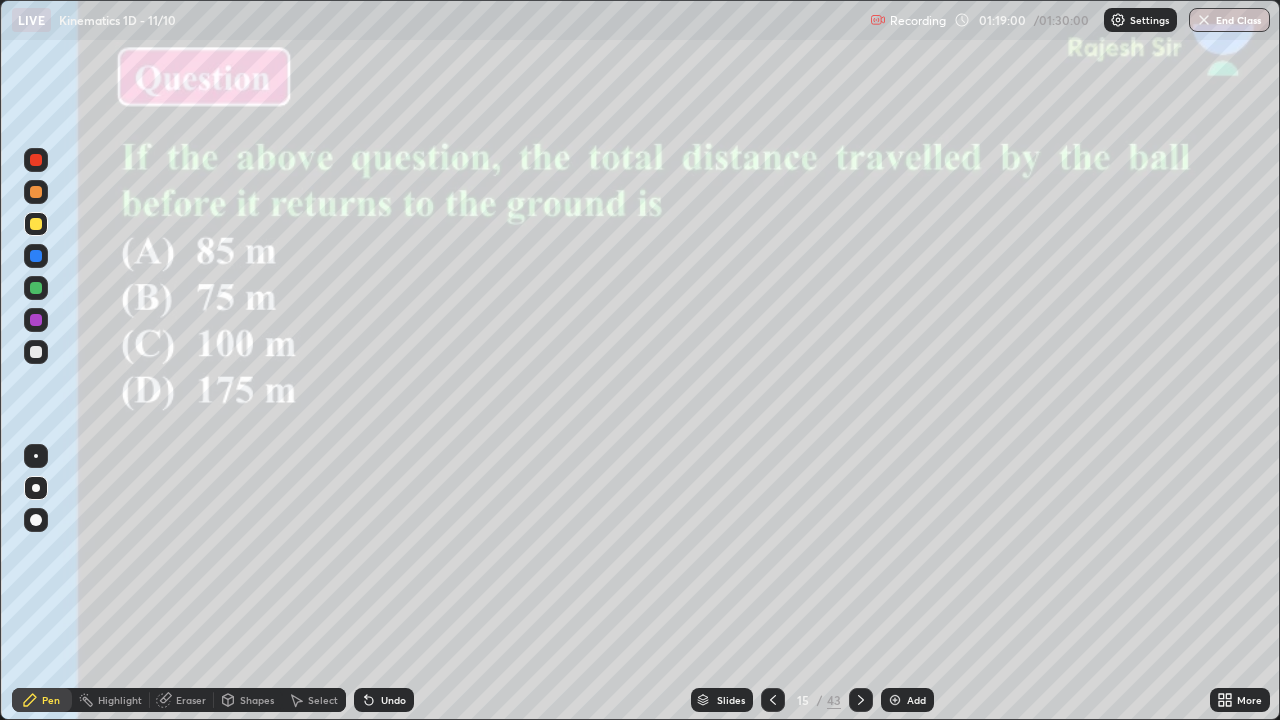 click at bounding box center (861, 700) 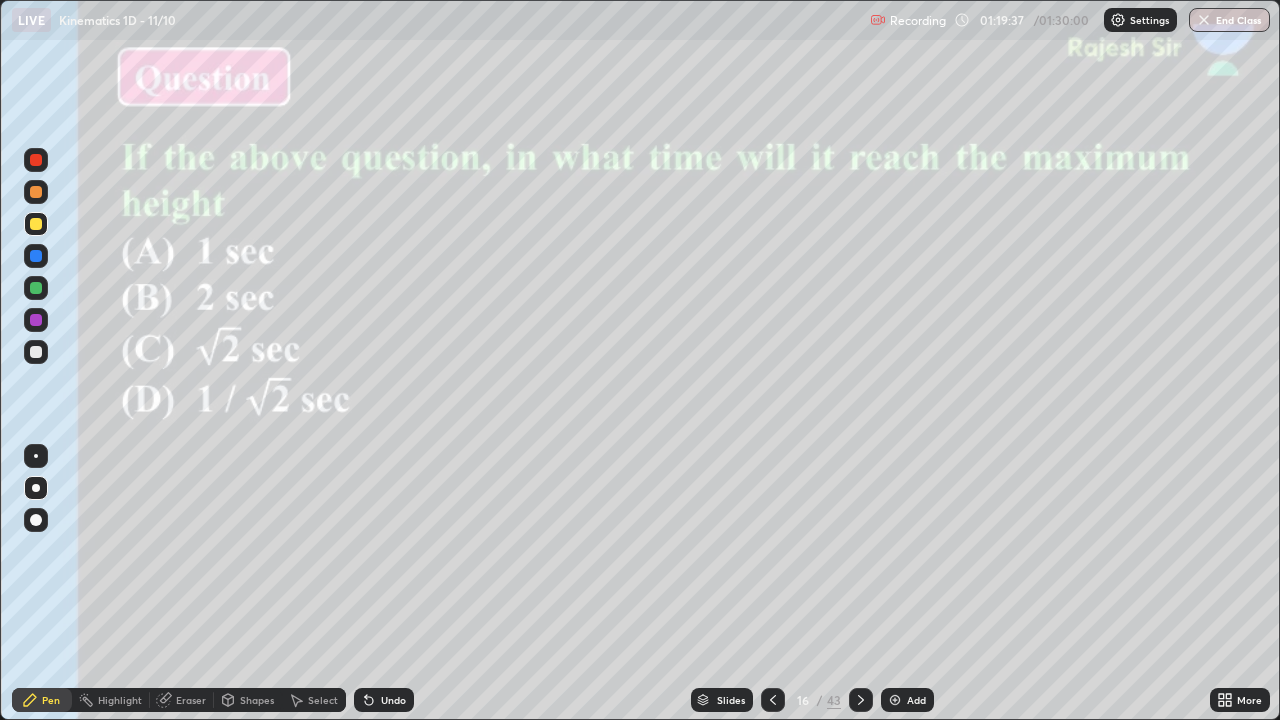 click at bounding box center (861, 700) 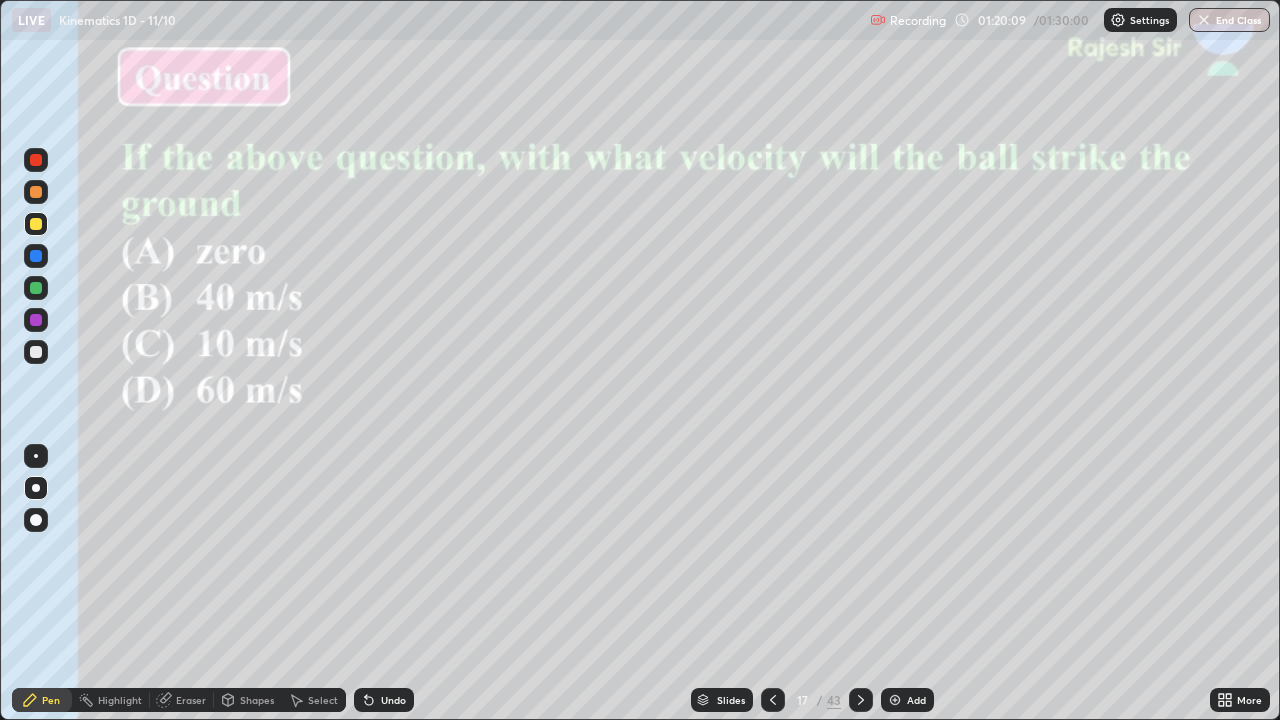 click 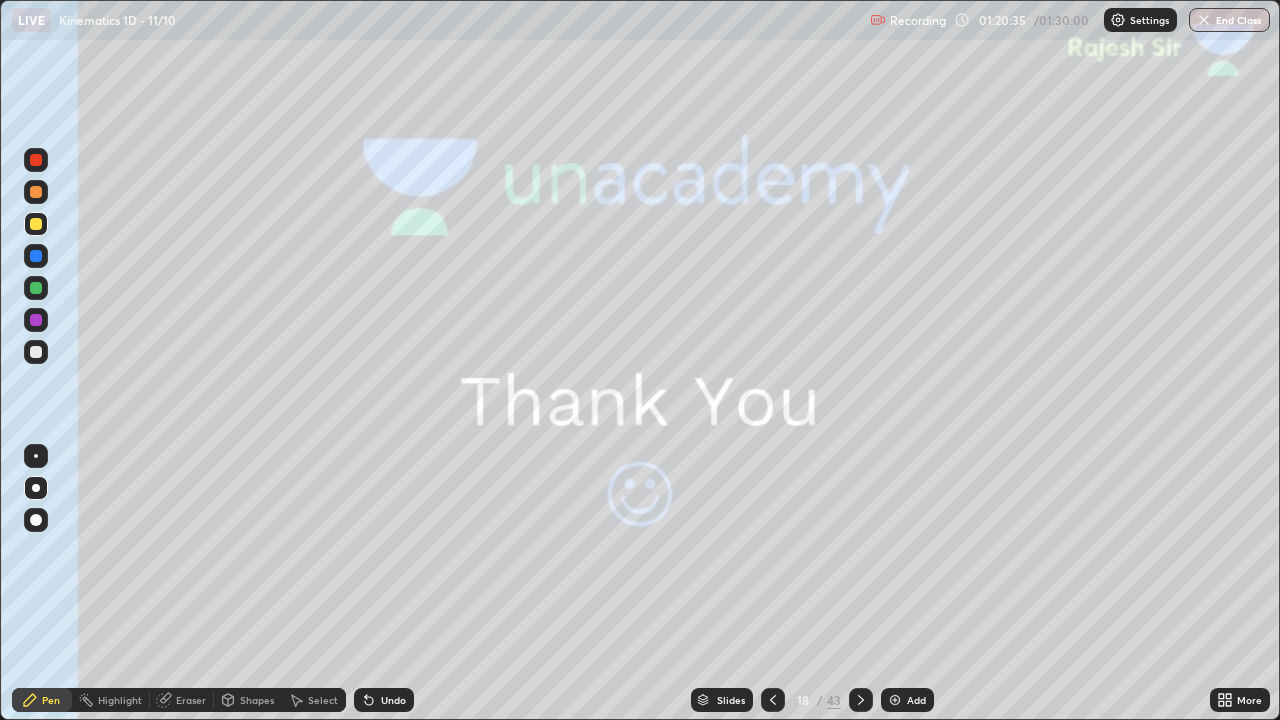 click on "End Class" at bounding box center (1229, 20) 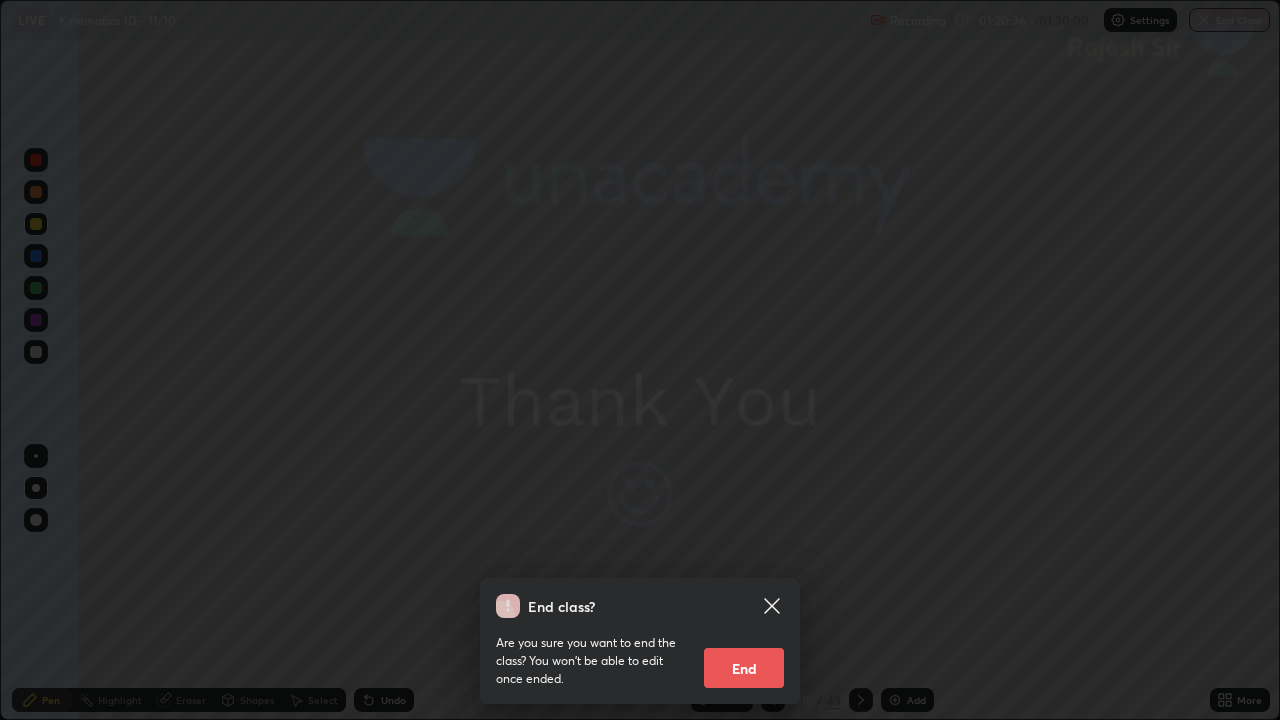 click on "End" at bounding box center (744, 668) 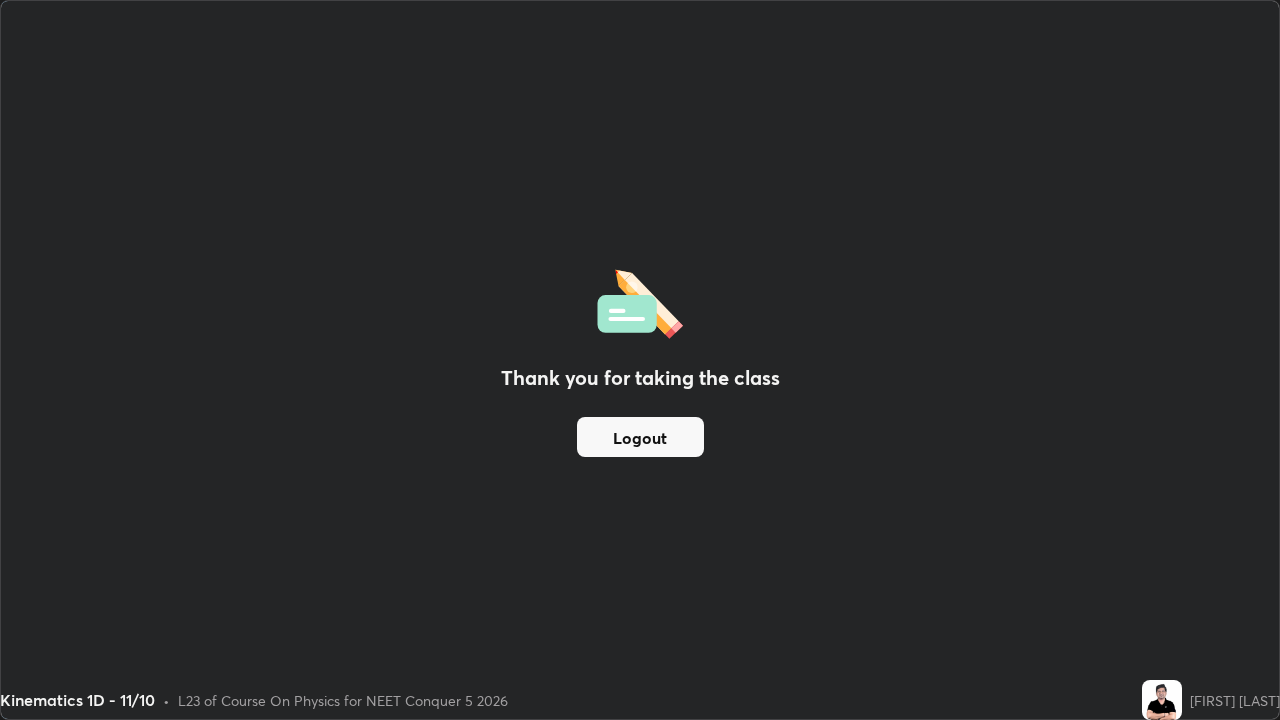 click on "Logout" at bounding box center [640, 437] 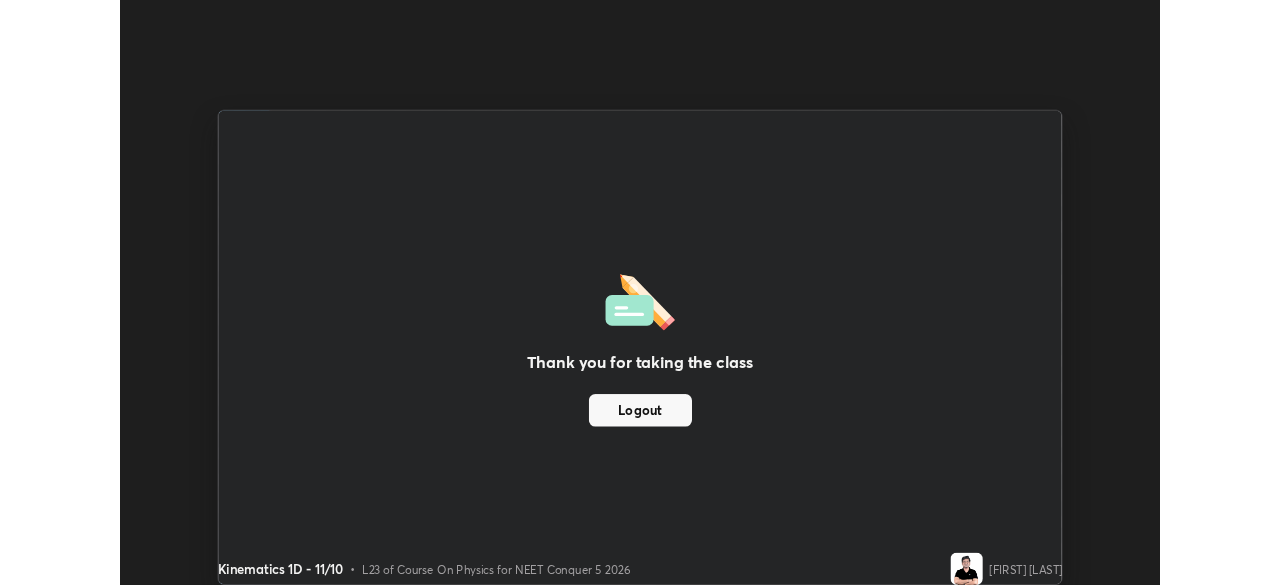scroll, scrollTop: 585, scrollLeft: 1280, axis: both 